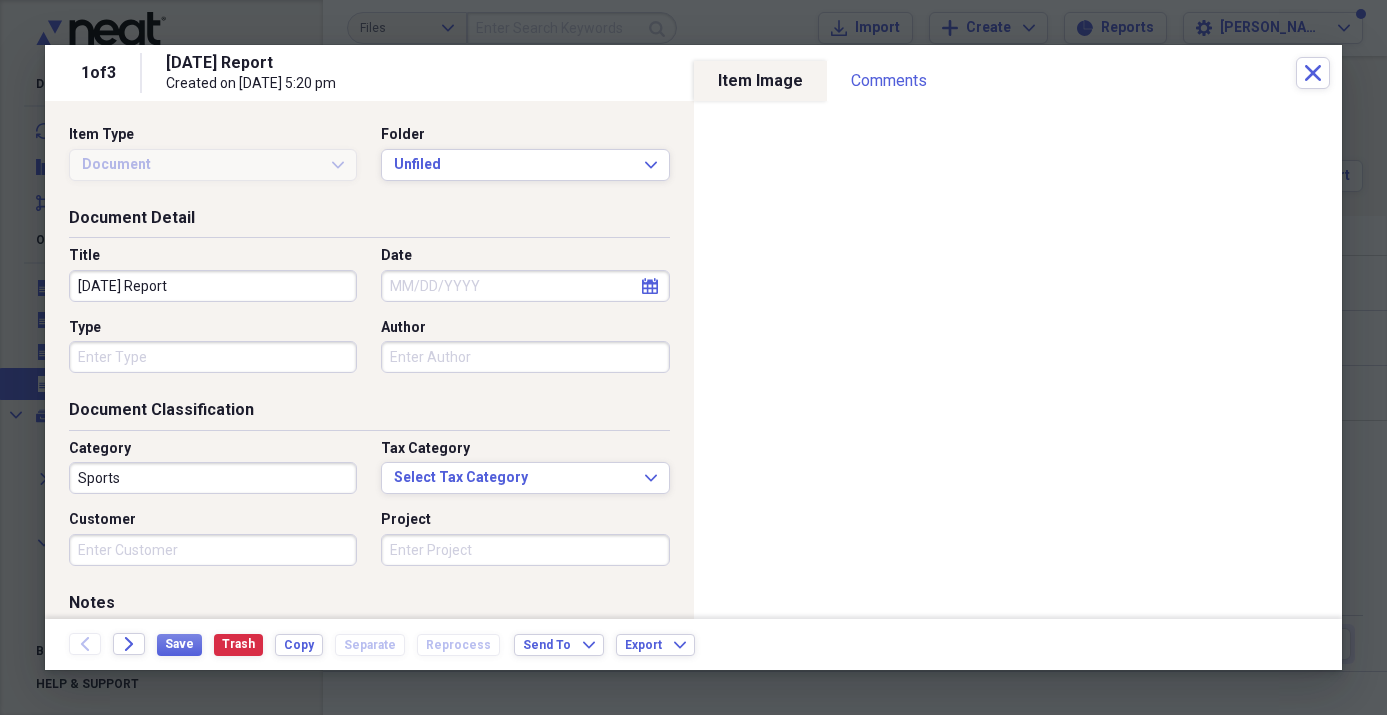 scroll, scrollTop: 0, scrollLeft: 0, axis: both 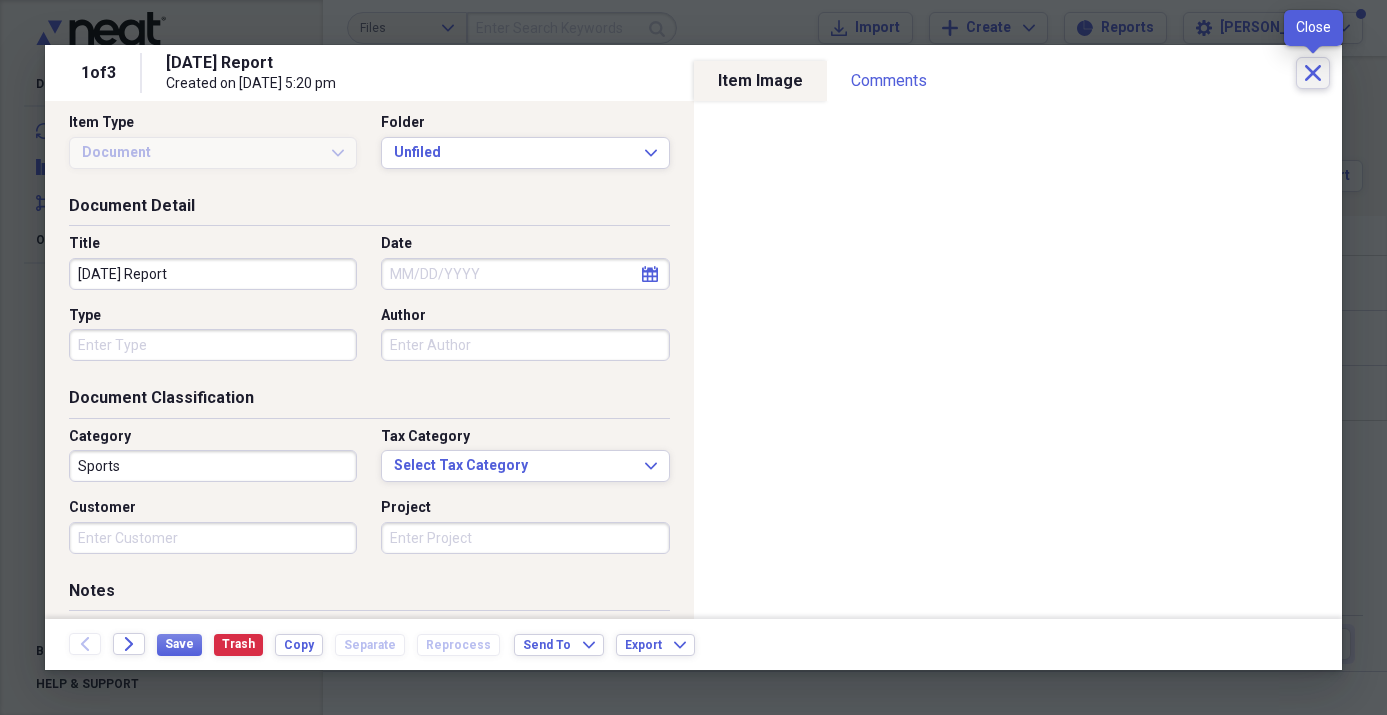 click on "Close" 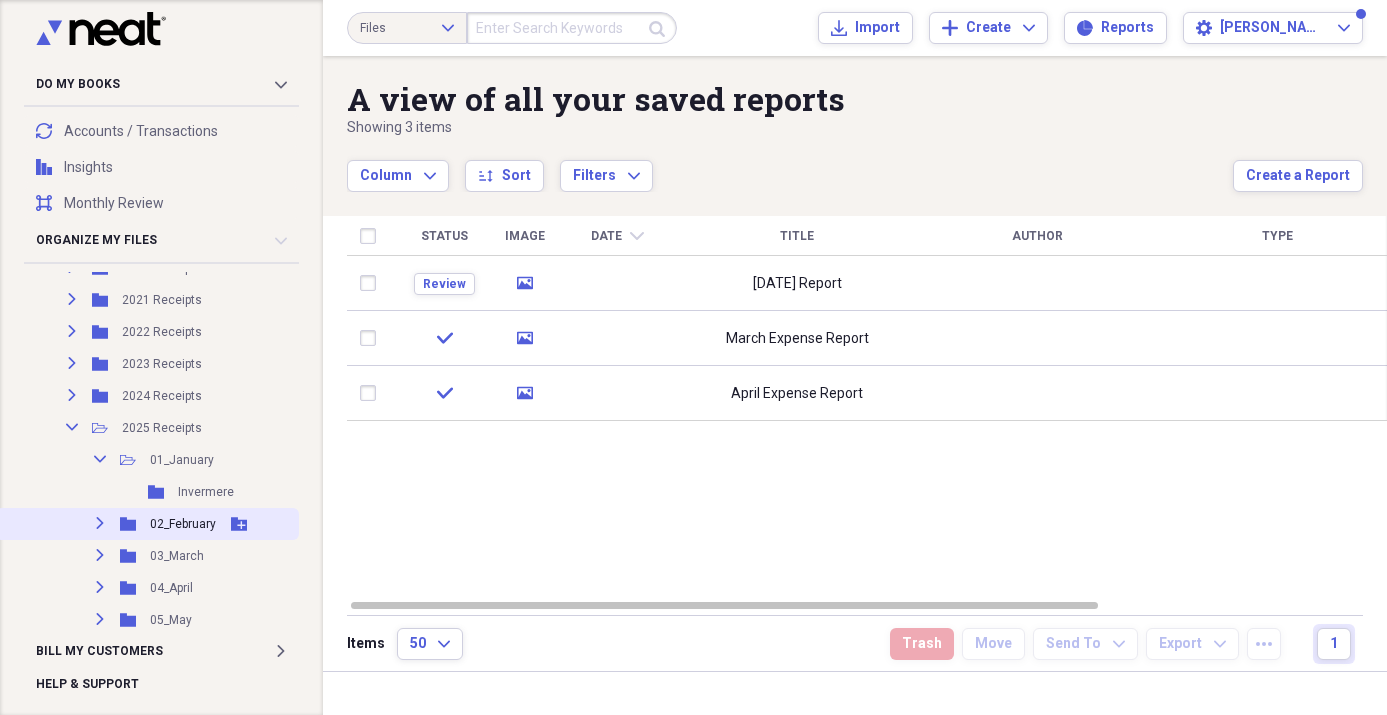 click on "02_February" at bounding box center (183, 524) 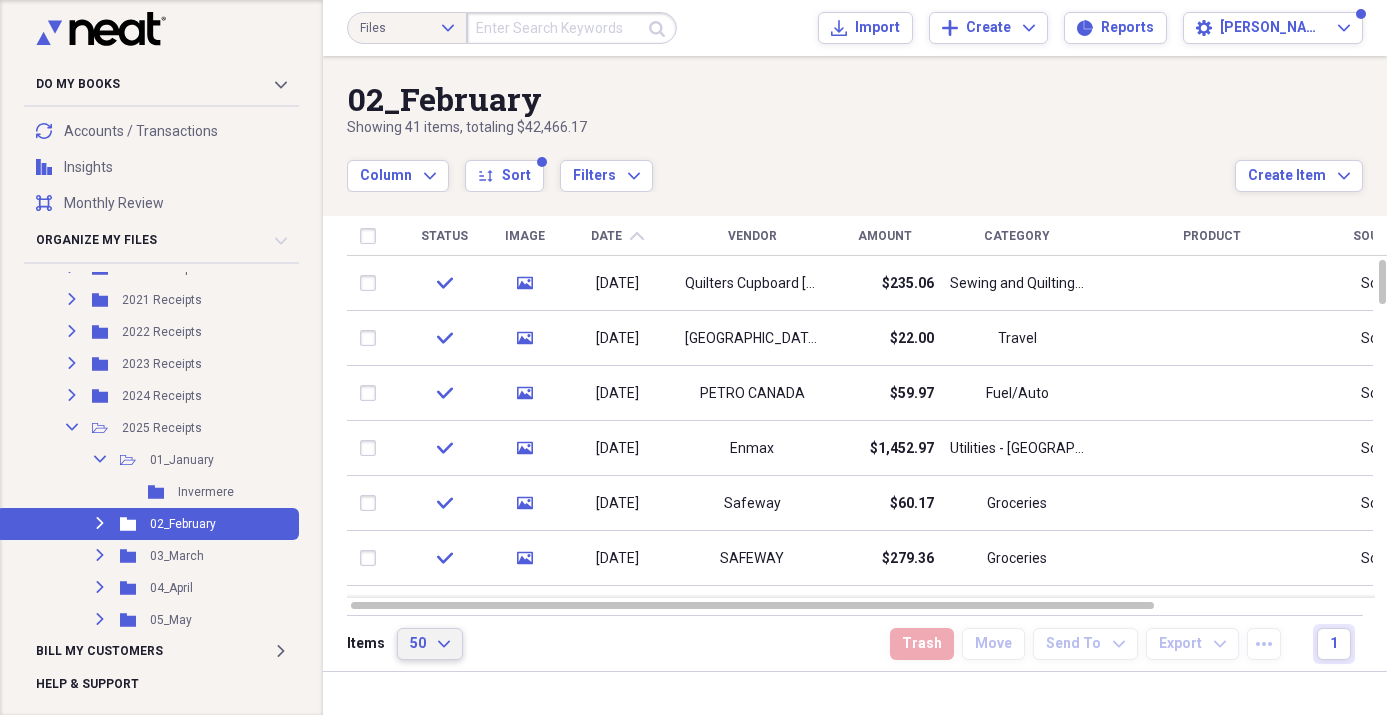 click on "Expand" 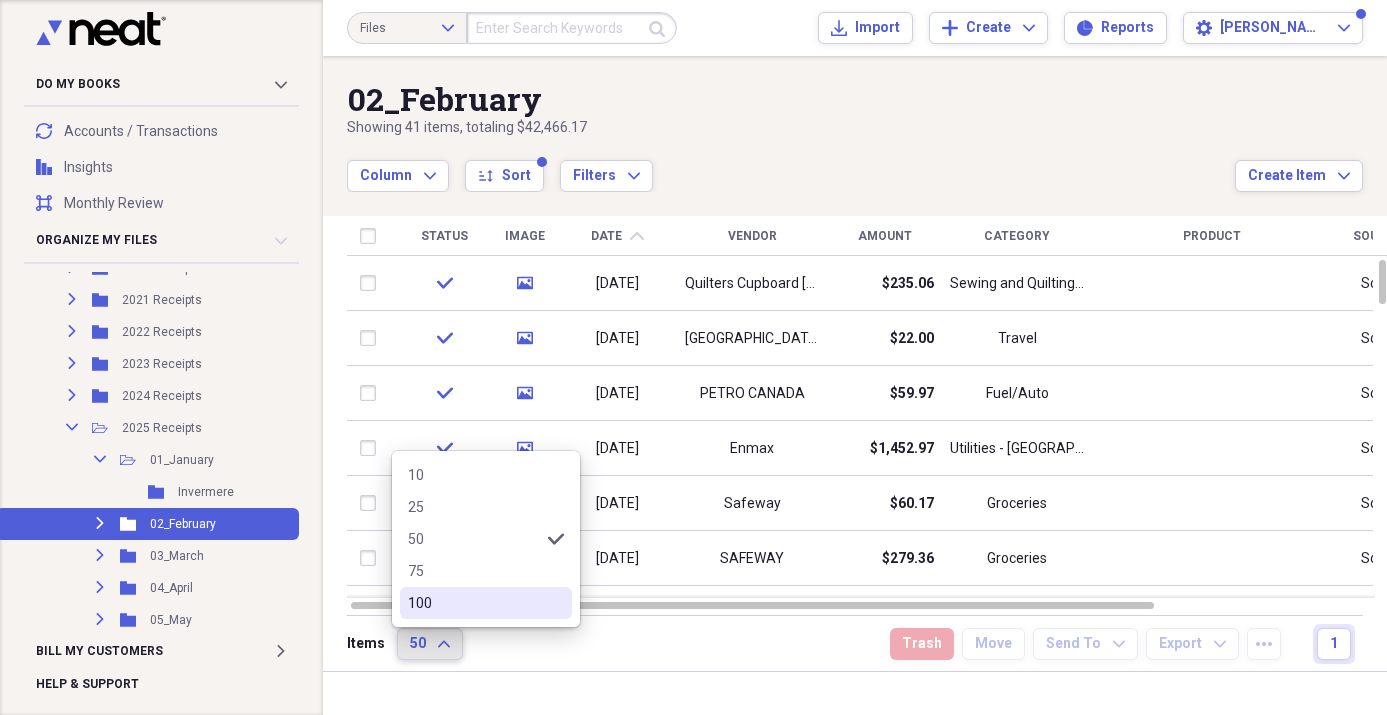 click on "100" at bounding box center (474, 603) 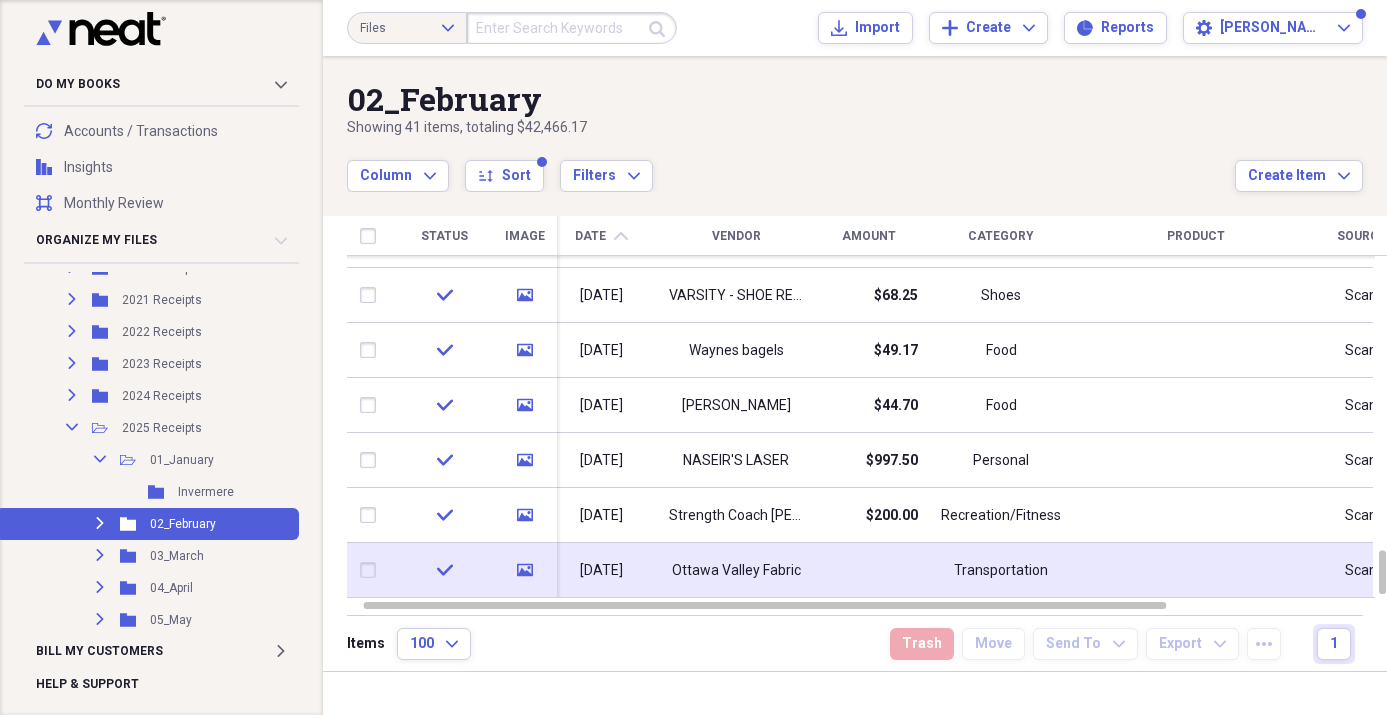 click on "Ottawa Valley Fabric" at bounding box center (736, 571) 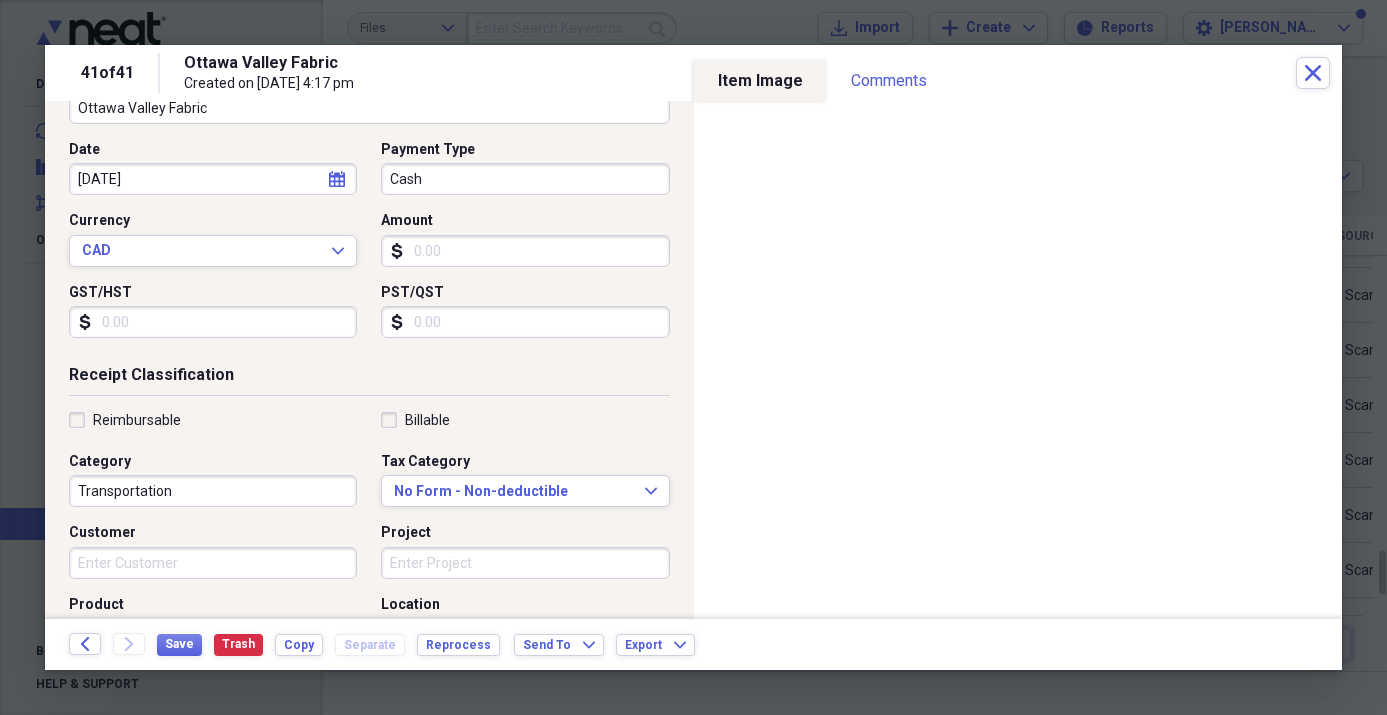 scroll, scrollTop: 180, scrollLeft: 0, axis: vertical 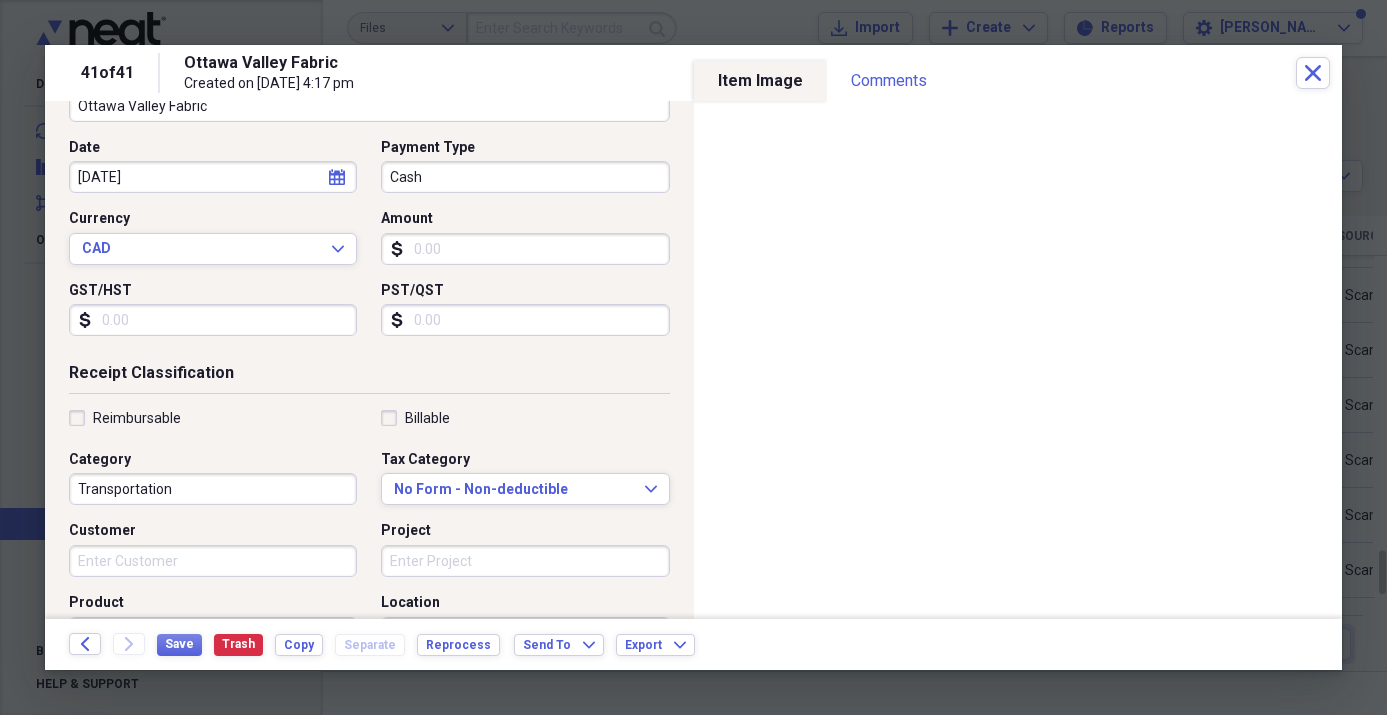 drag, startPoint x: 186, startPoint y: 490, endPoint x: 175, endPoint y: 489, distance: 11.045361 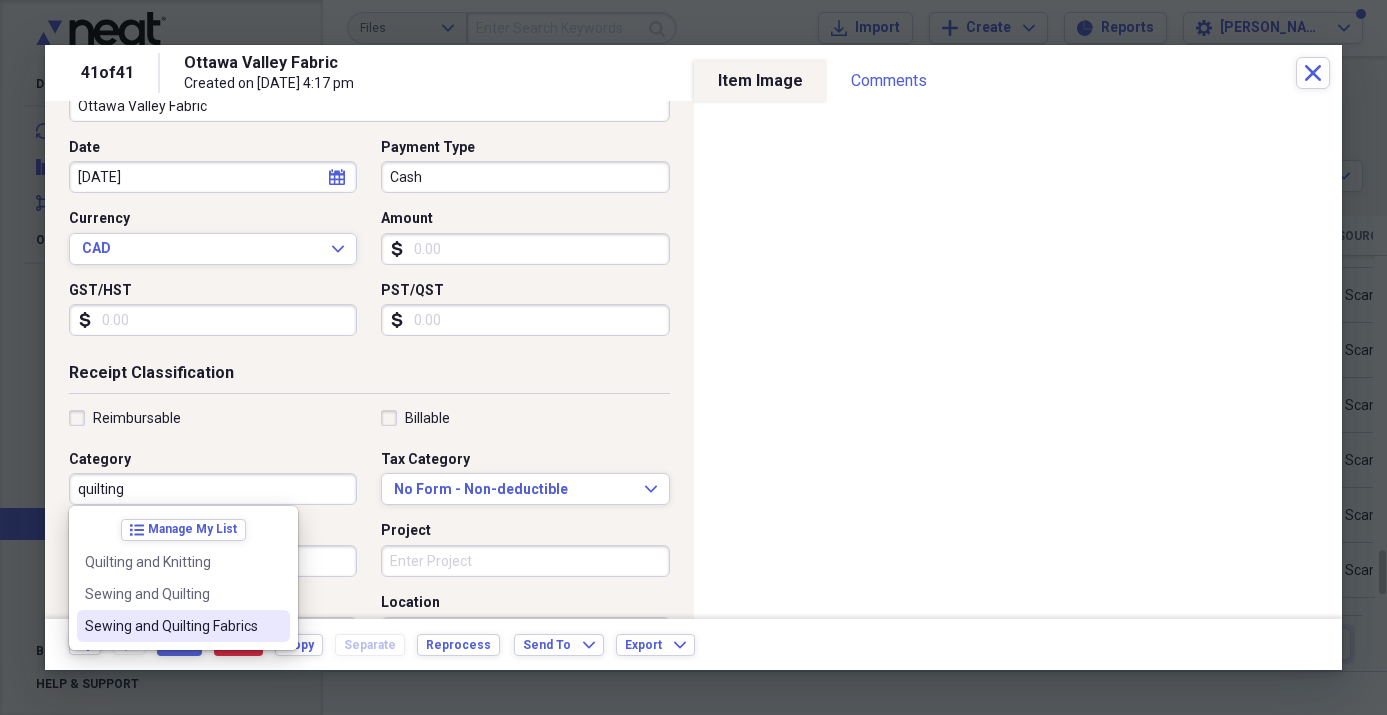 click on "Sewing and Quilting Fabrics" at bounding box center [171, 626] 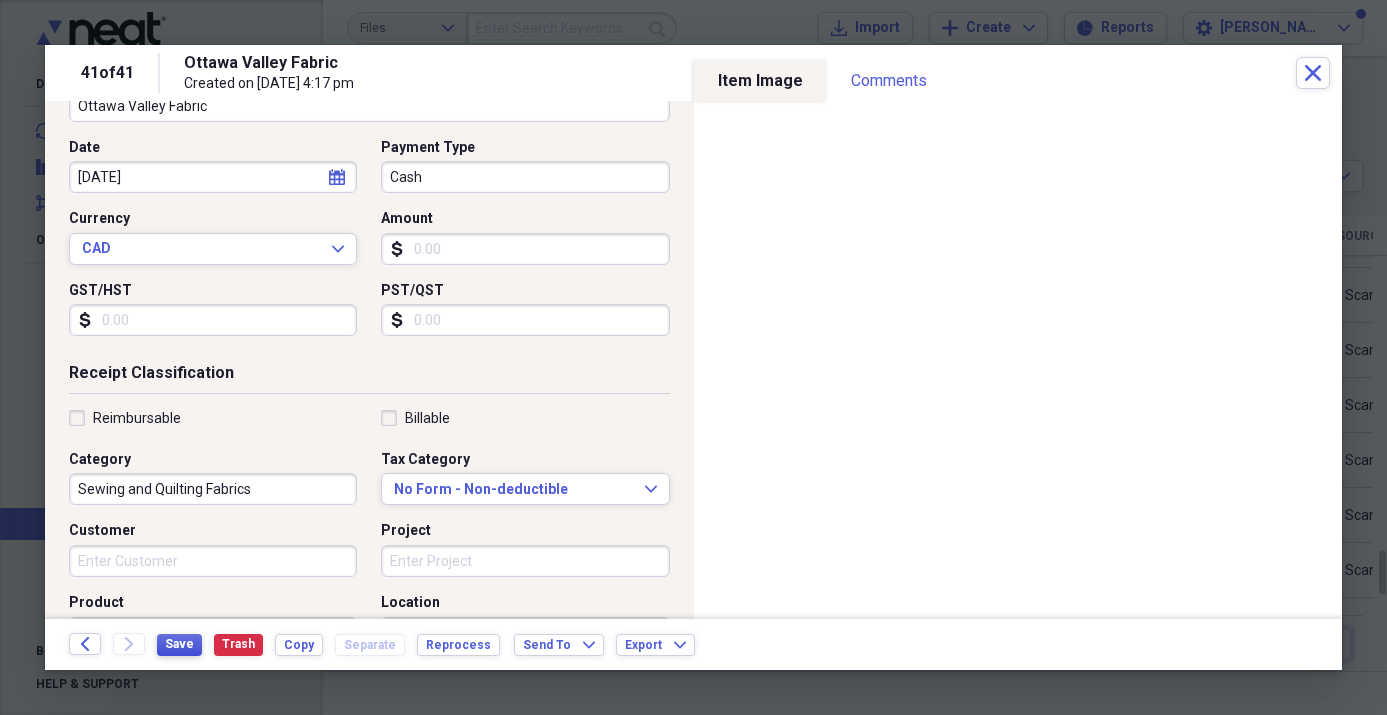 click on "Save" at bounding box center (179, 644) 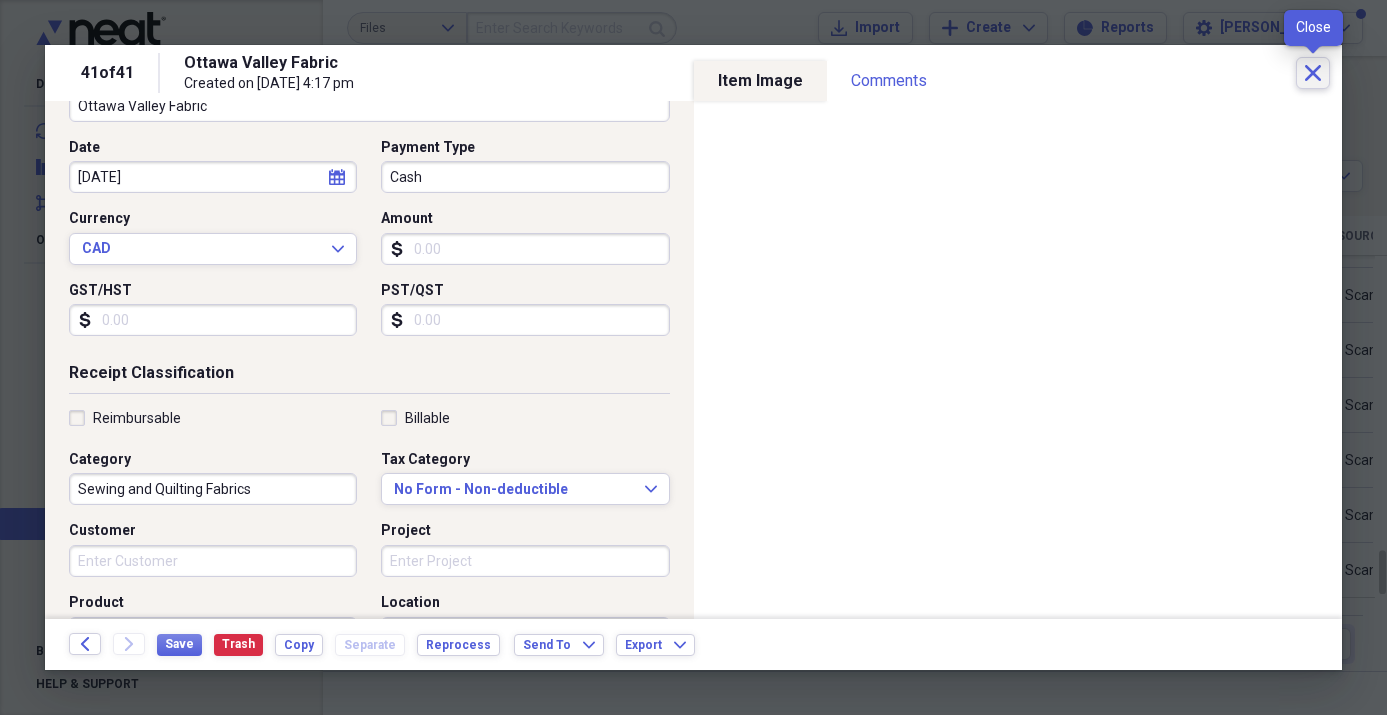 click 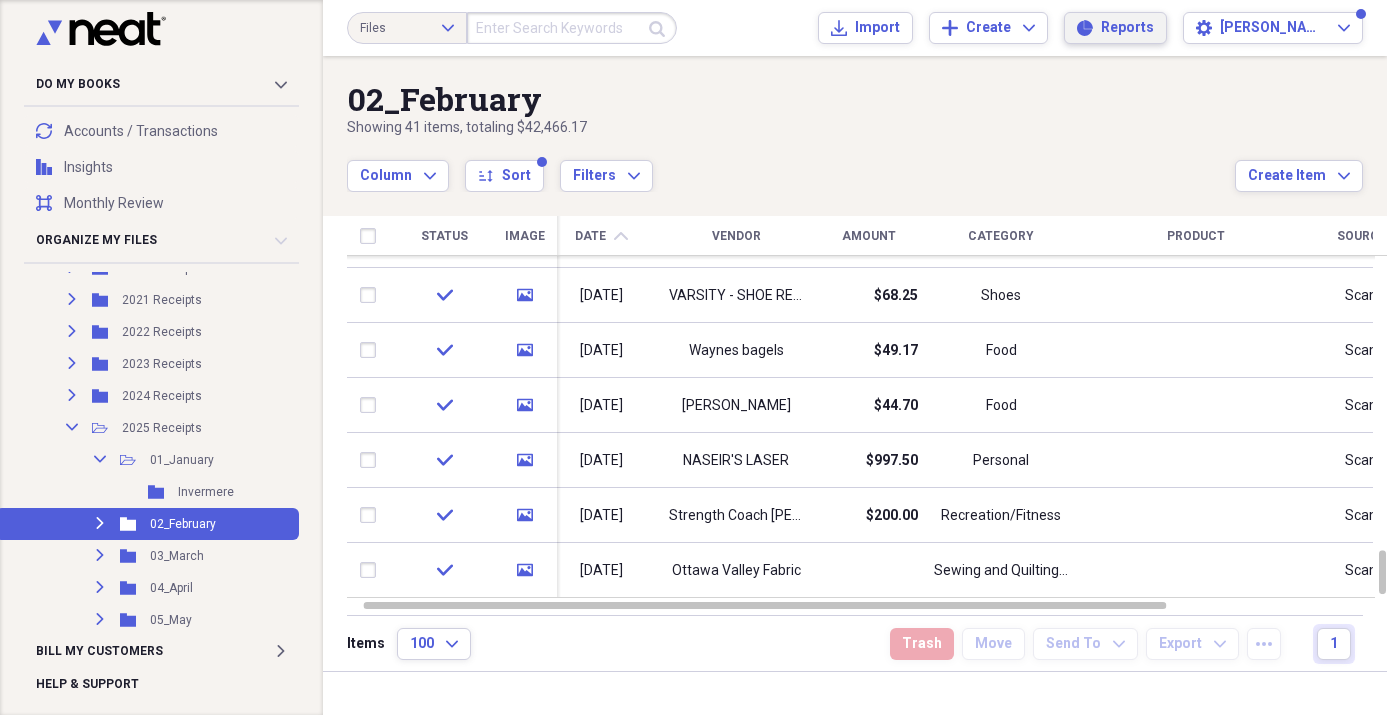 click on "Reports Reports" at bounding box center (1115, 28) 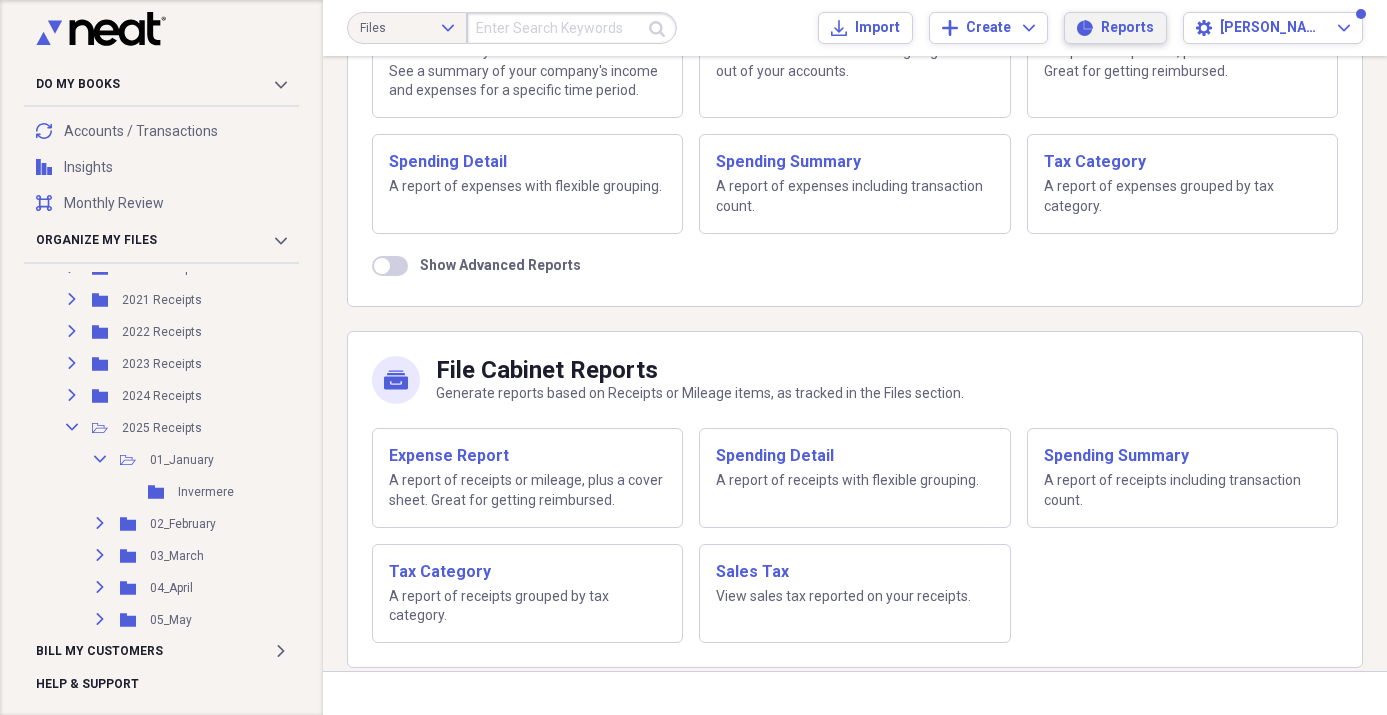 scroll, scrollTop: 238, scrollLeft: 0, axis: vertical 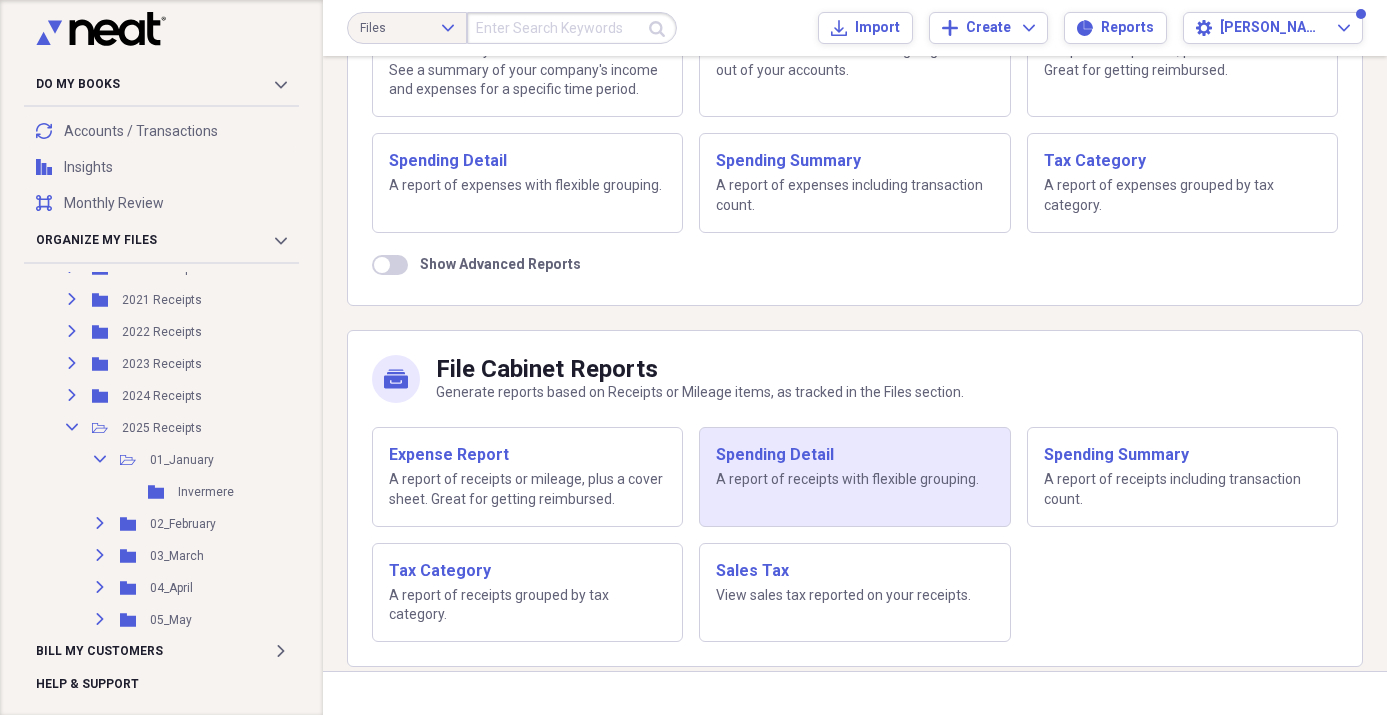 click on "Spending Detail" at bounding box center [854, 455] 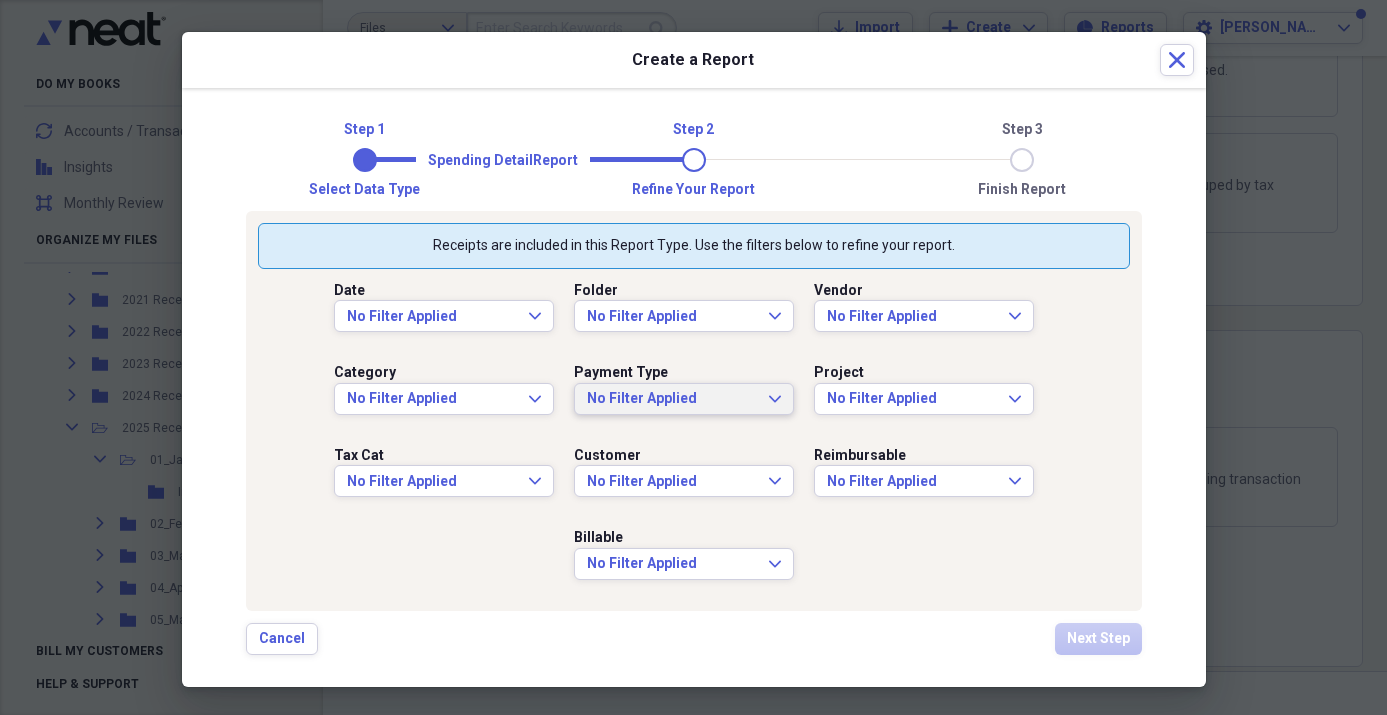 click on "No Filter Applied" at bounding box center (672, 399) 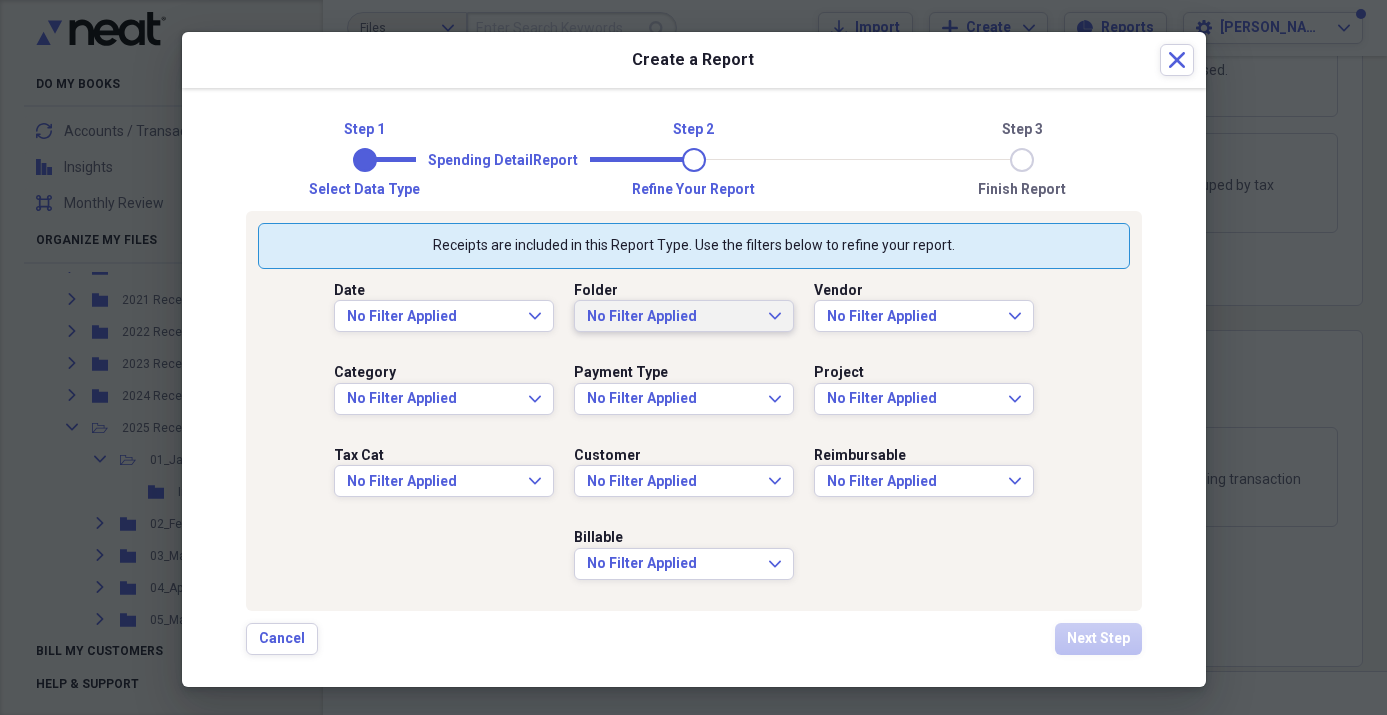click on "No Filter Applied" at bounding box center (672, 317) 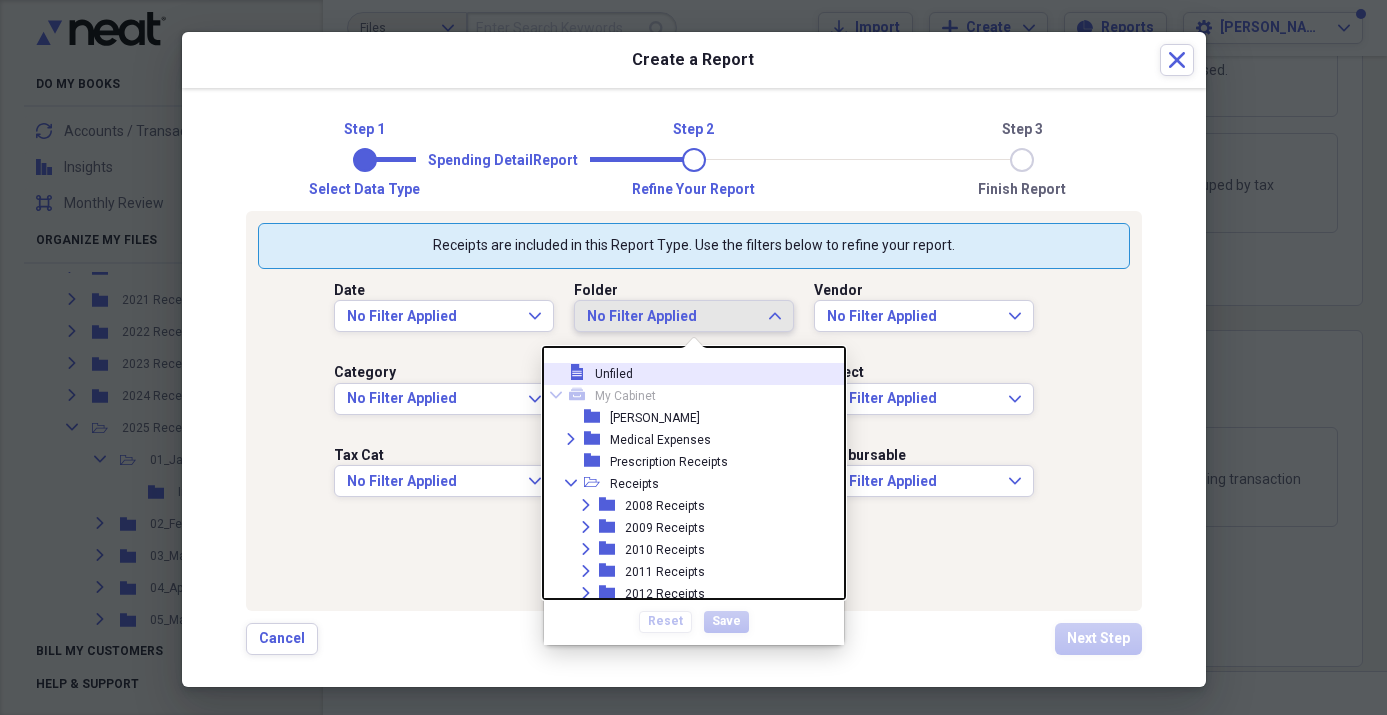 click on "No Filter Applied" at bounding box center (672, 317) 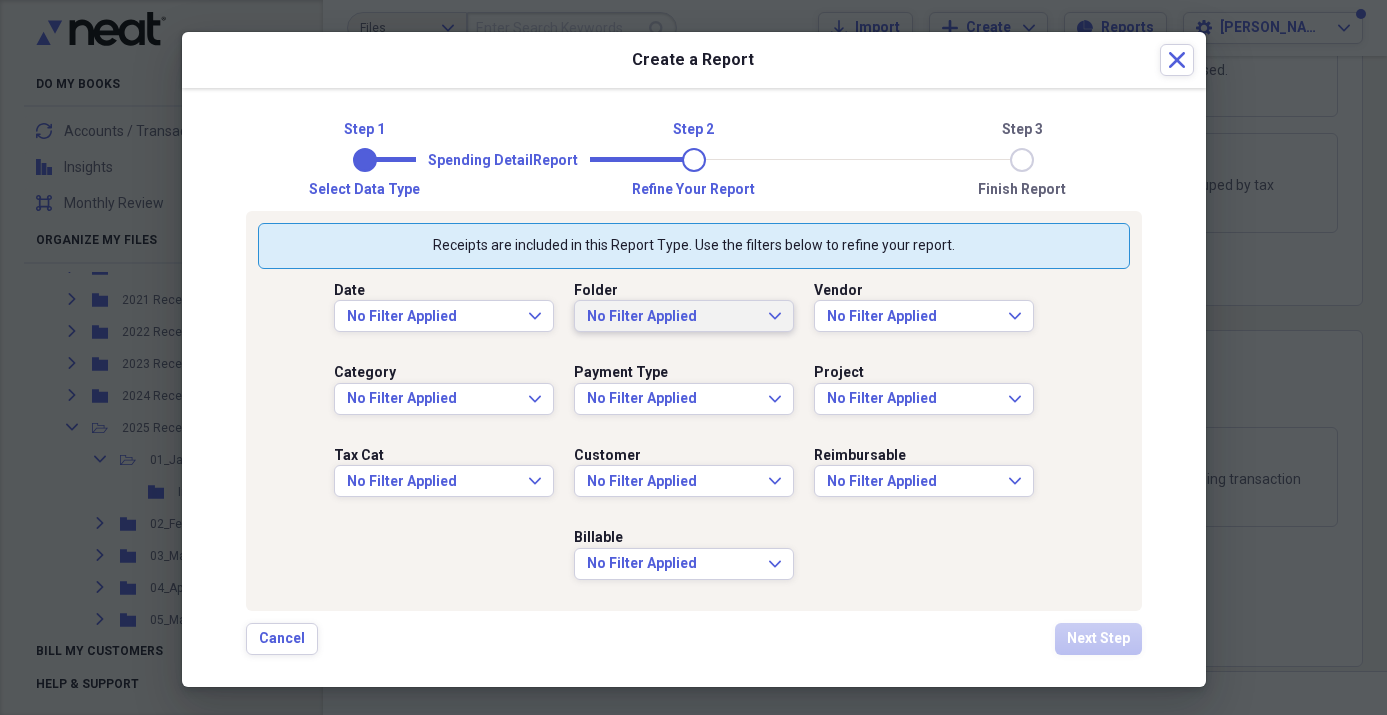click on "Expand" 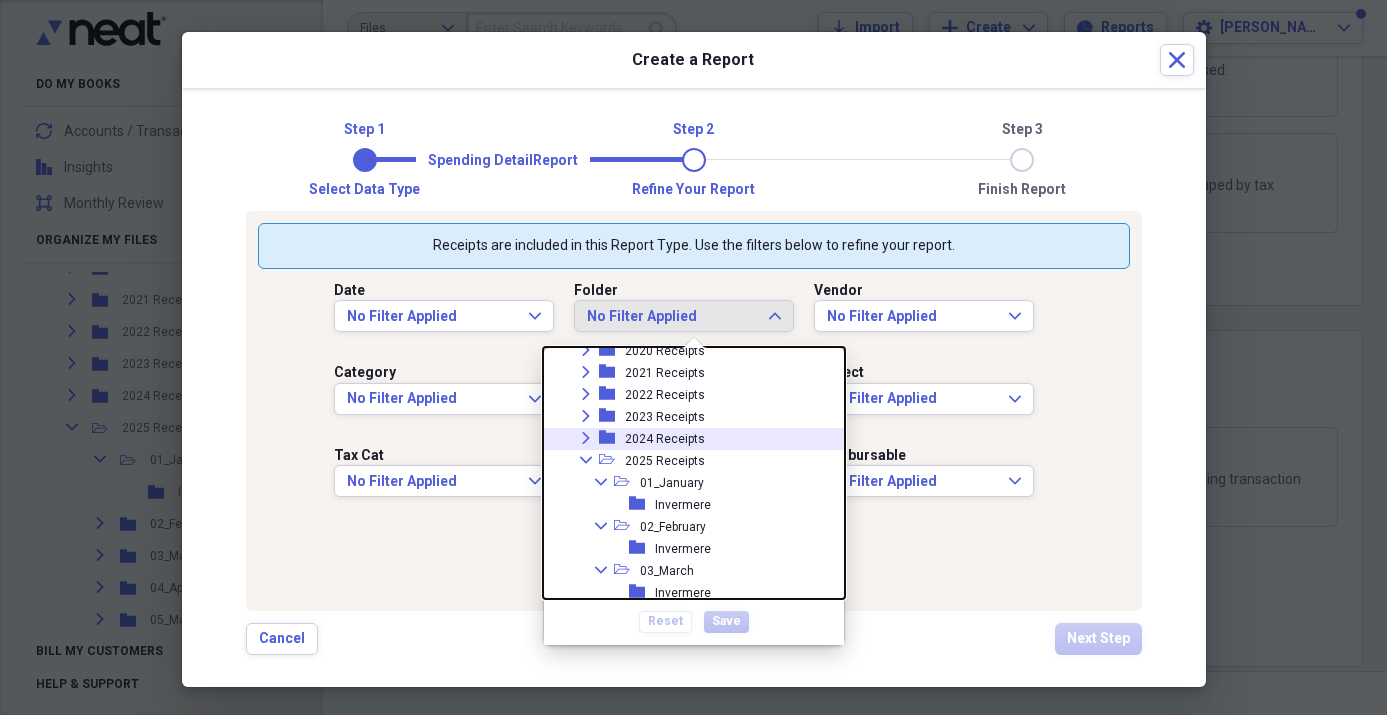 scroll, scrollTop: 420, scrollLeft: 0, axis: vertical 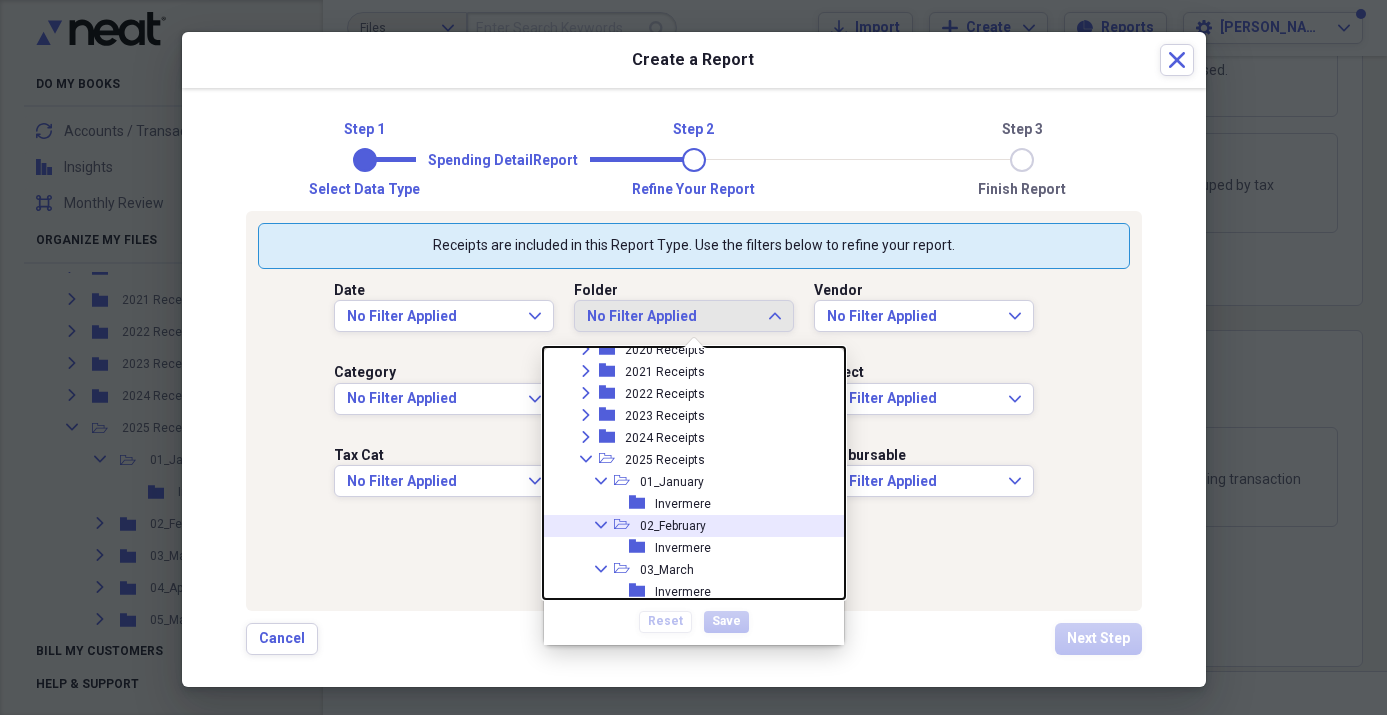 click on "Collapse" 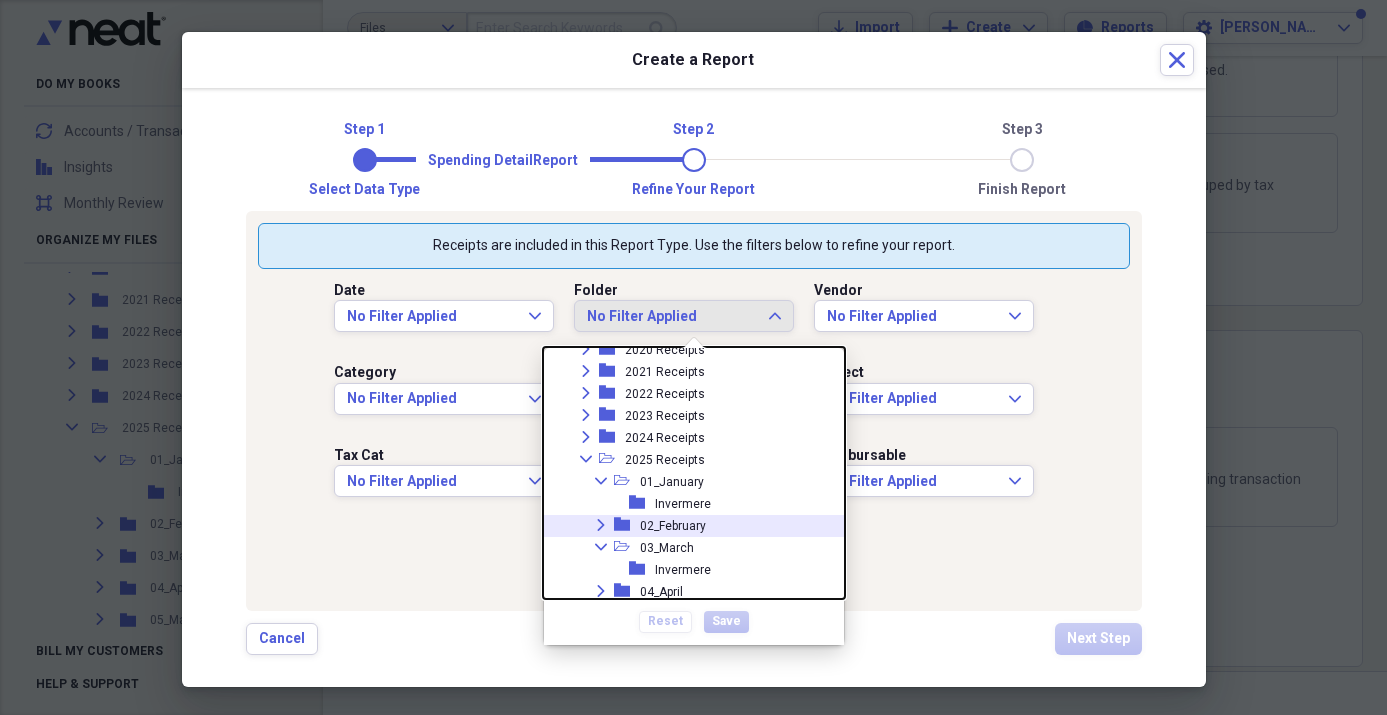 click on "02_February" at bounding box center (673, 526) 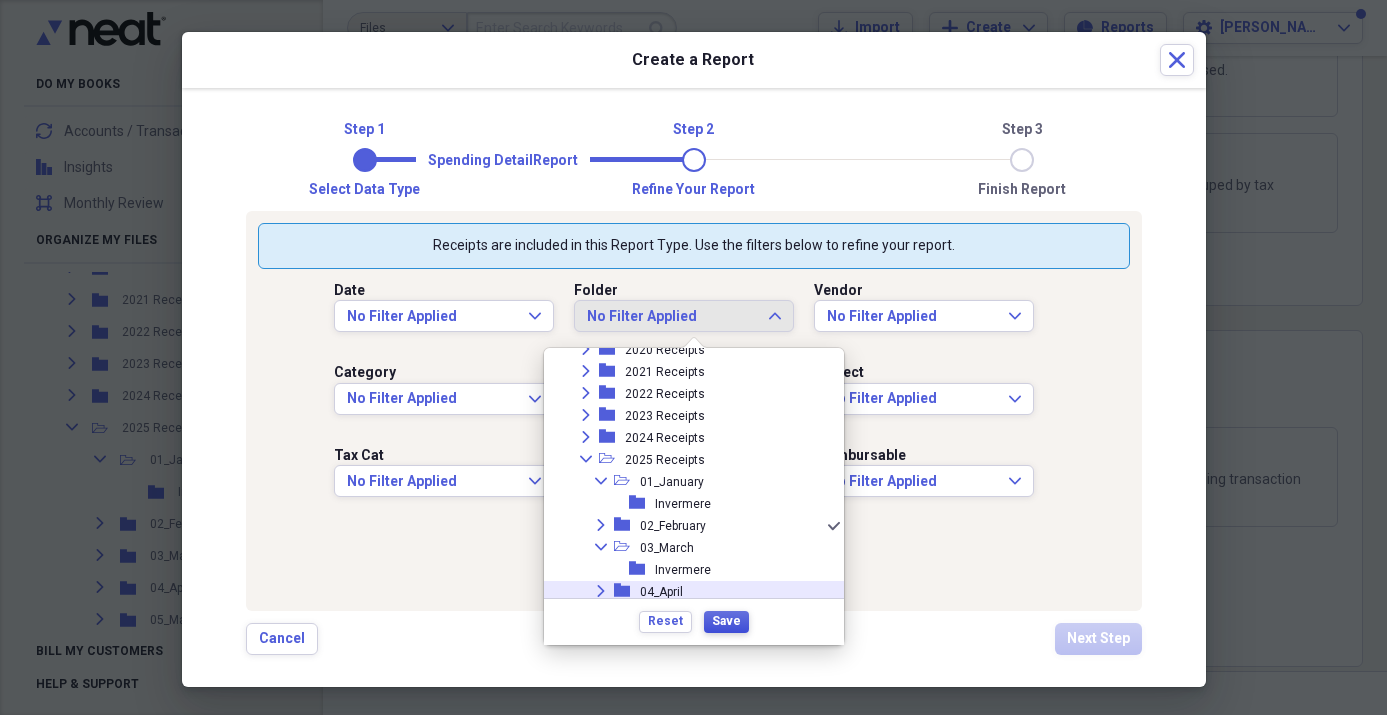 click on "Save" at bounding box center (726, 621) 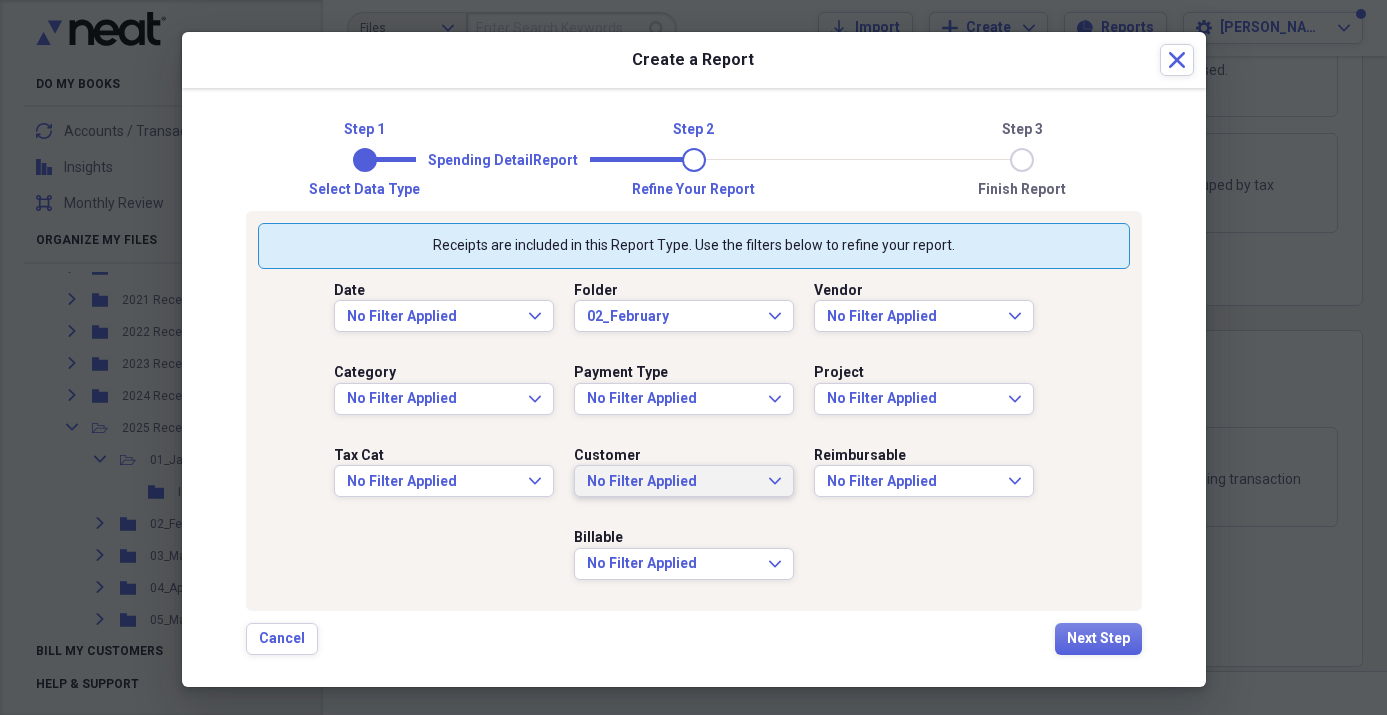 click on "No Filter Applied Expand" at bounding box center (684, 481) 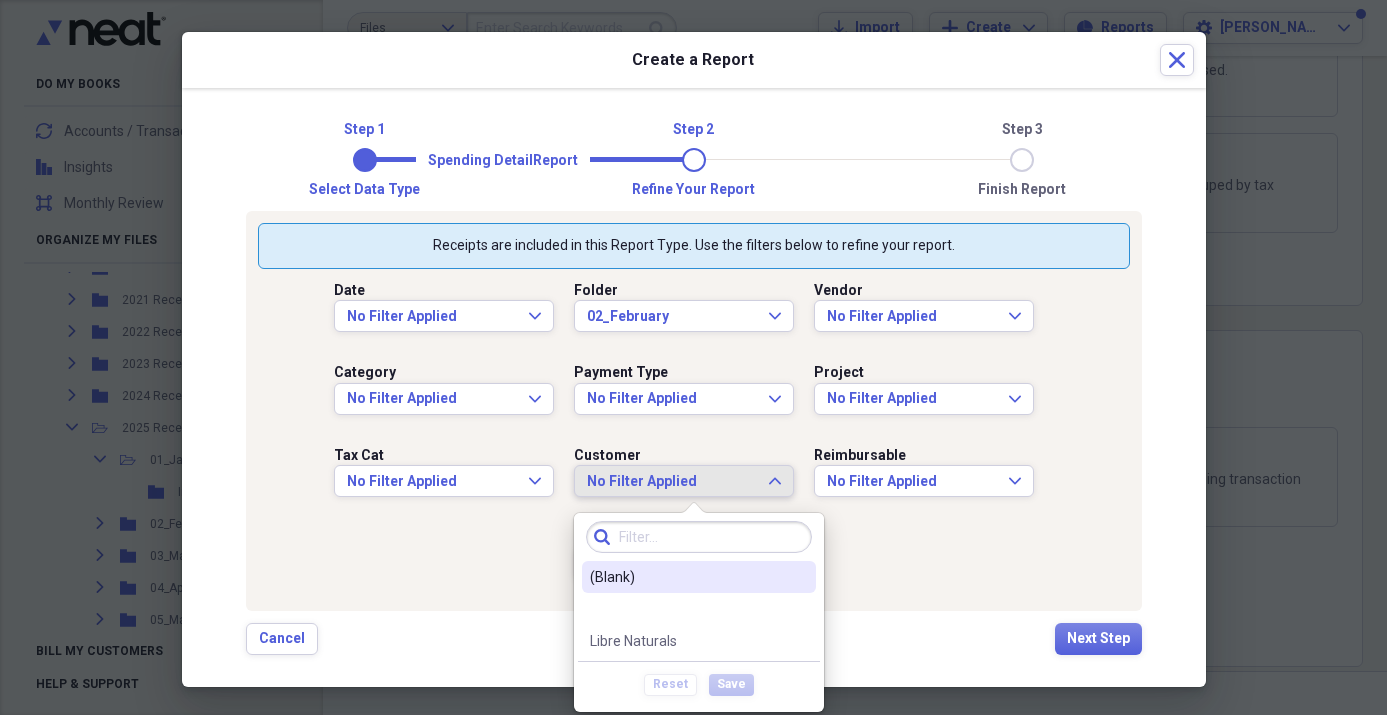 click on "No Filter Applied Expand" at bounding box center (684, 481) 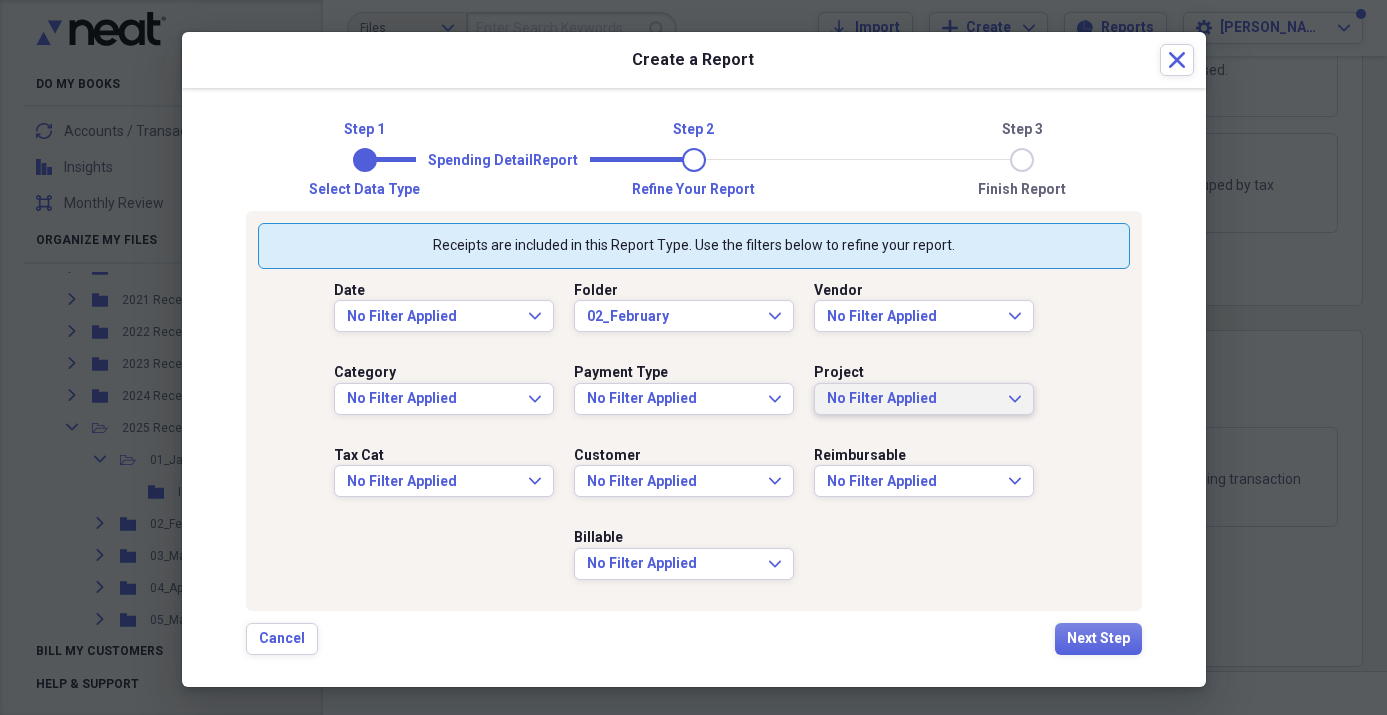 click on "No Filter Applied" at bounding box center [912, 399] 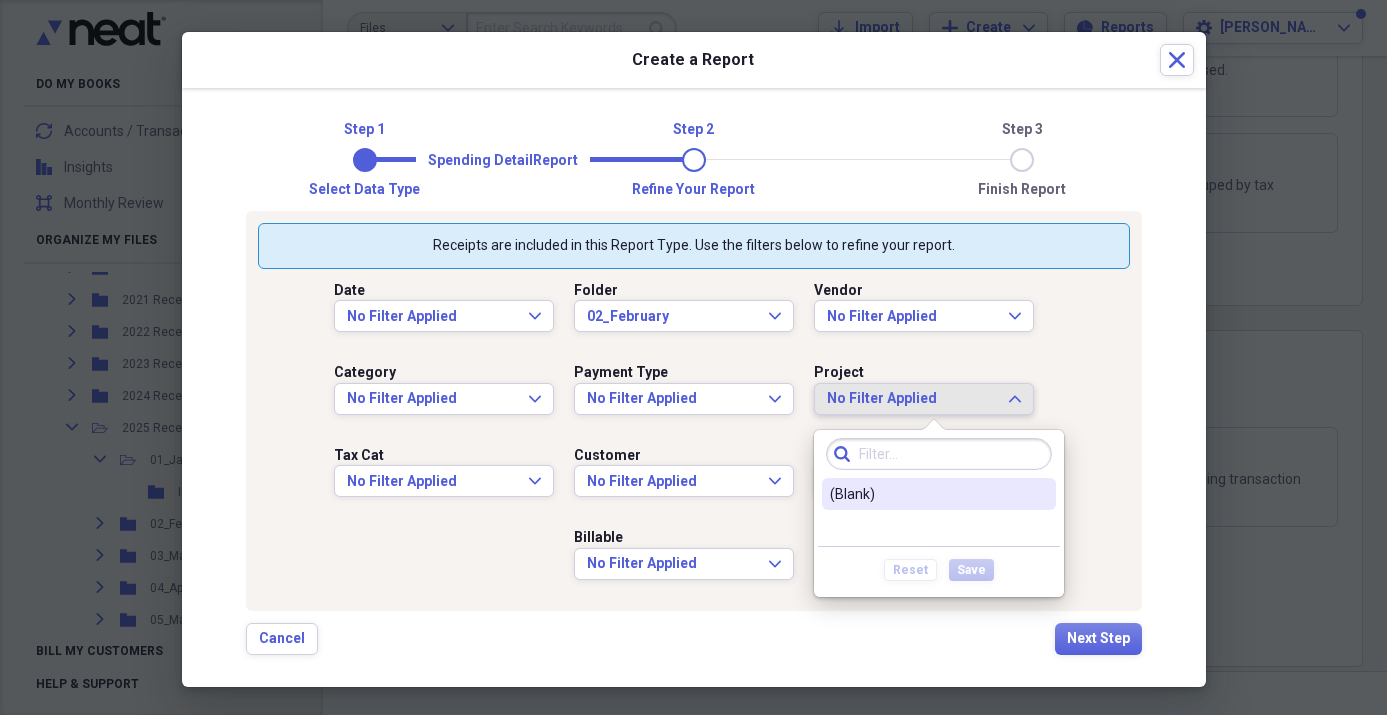 click on "No Filter Applied" at bounding box center [912, 399] 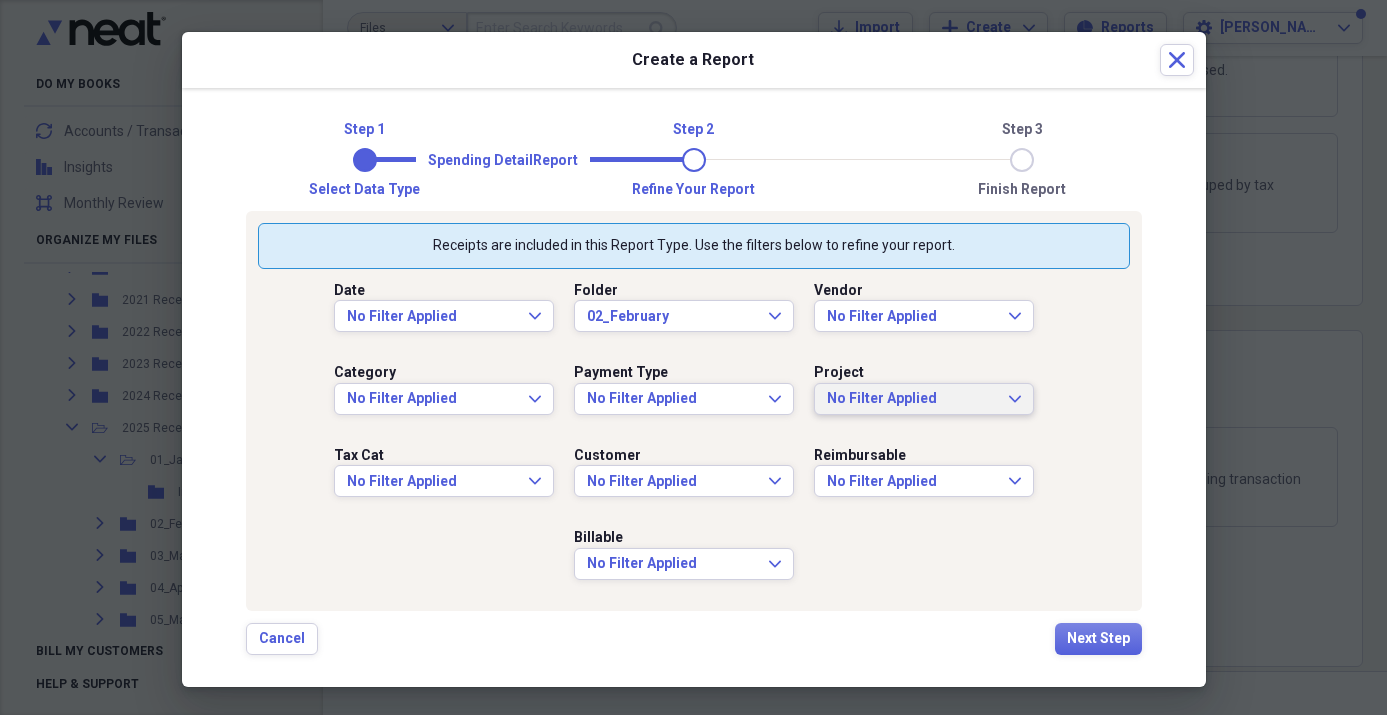 click on "No Filter Applied" at bounding box center (912, 399) 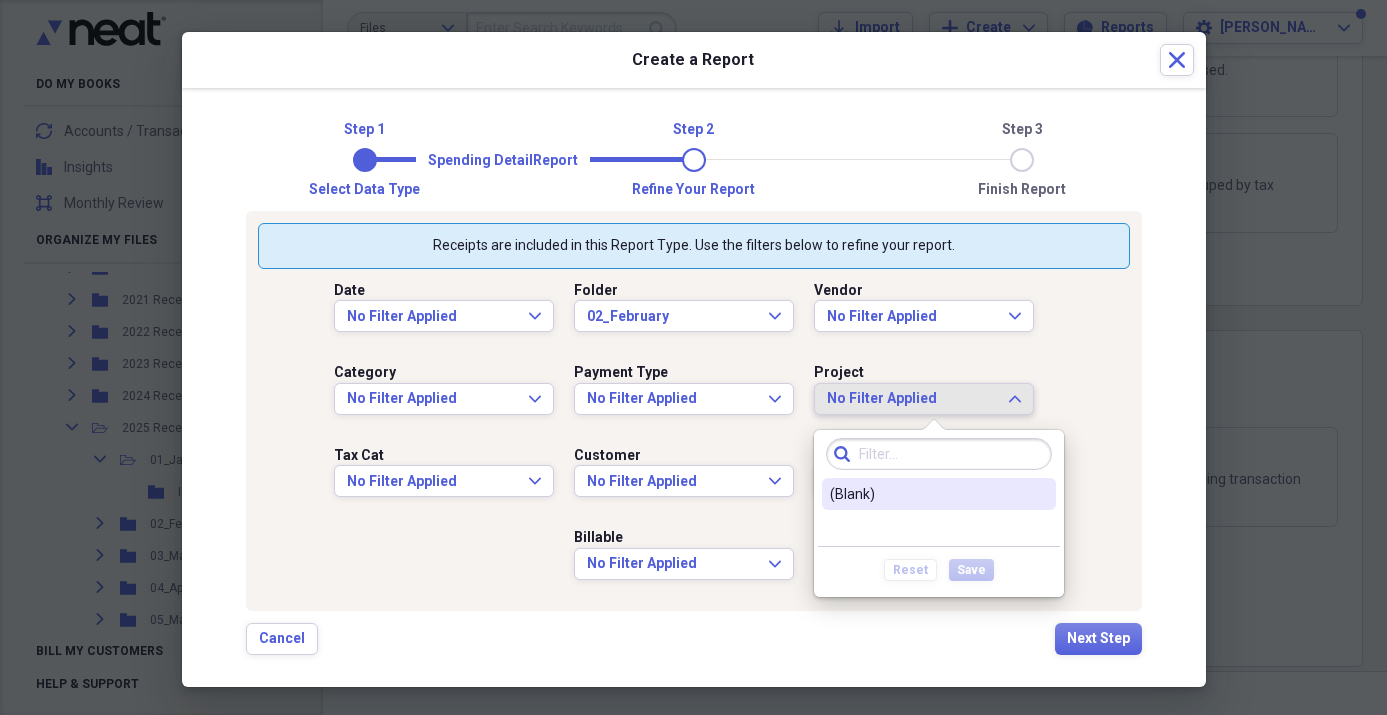 click on "No Filter Applied" at bounding box center [912, 399] 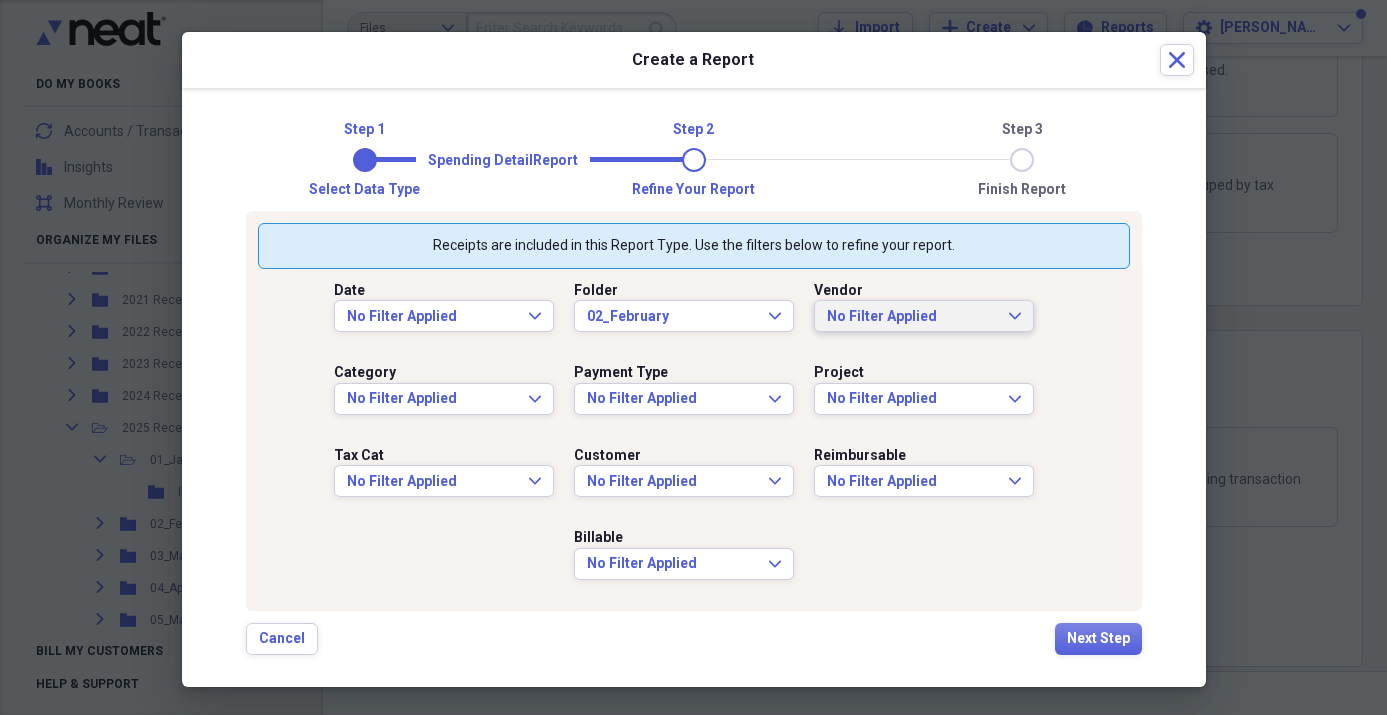 click on "No Filter Applied" at bounding box center (912, 317) 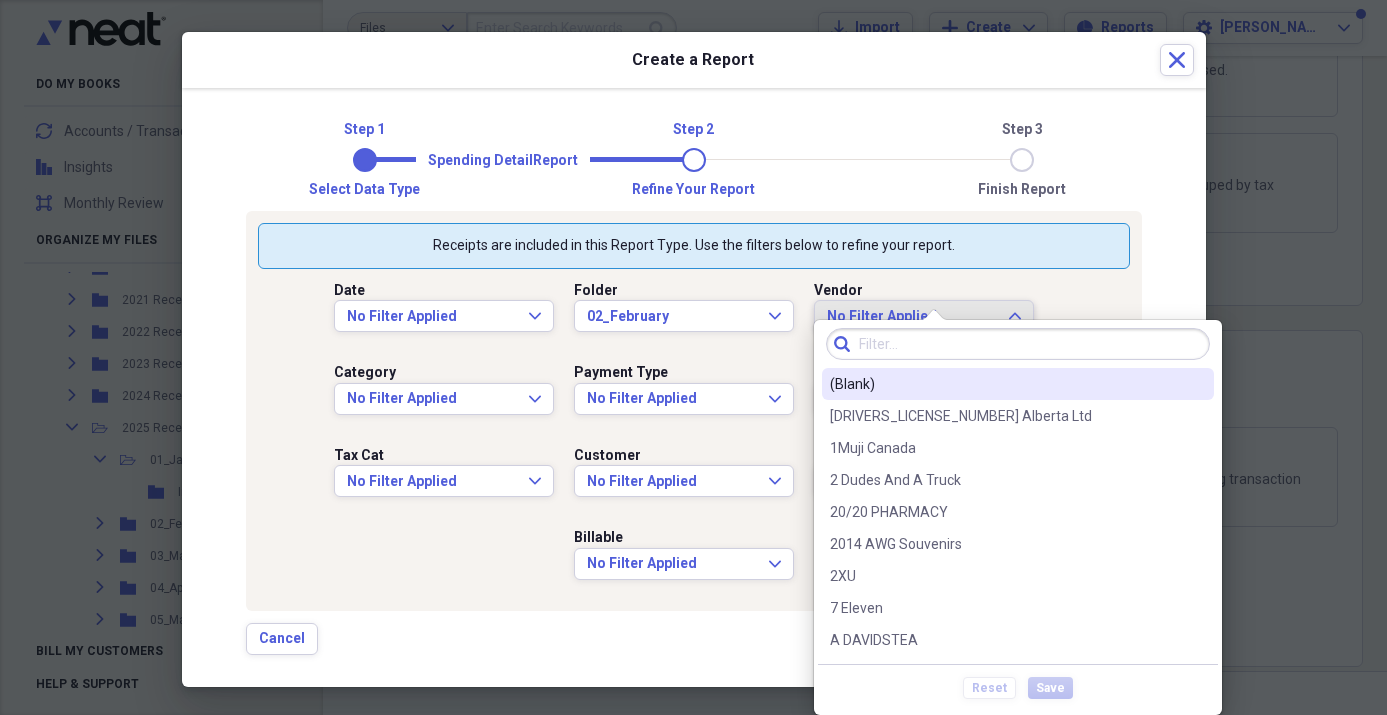 click on "No Filter Applied" at bounding box center (912, 317) 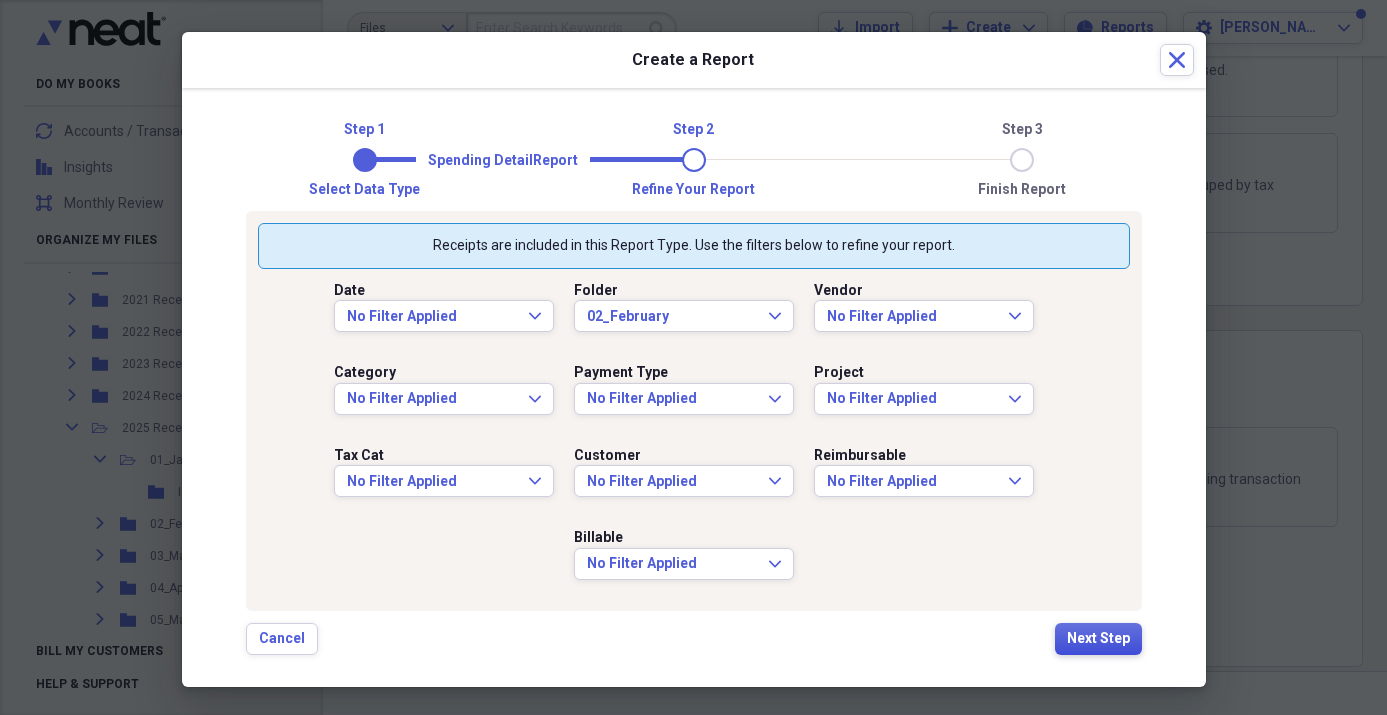 click on "Next Step" at bounding box center (1098, 639) 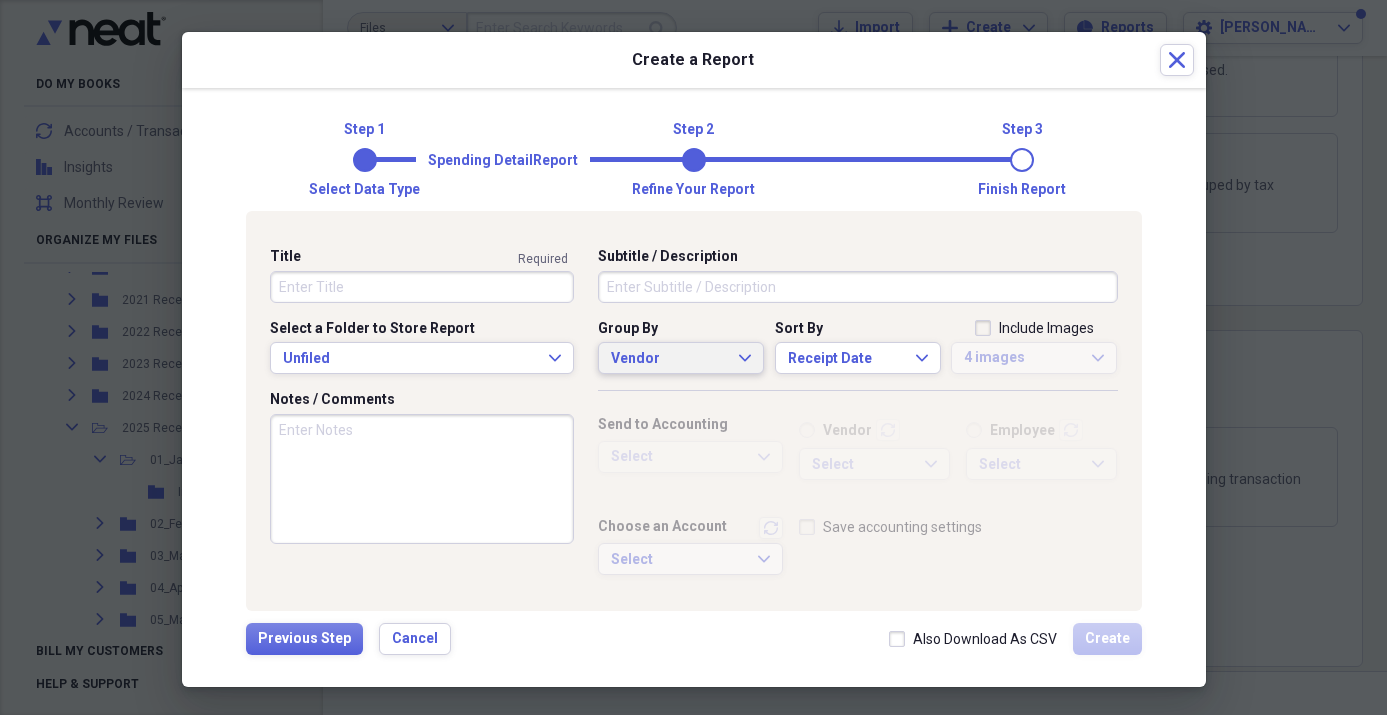 click on "Vendor" at bounding box center [669, 359] 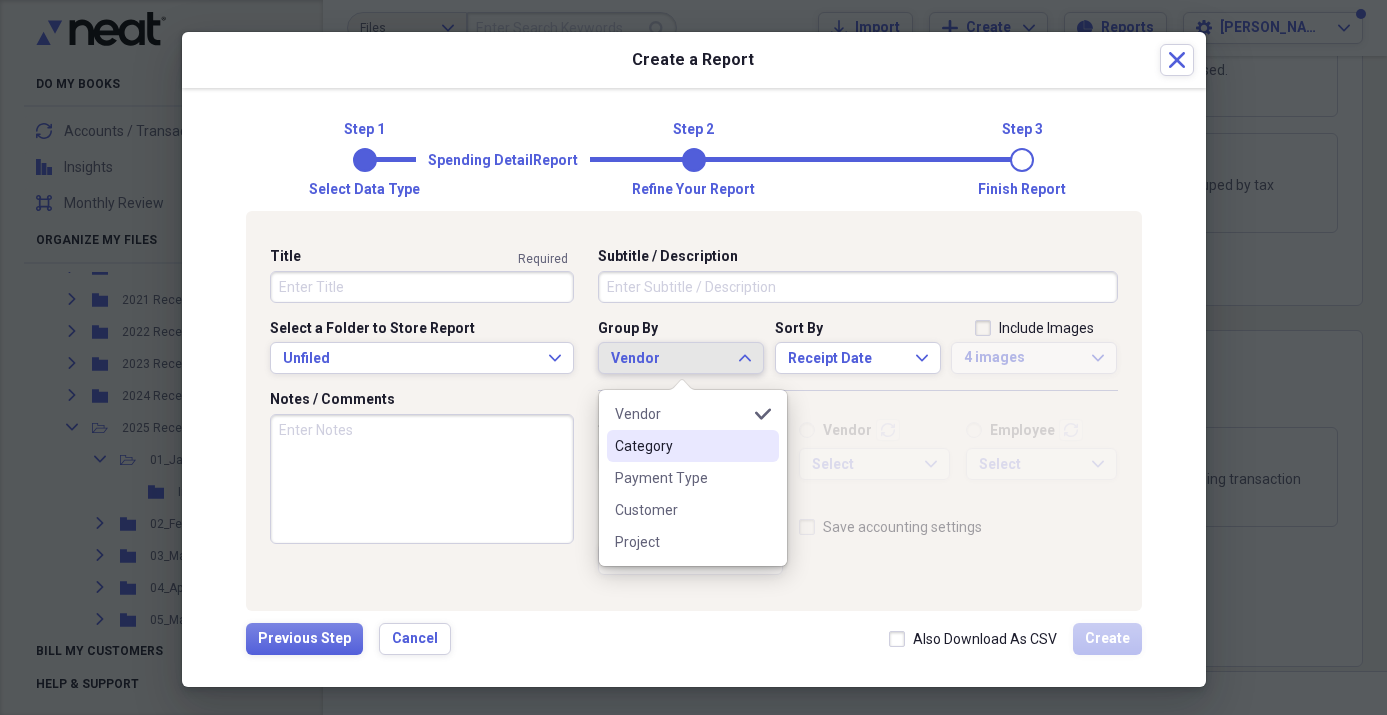 click on "Category" at bounding box center [681, 446] 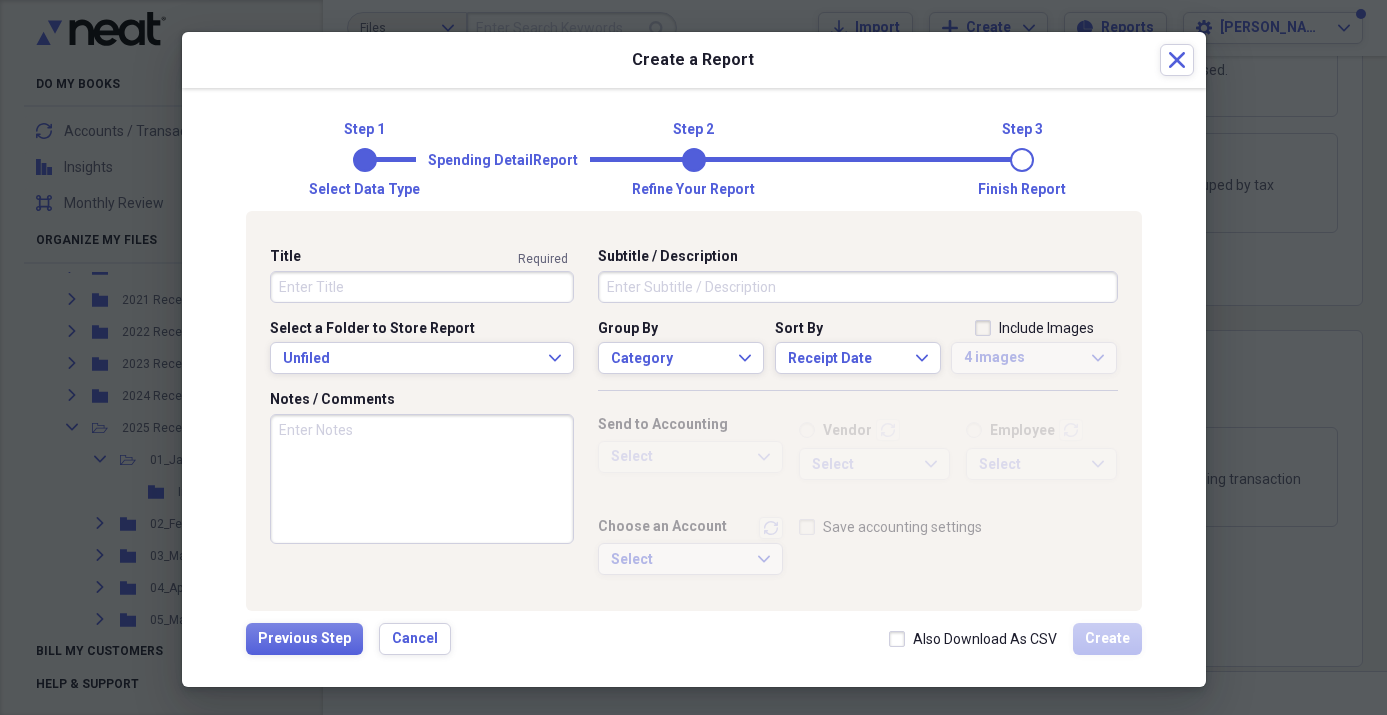 click on "Title" at bounding box center (422, 287) 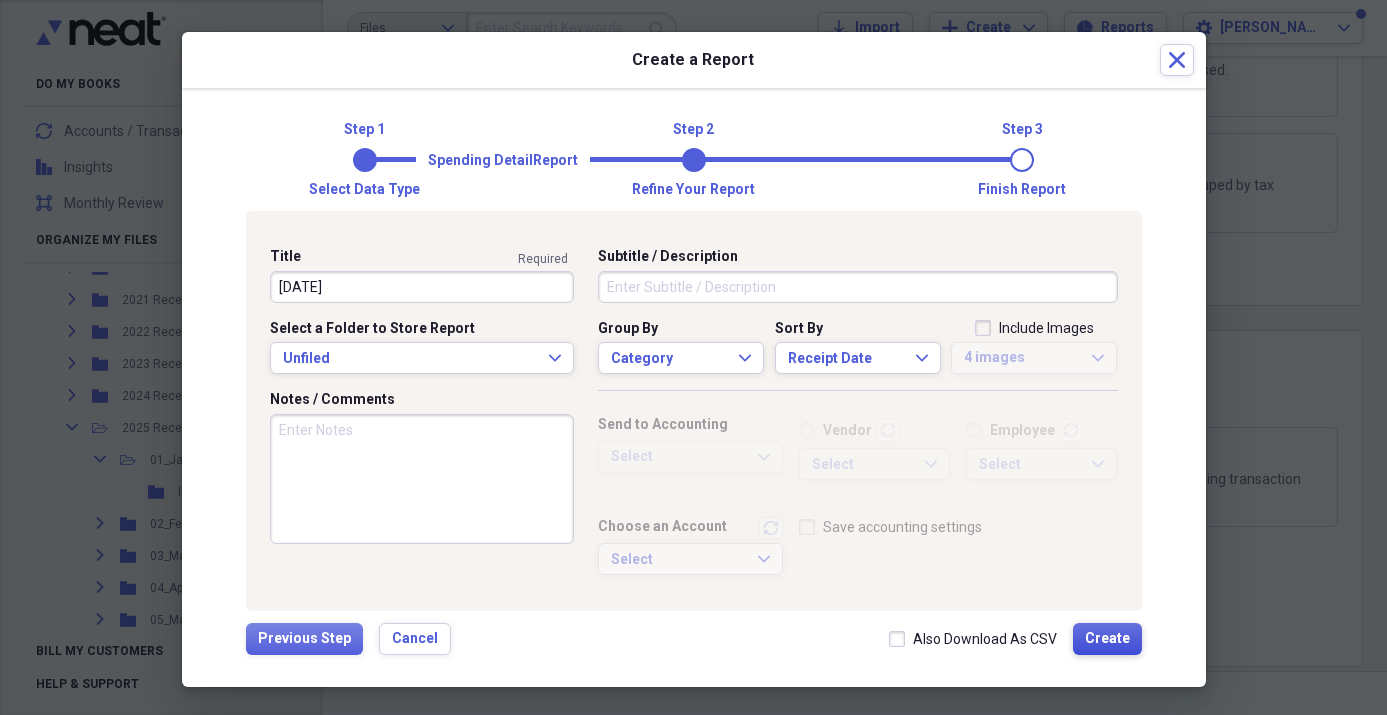 type on "[DATE]" 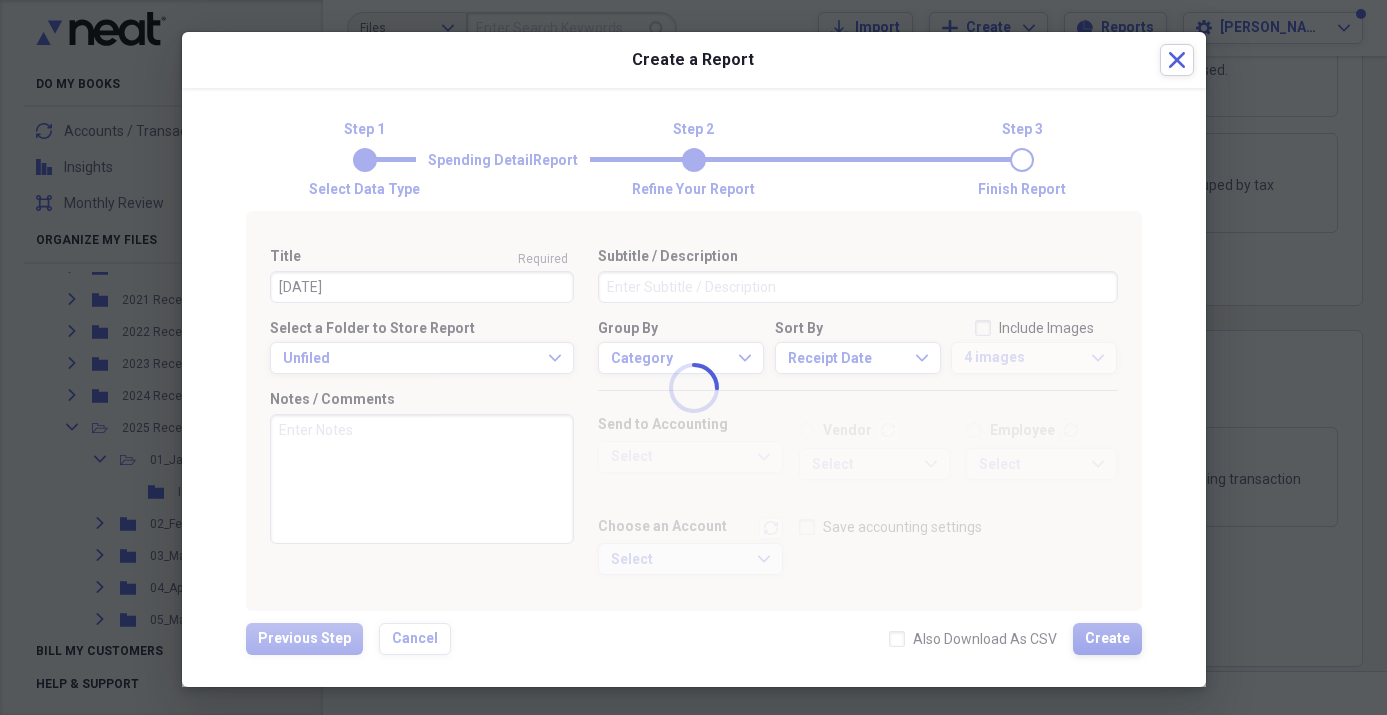 type 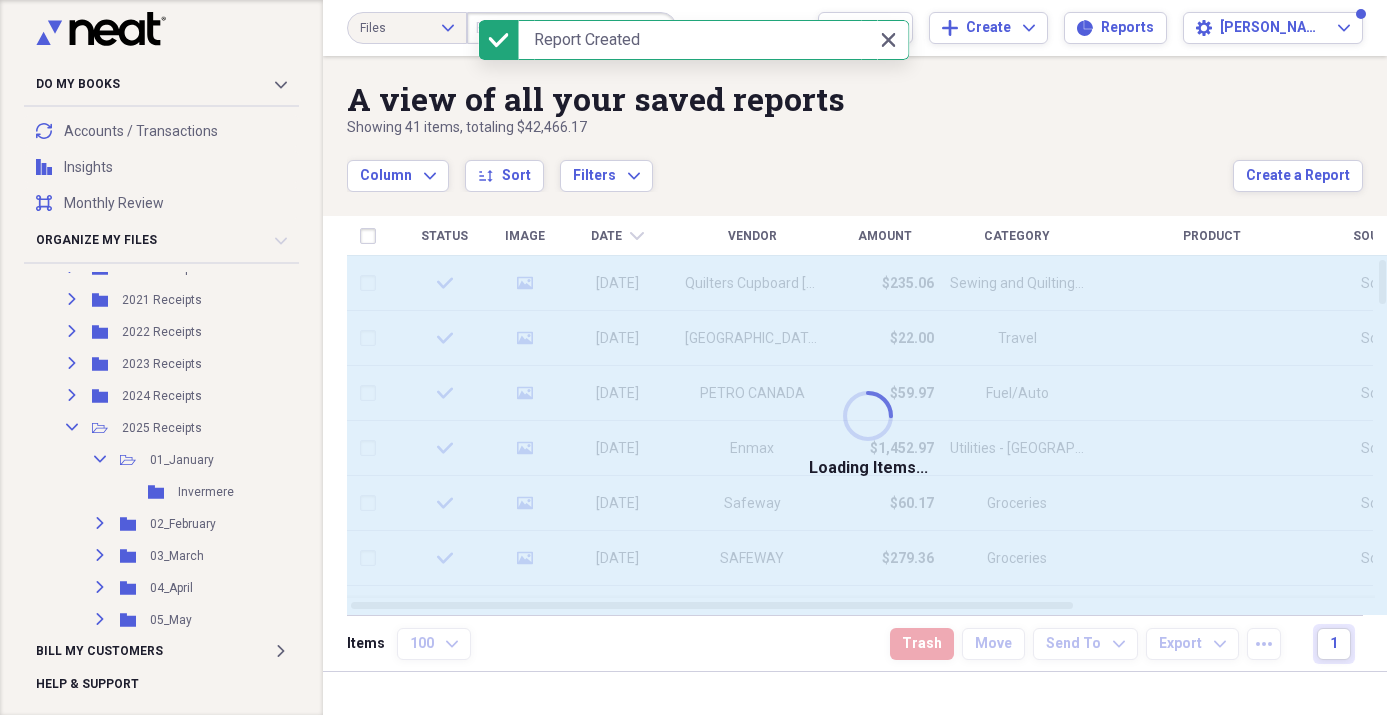 scroll, scrollTop: 0, scrollLeft: 0, axis: both 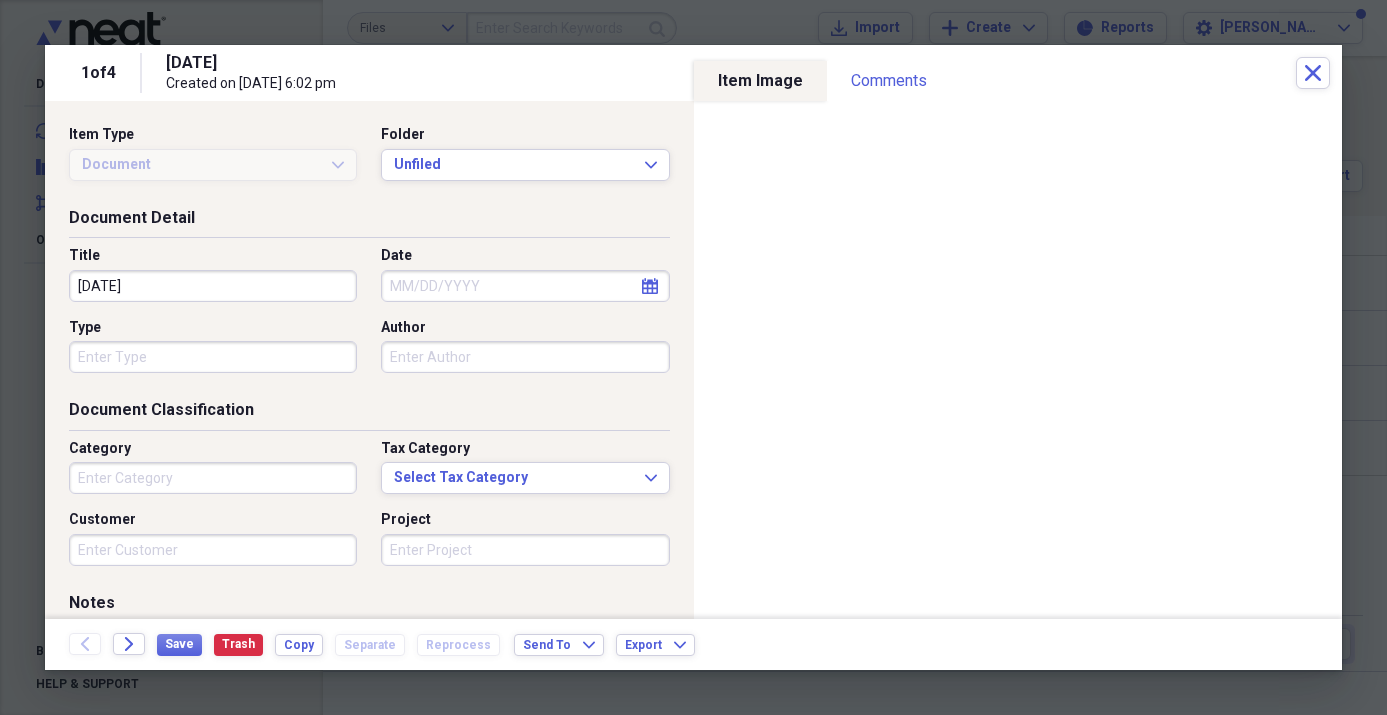 type on "Sports" 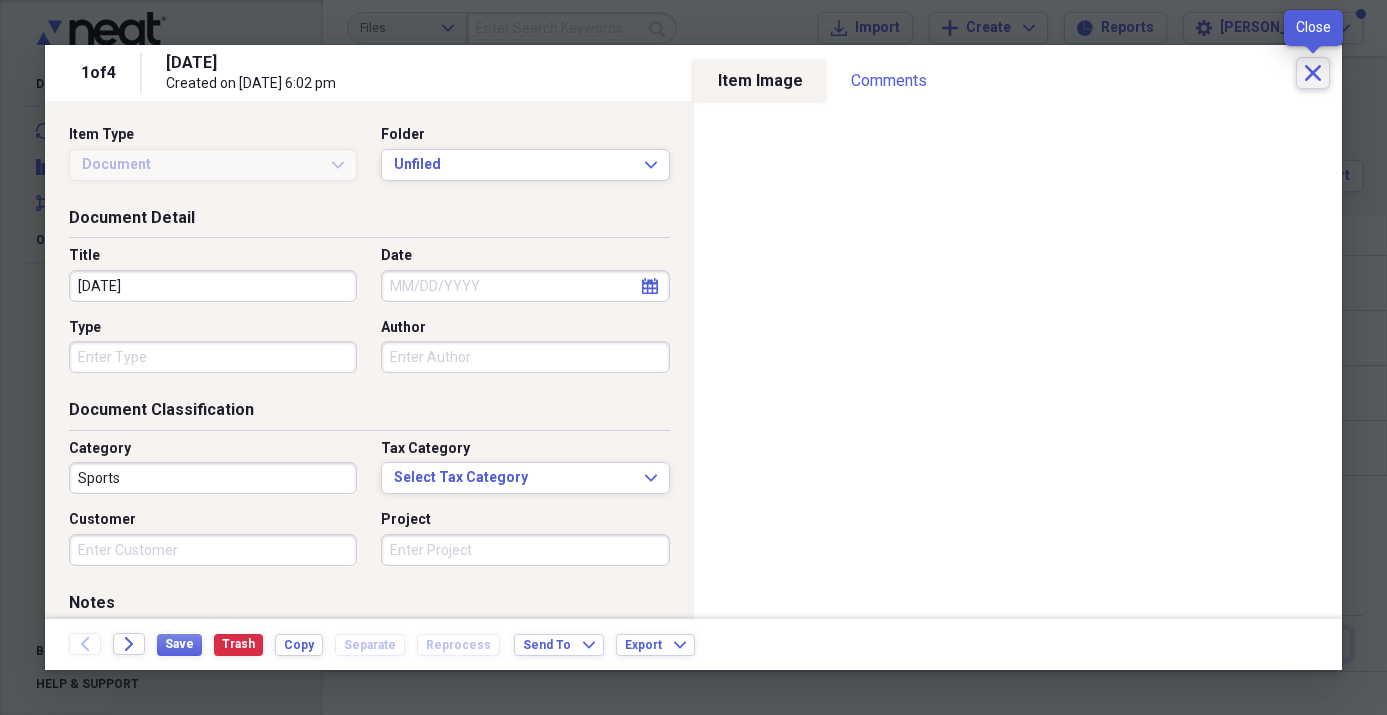 click on "Close" 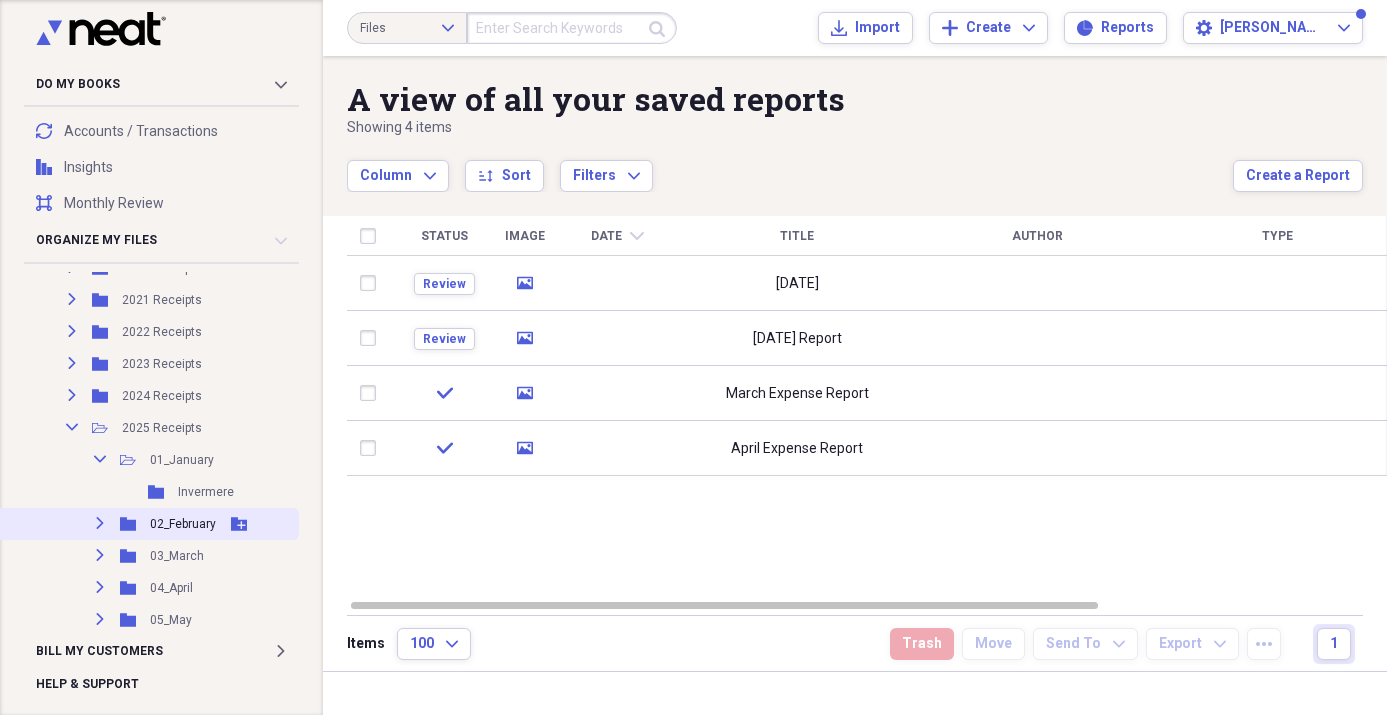 click on "Expand Folder 02_February Add Folder" at bounding box center [147, 524] 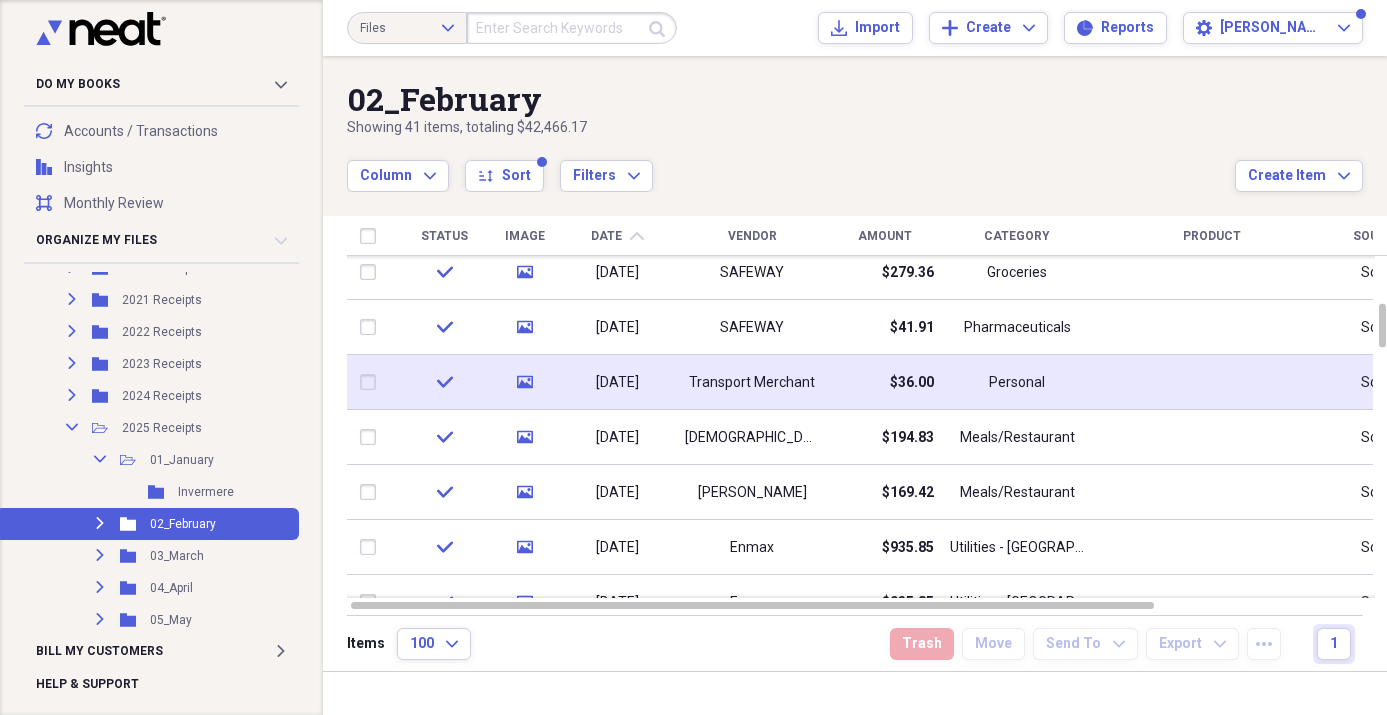 click on "Transport Merchant" at bounding box center (752, 383) 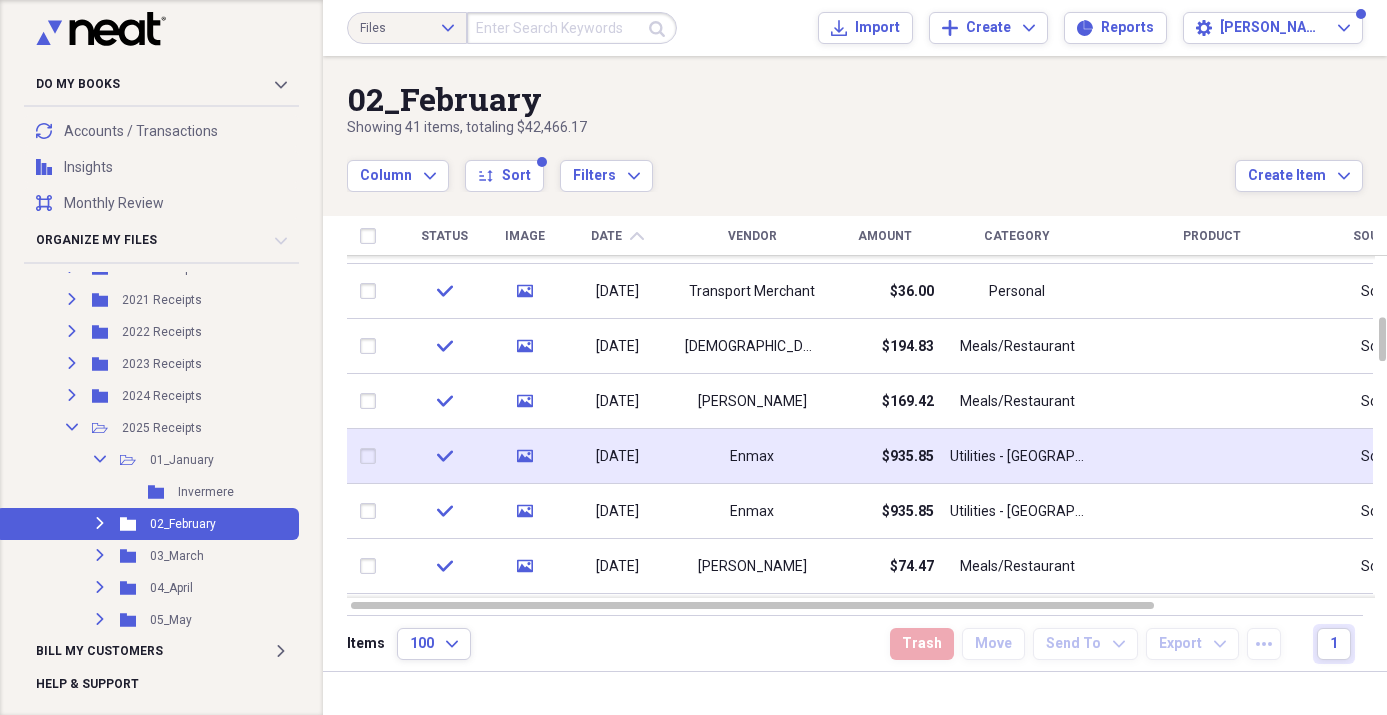 click on "[DATE]" at bounding box center (617, 457) 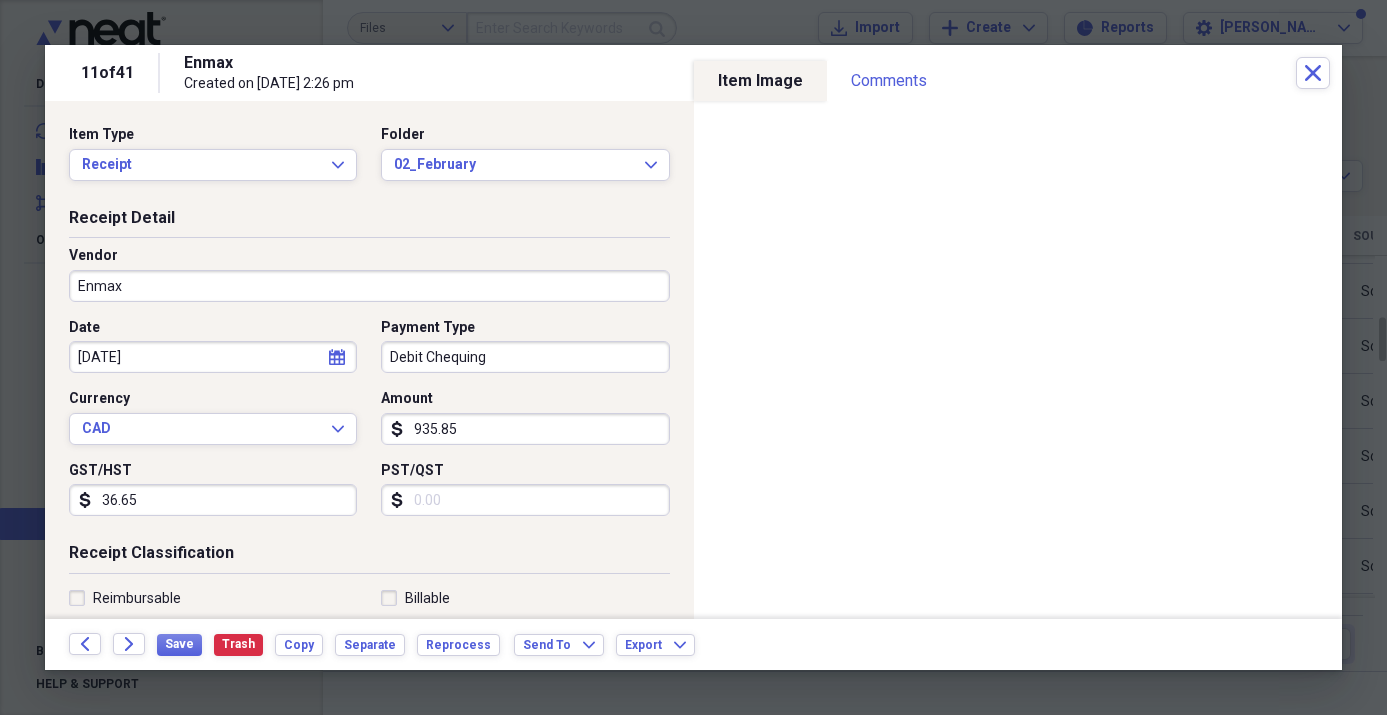 scroll, scrollTop: 1, scrollLeft: 0, axis: vertical 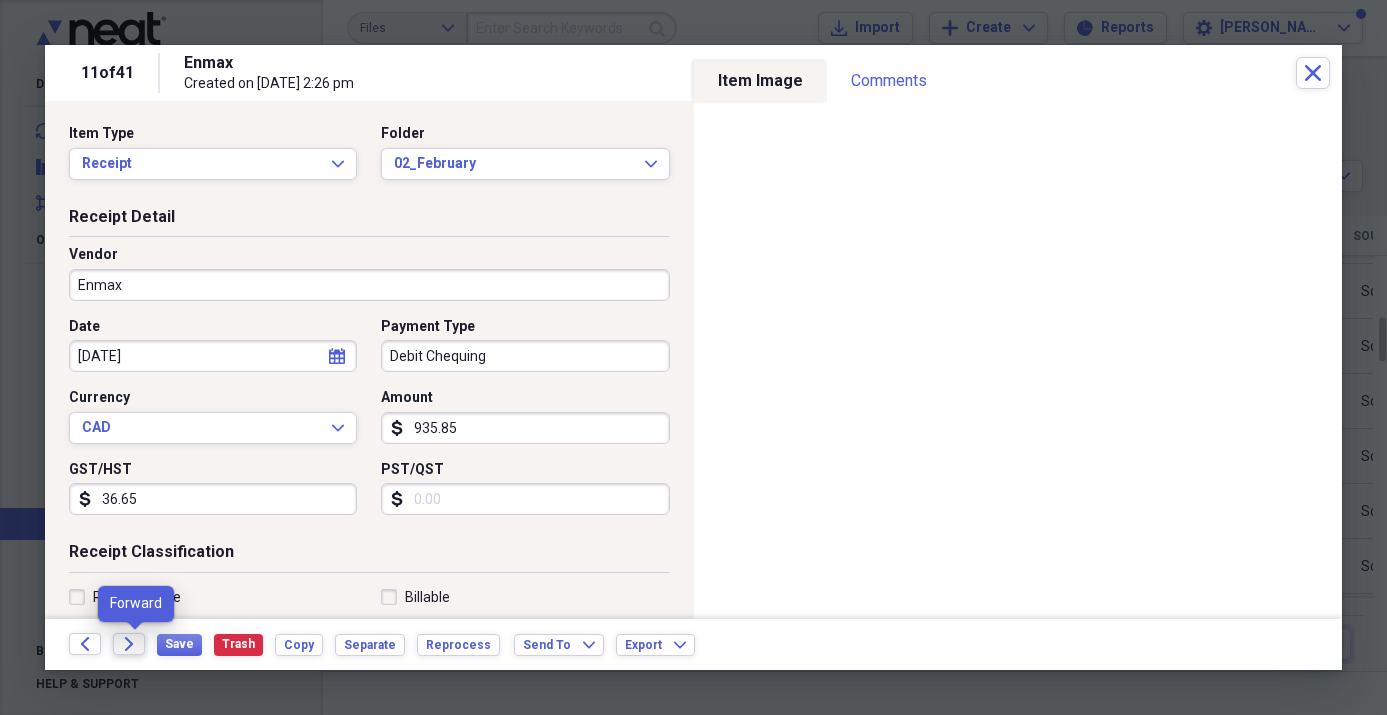 click on "Forward" 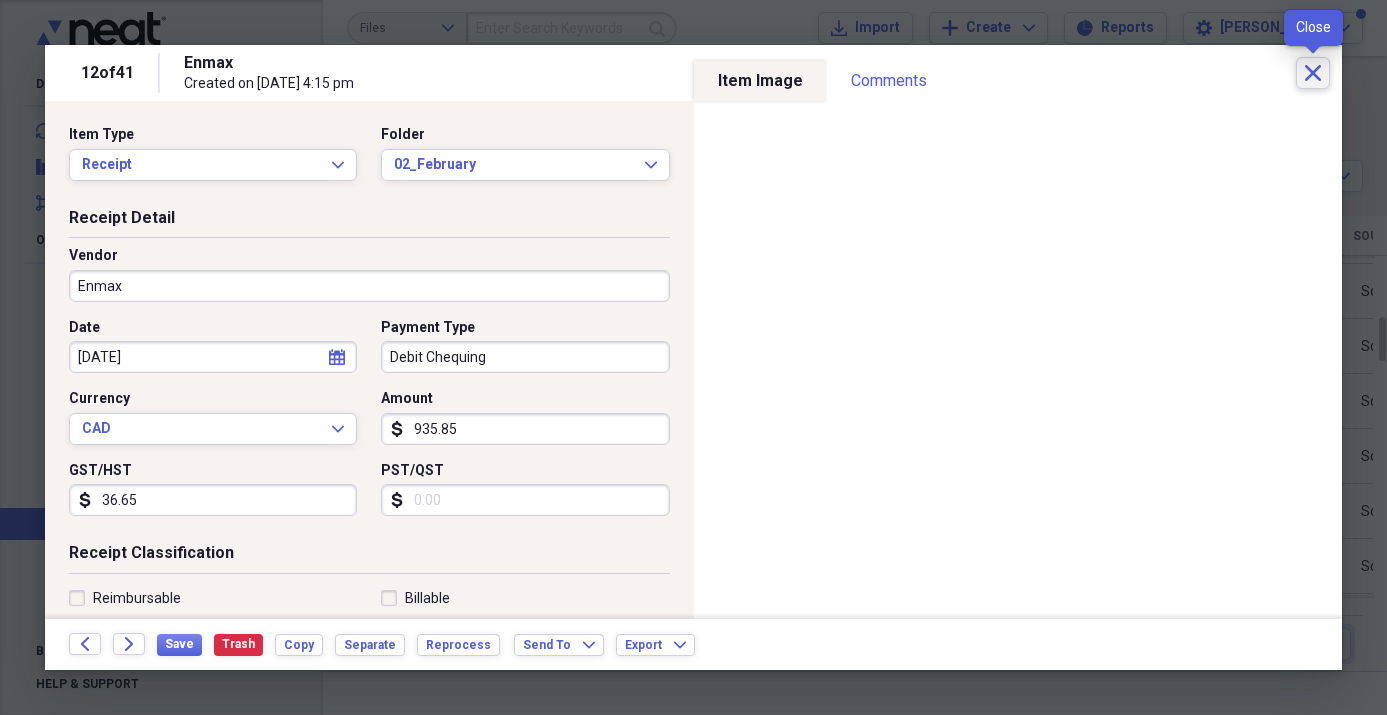 click on "Close" 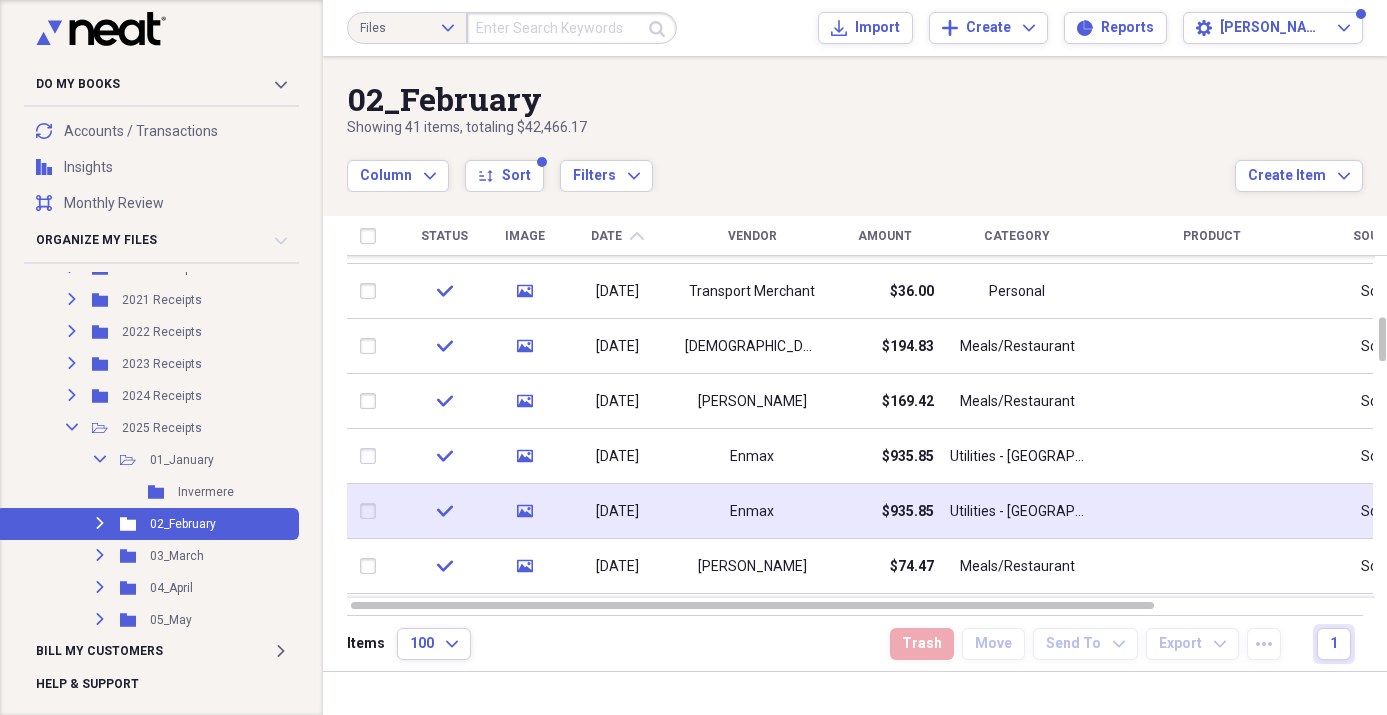 click at bounding box center [372, 511] 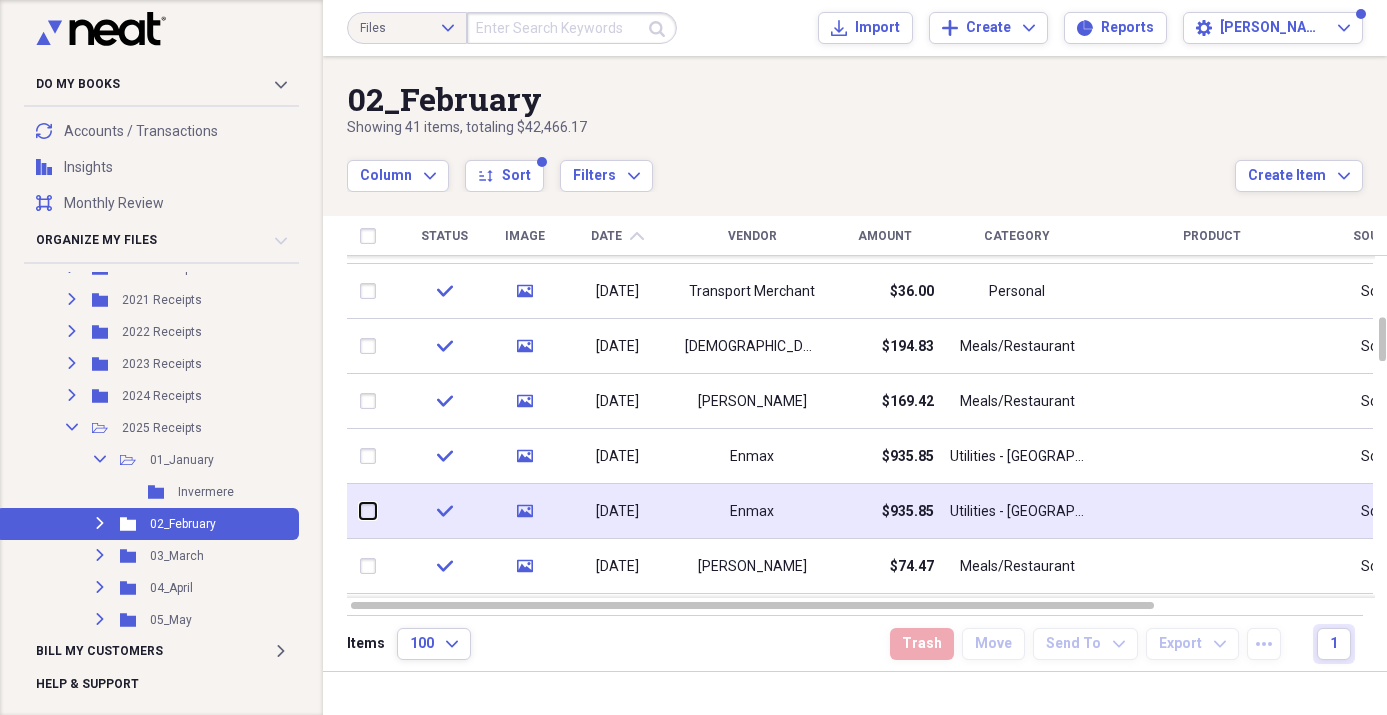 click at bounding box center (360, 511) 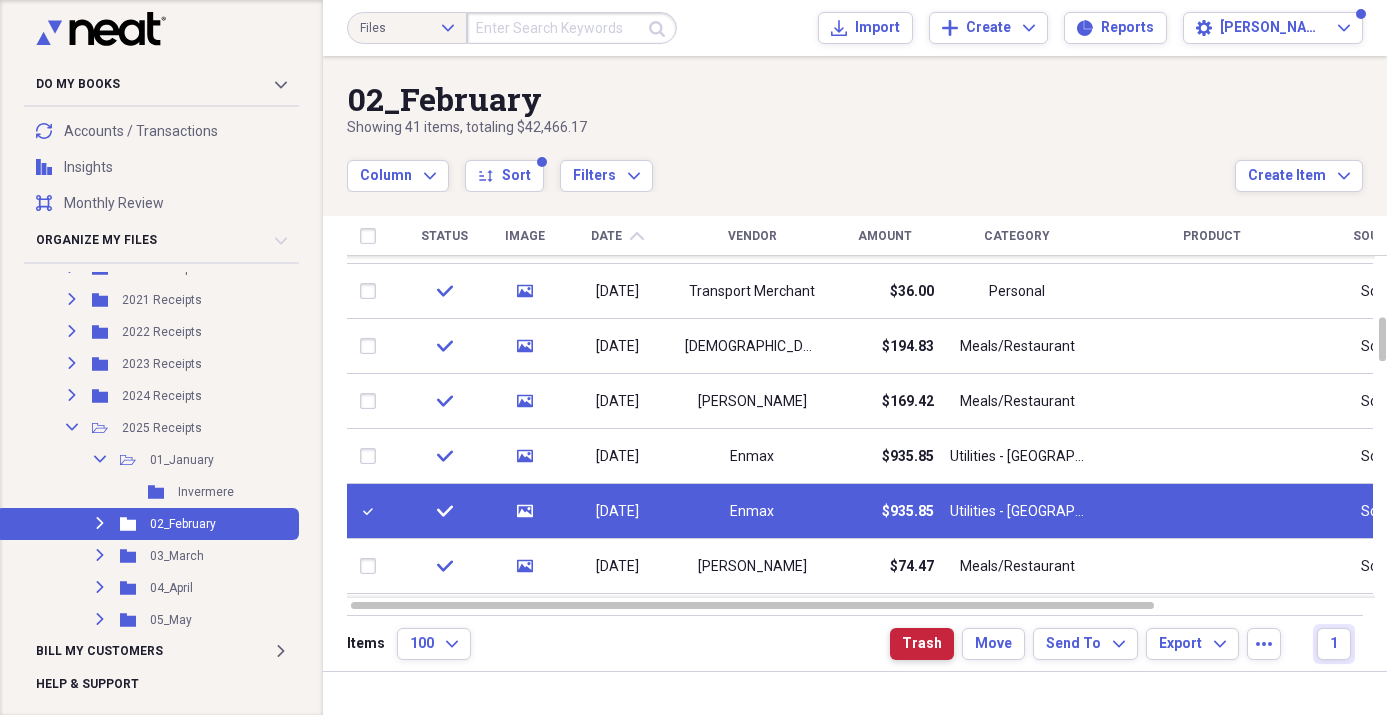 click on "Trash" at bounding box center [922, 644] 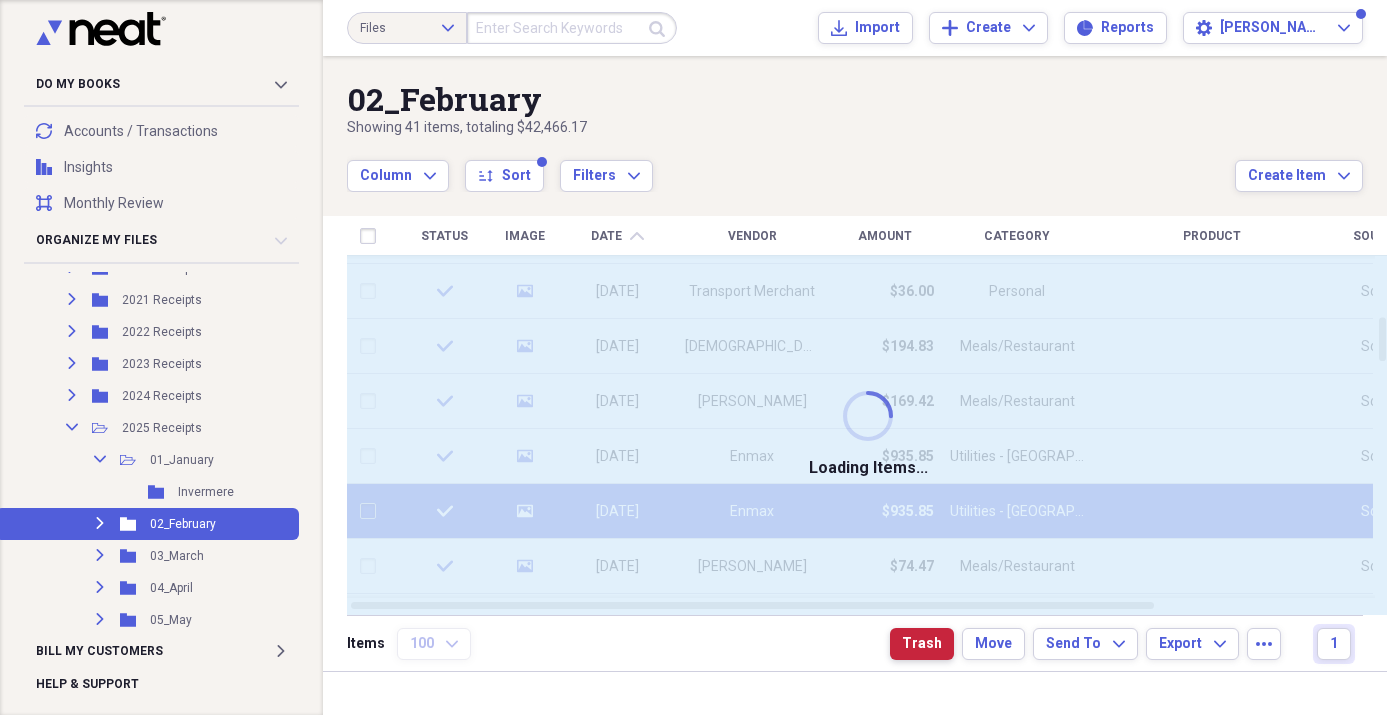 checkbox on "false" 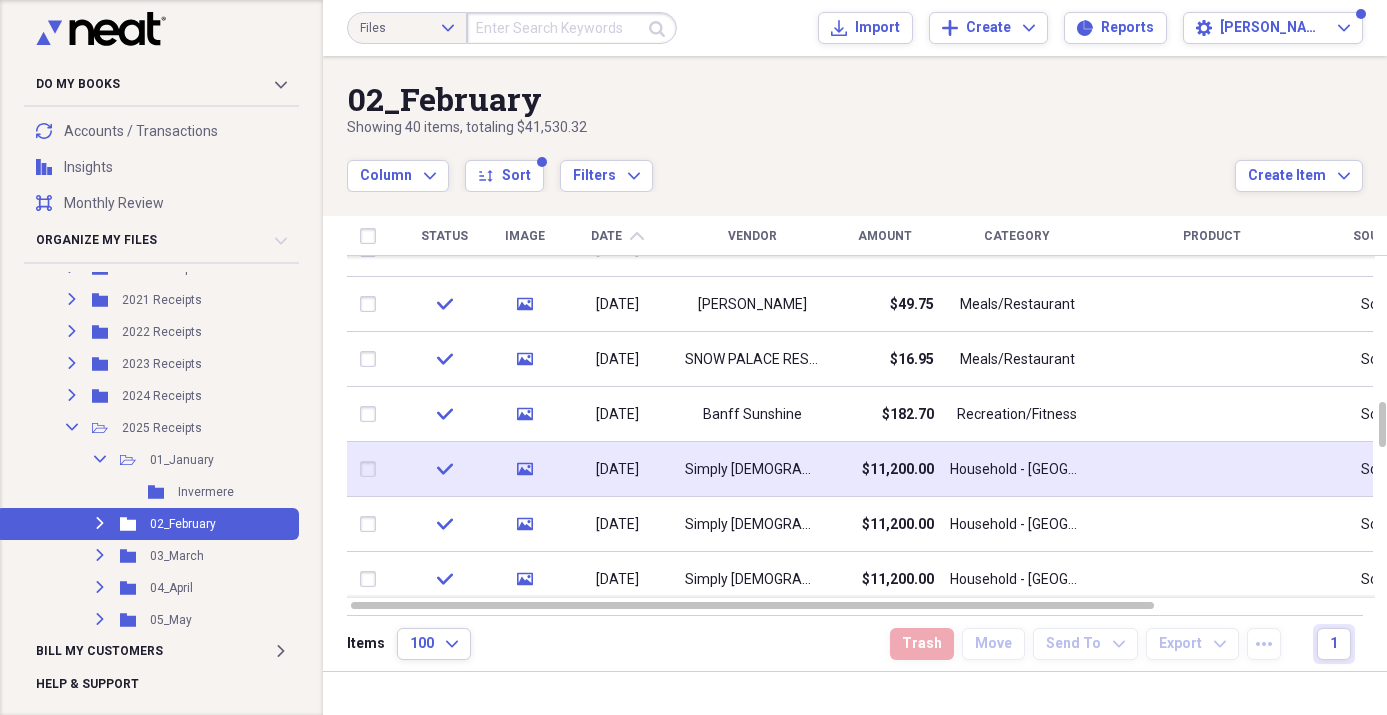 click on "Simply [DEMOGRAPHIC_DATA] [GEOGRAPHIC_DATA]" at bounding box center (752, 470) 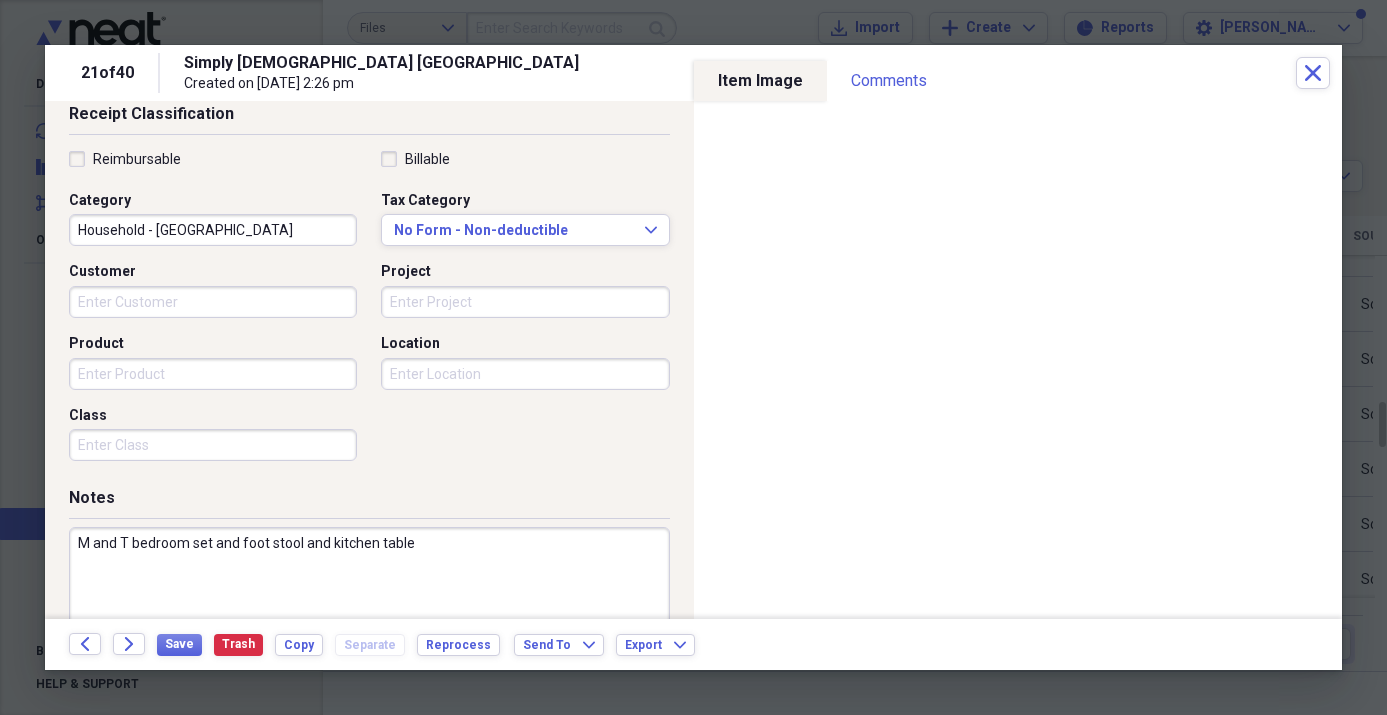 scroll, scrollTop: 502, scrollLeft: 0, axis: vertical 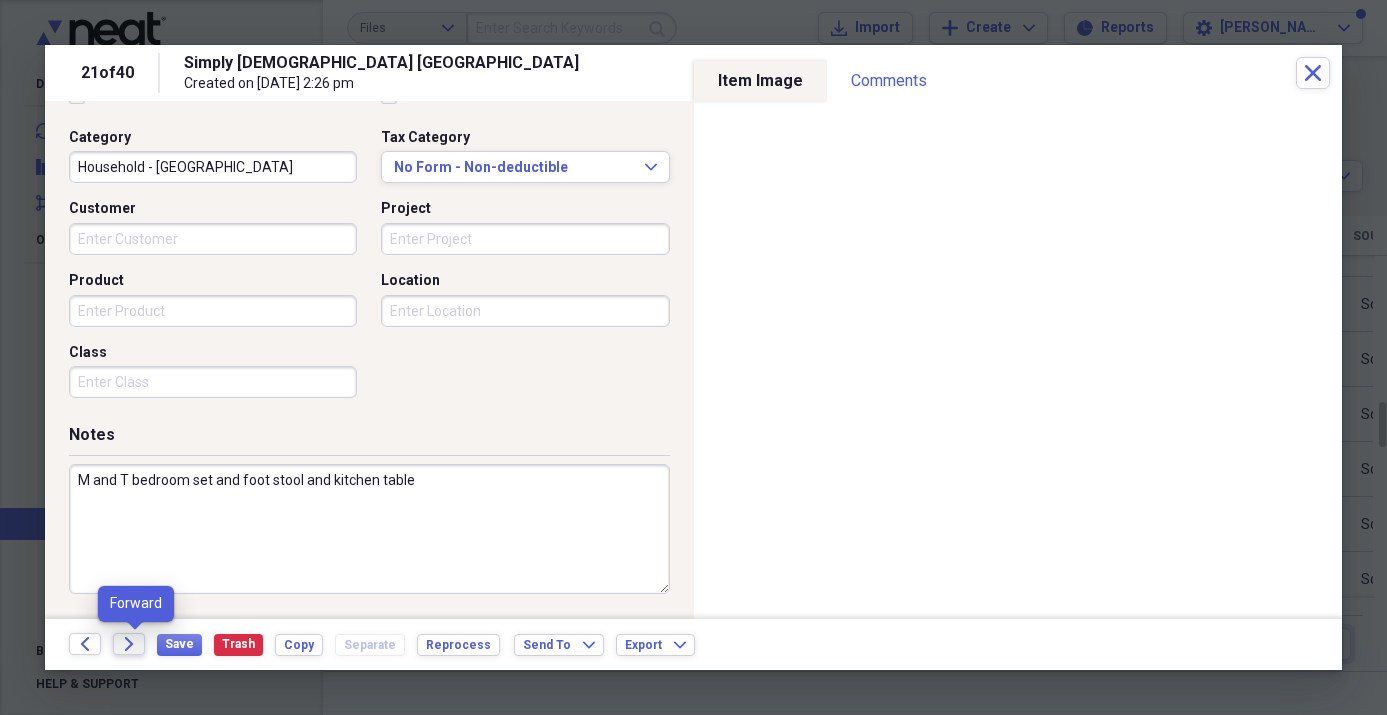 click on "Forward" 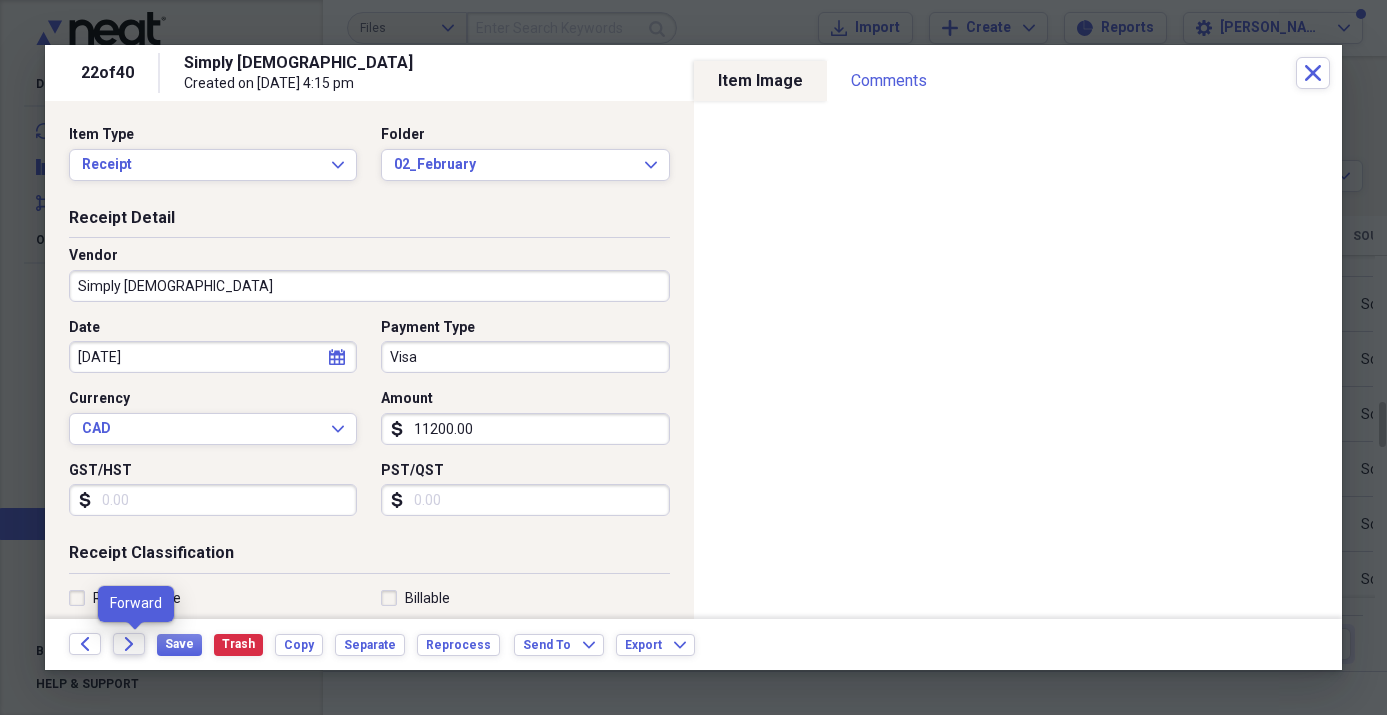 click on "Forward" 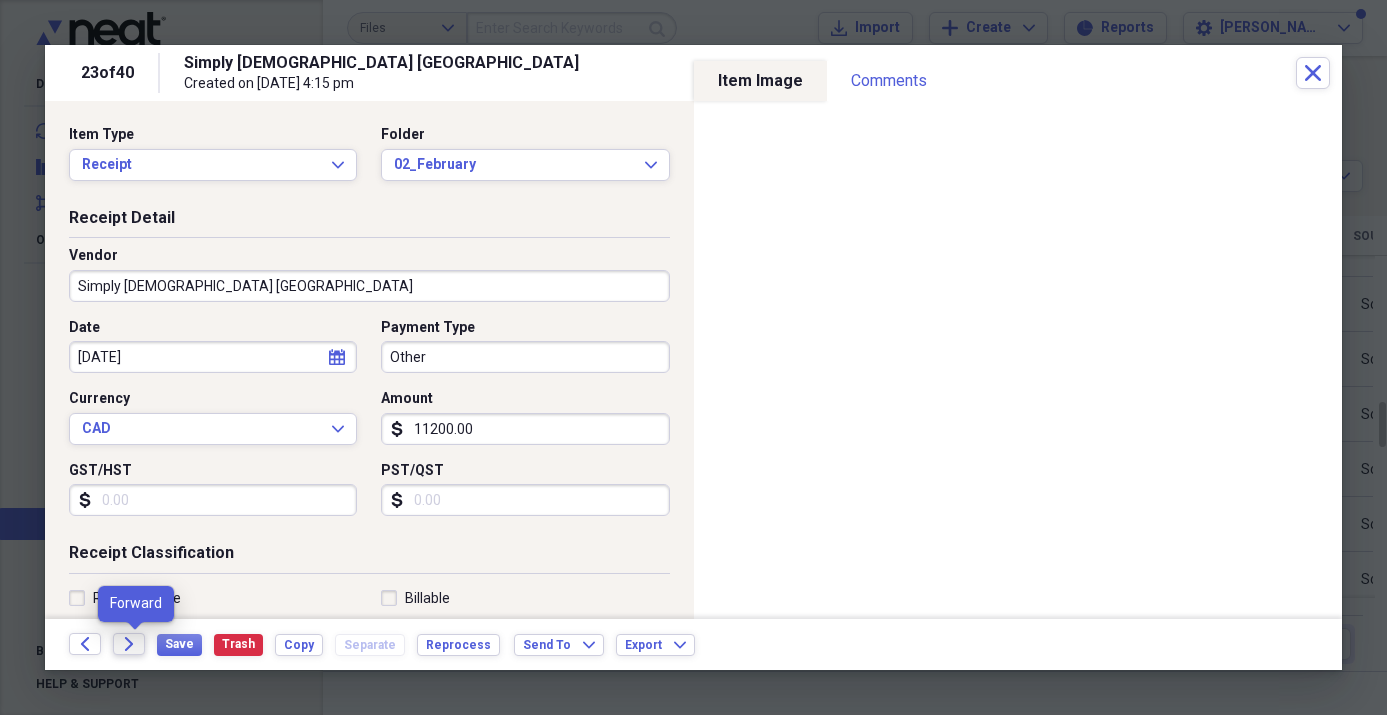 click on "Forward" 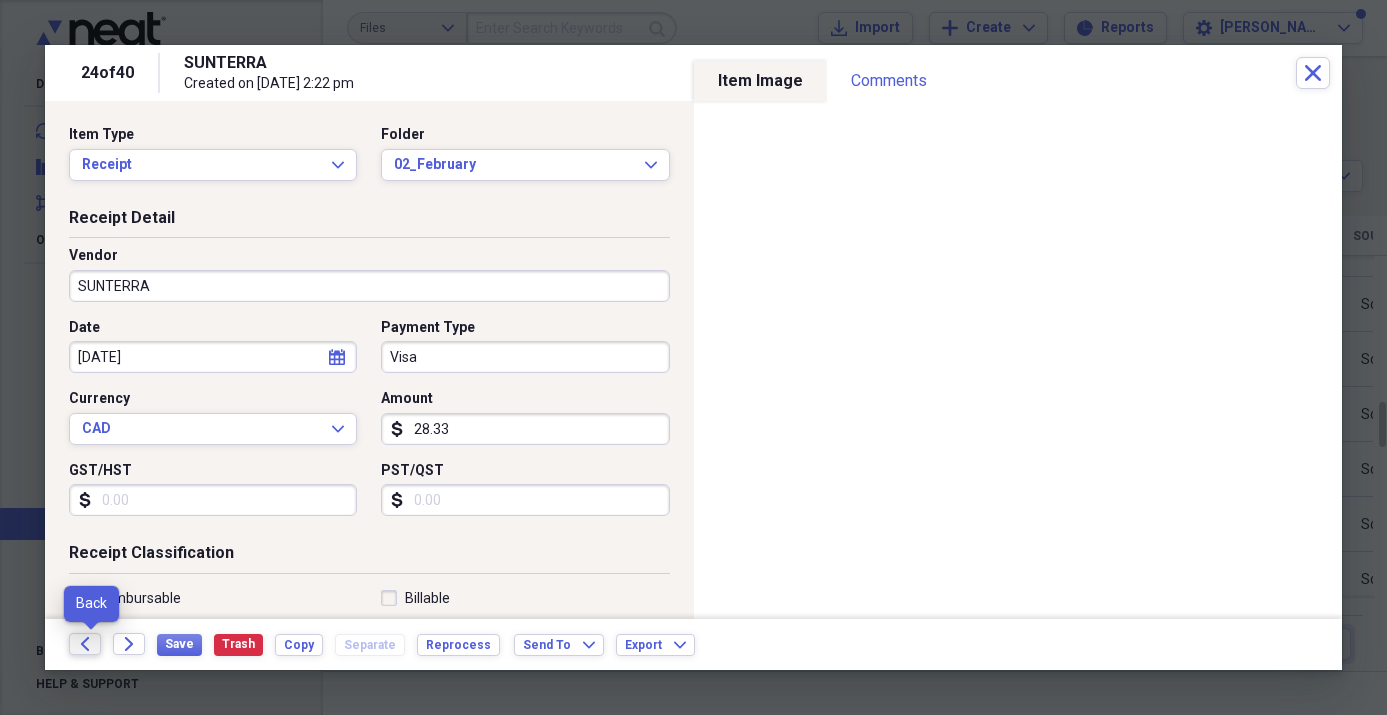 click on "Back" 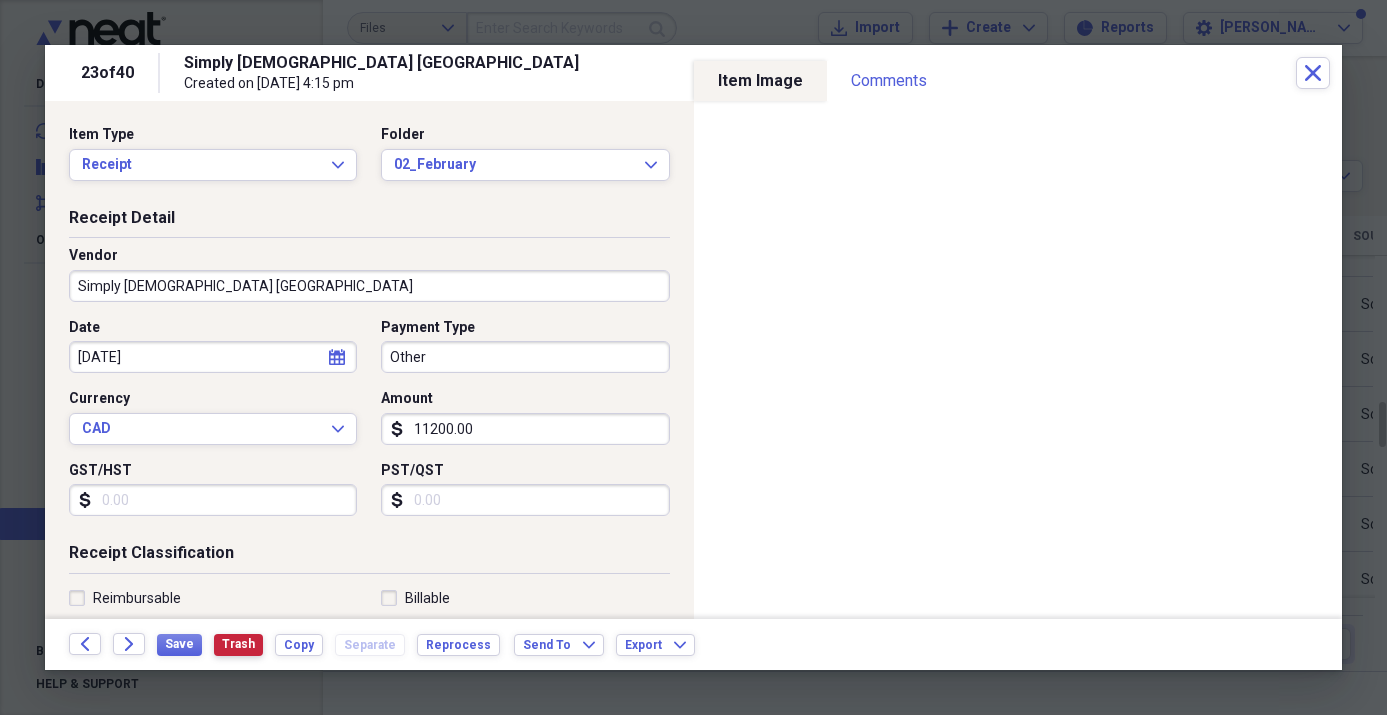 click on "Trash" at bounding box center (238, 644) 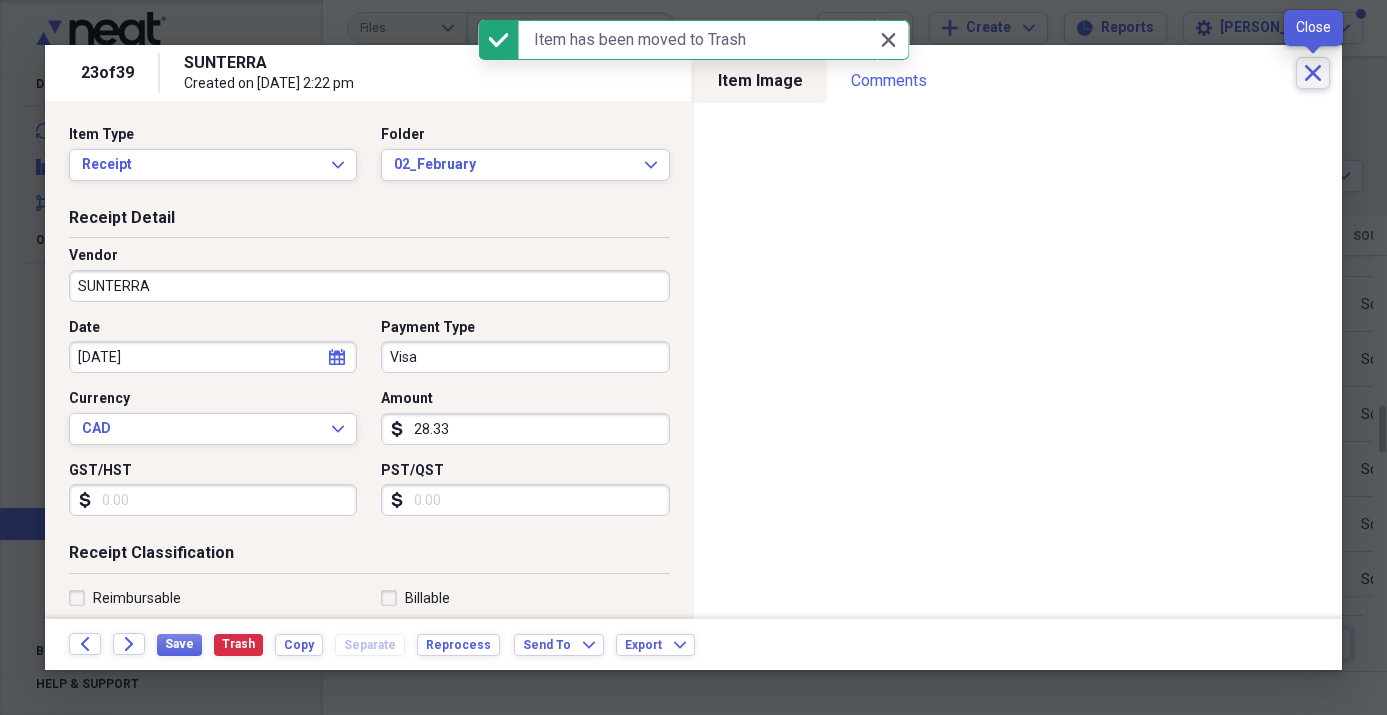 click on "Close" 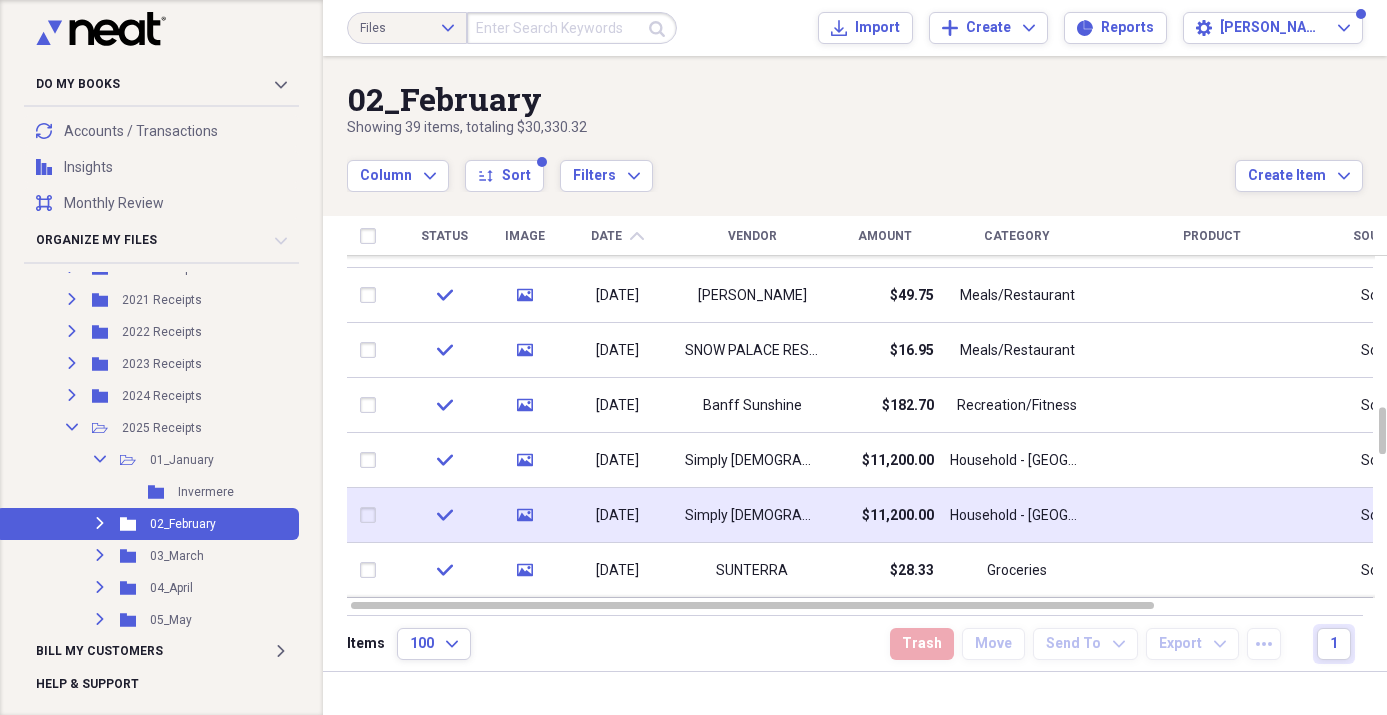 click on "Simply [DEMOGRAPHIC_DATA]" at bounding box center (752, 516) 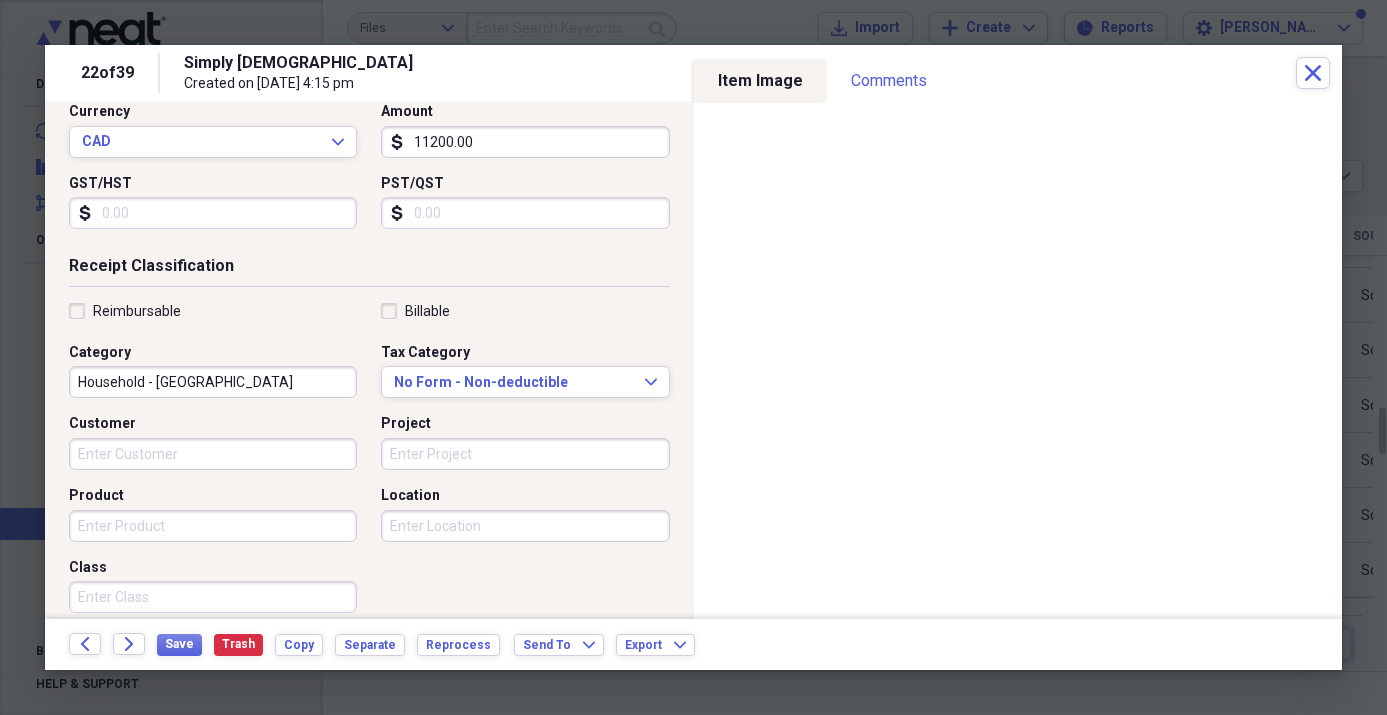 scroll, scrollTop: 502, scrollLeft: 0, axis: vertical 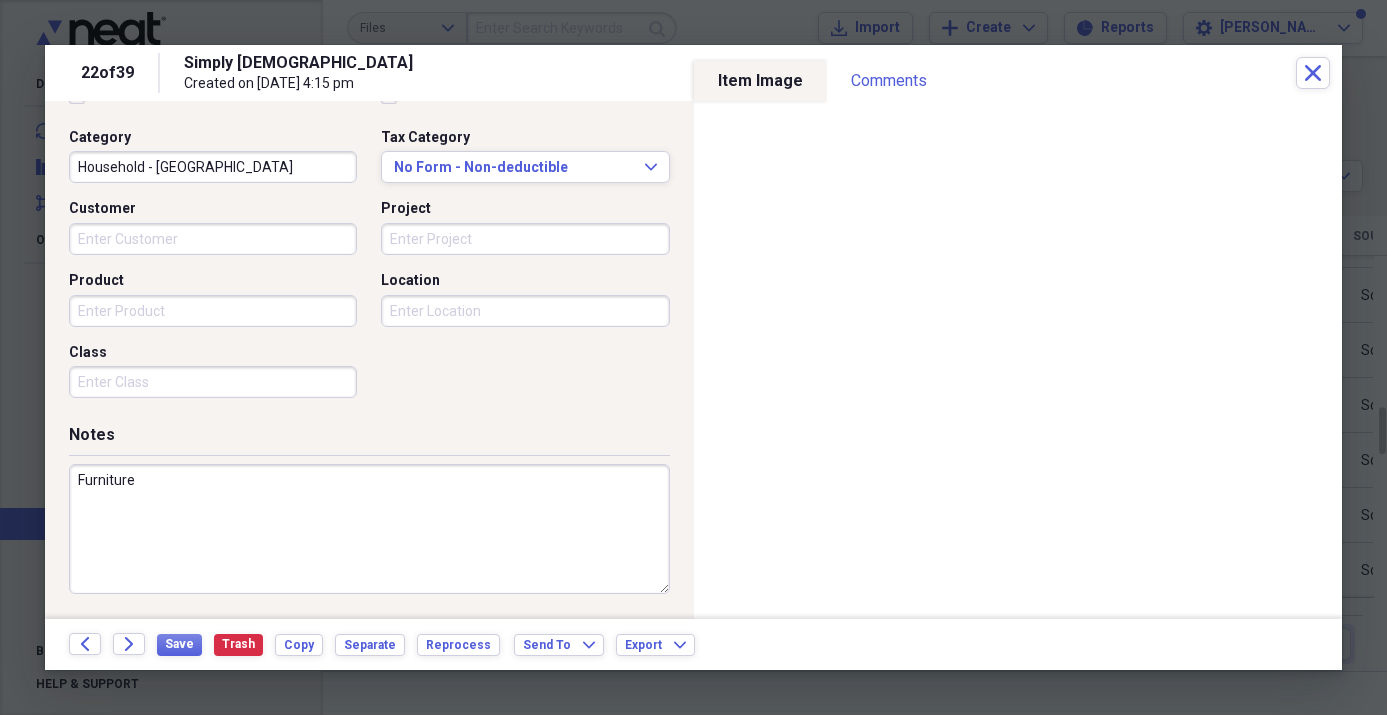 click on "Furniture" at bounding box center (369, 529) 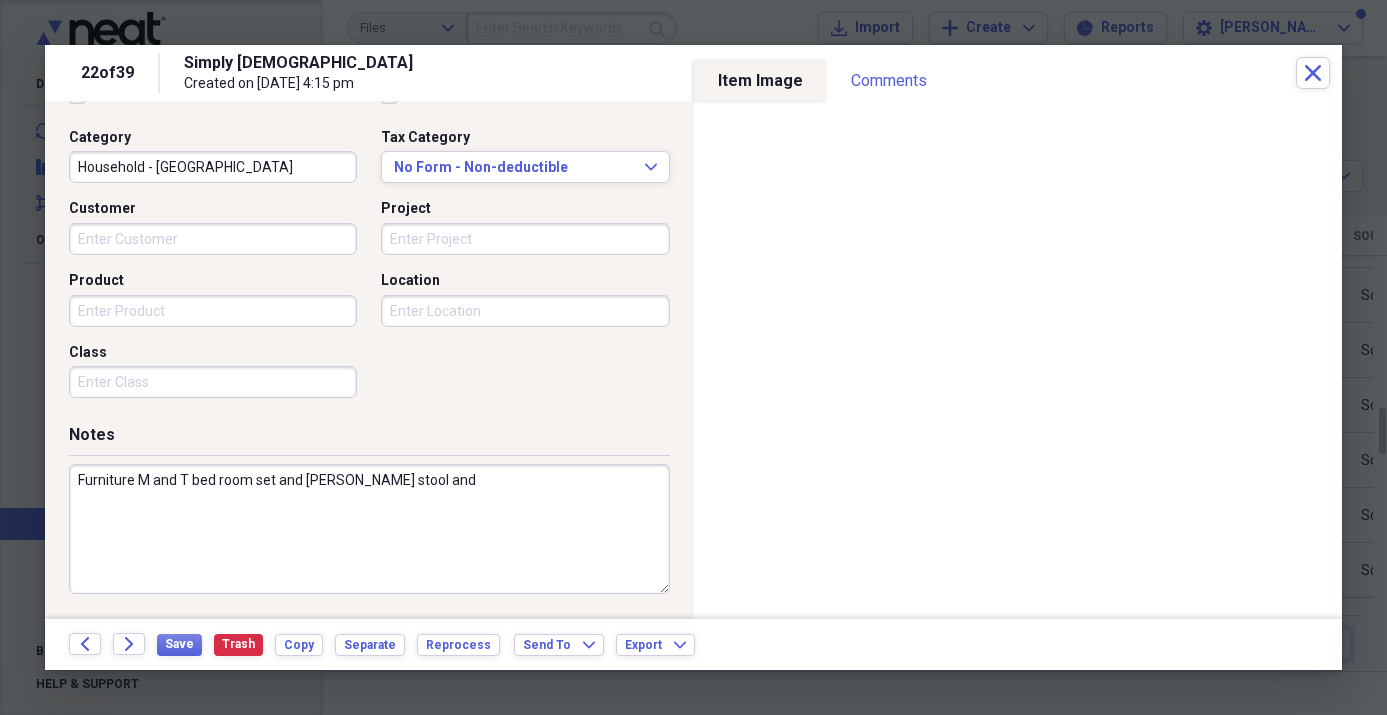 click on "Furniture M and T bed room set and [PERSON_NAME] stool and" at bounding box center [369, 529] 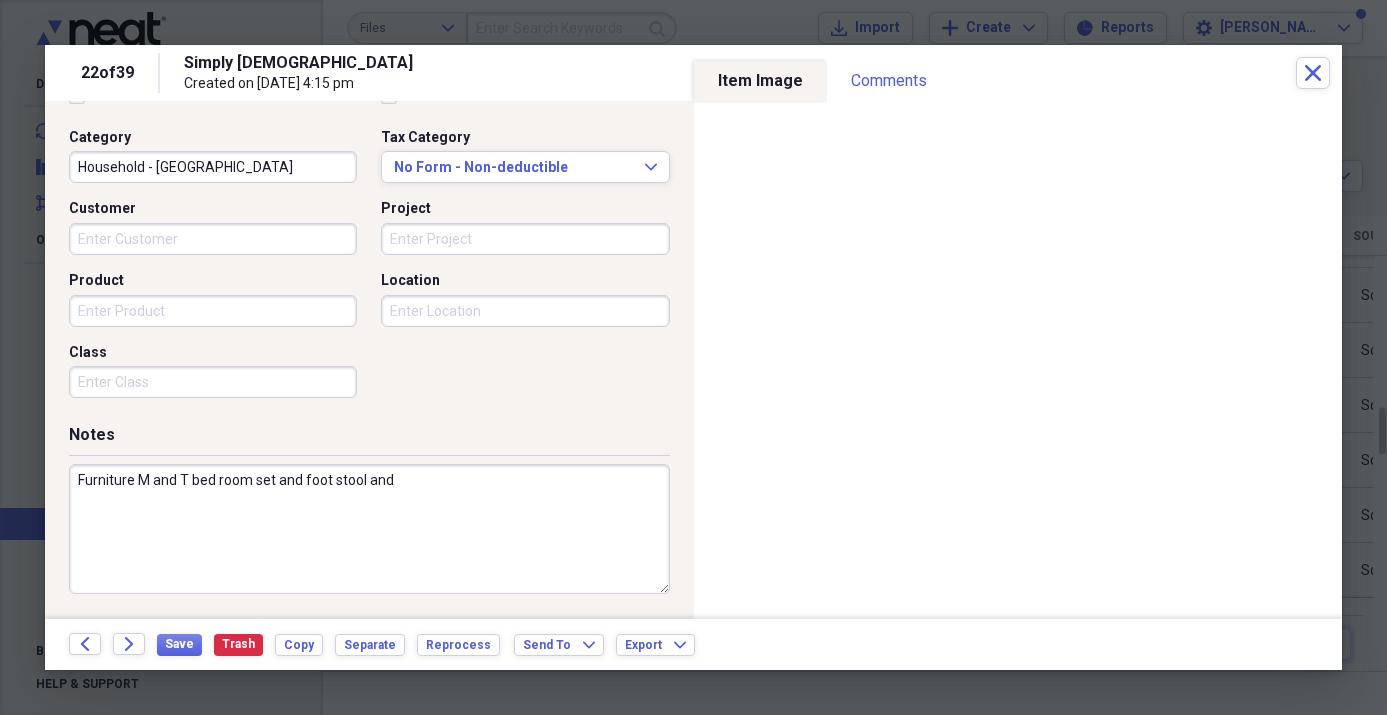 click on "Furniture M and T bed room set and foot stool and" at bounding box center (369, 529) 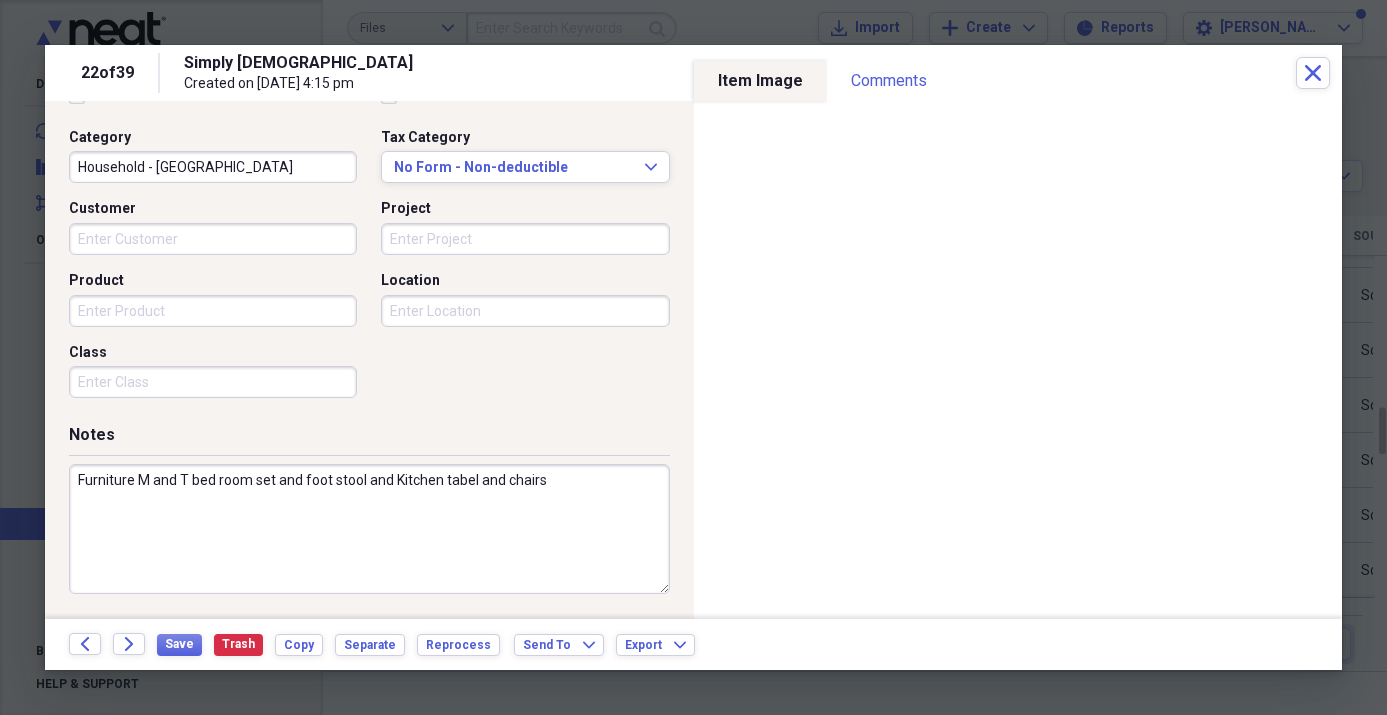 click on "Furniture M and T bed room set and foot stool and Kitchen tabel and chairs" at bounding box center (369, 529) 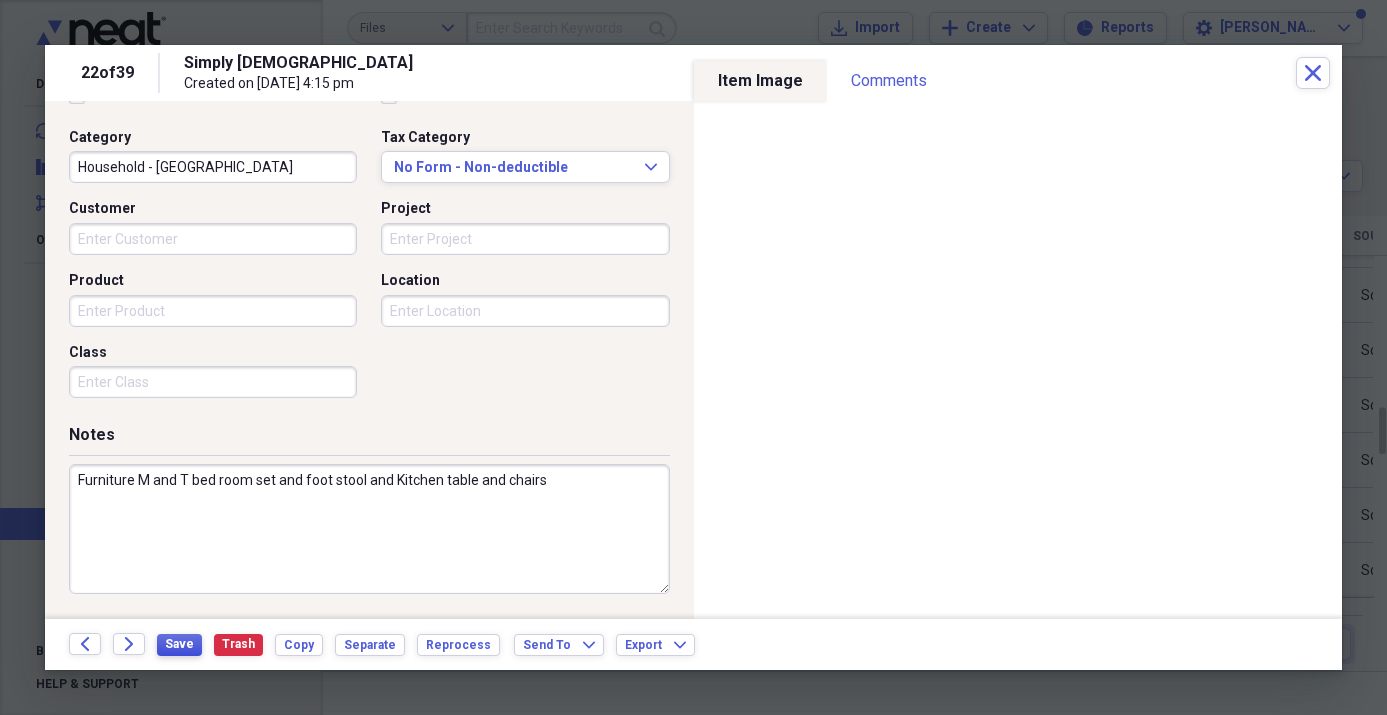 type on "Furniture M and T bed room set and foot stool and Kitchen table and chairs" 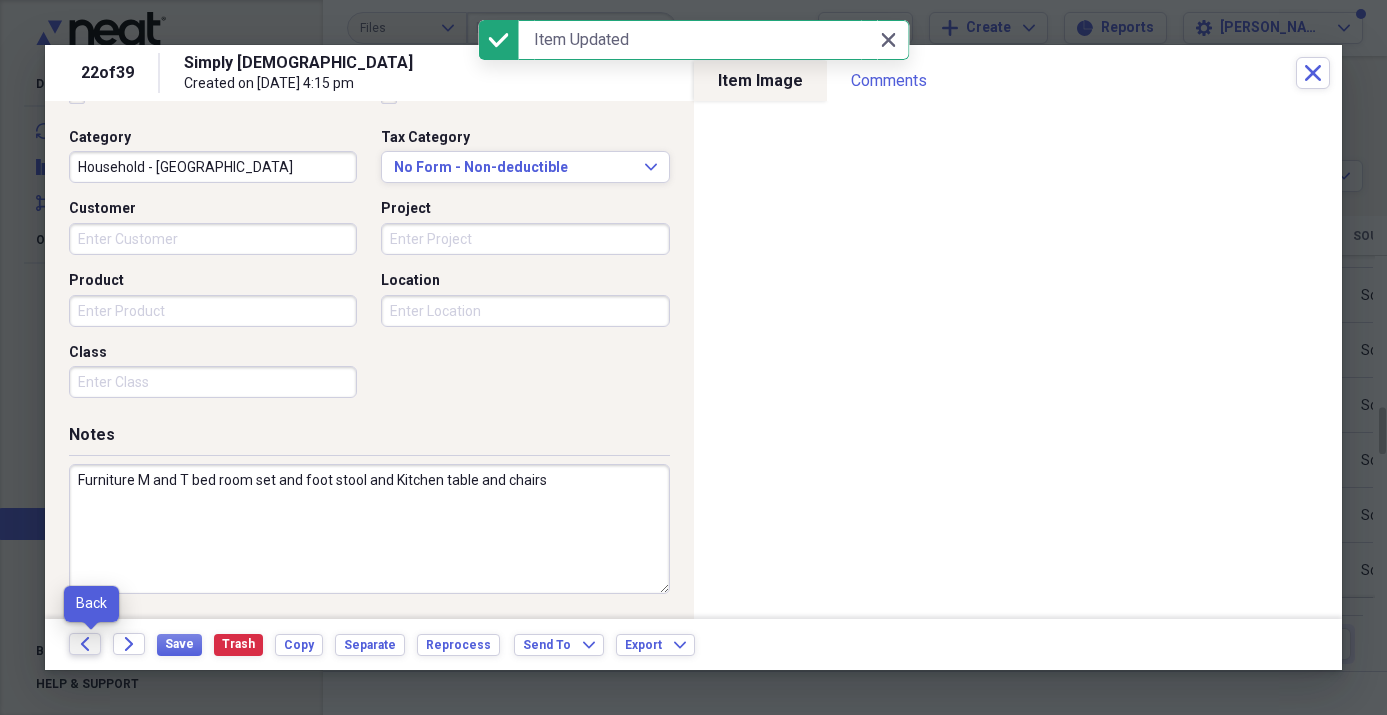 click 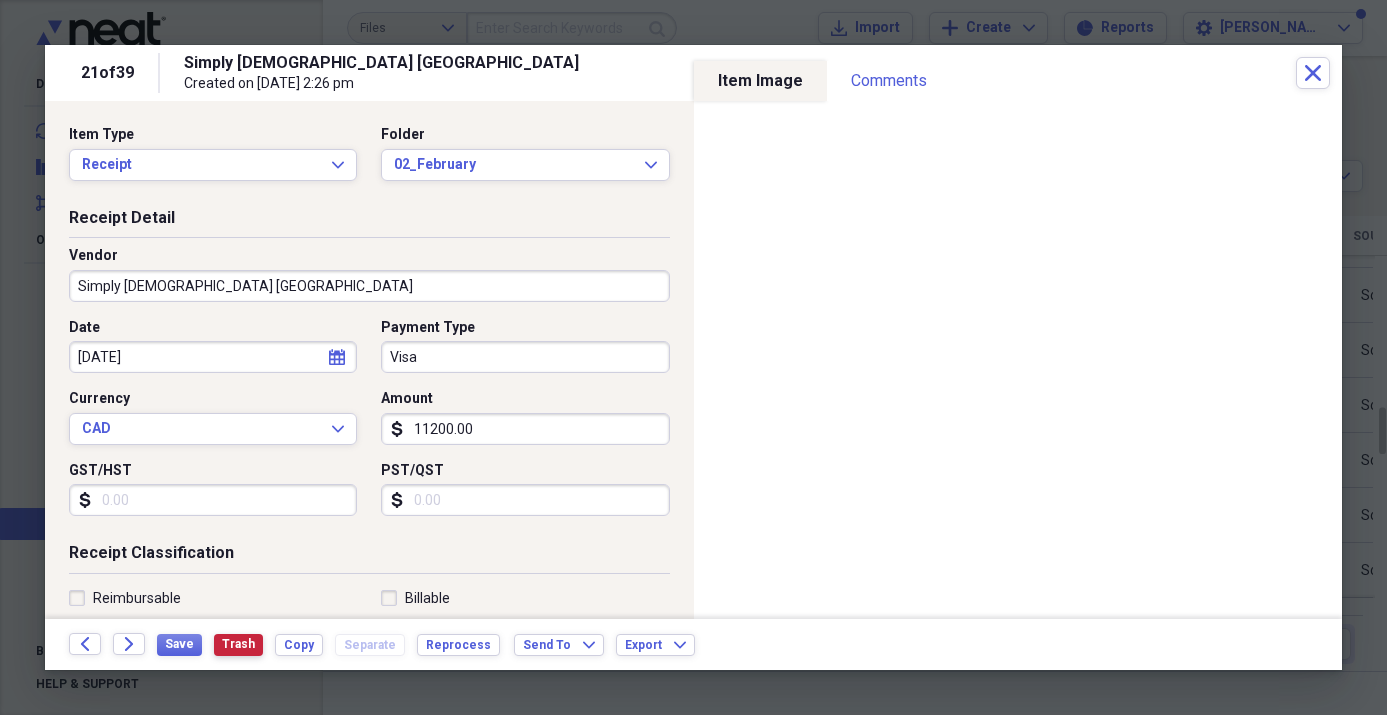 click on "Trash" at bounding box center [238, 644] 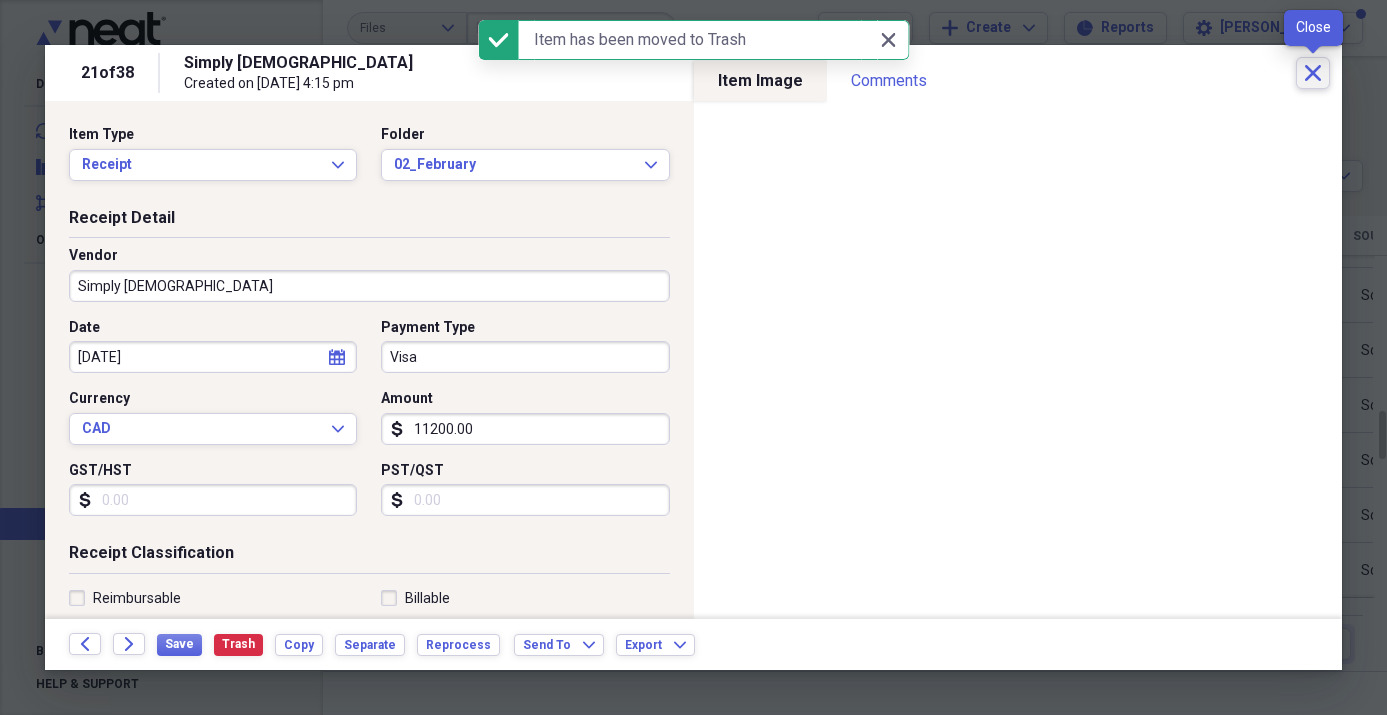 click 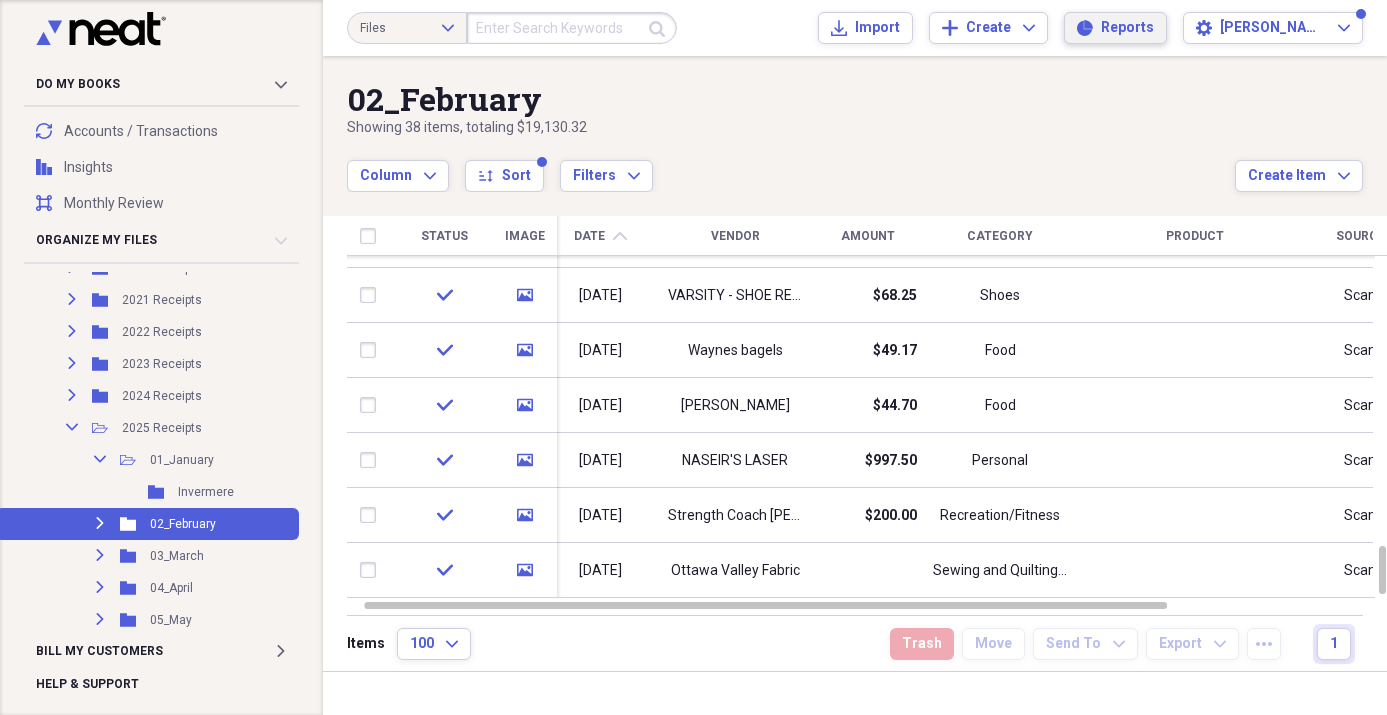 click on "Reports" at bounding box center (1127, 28) 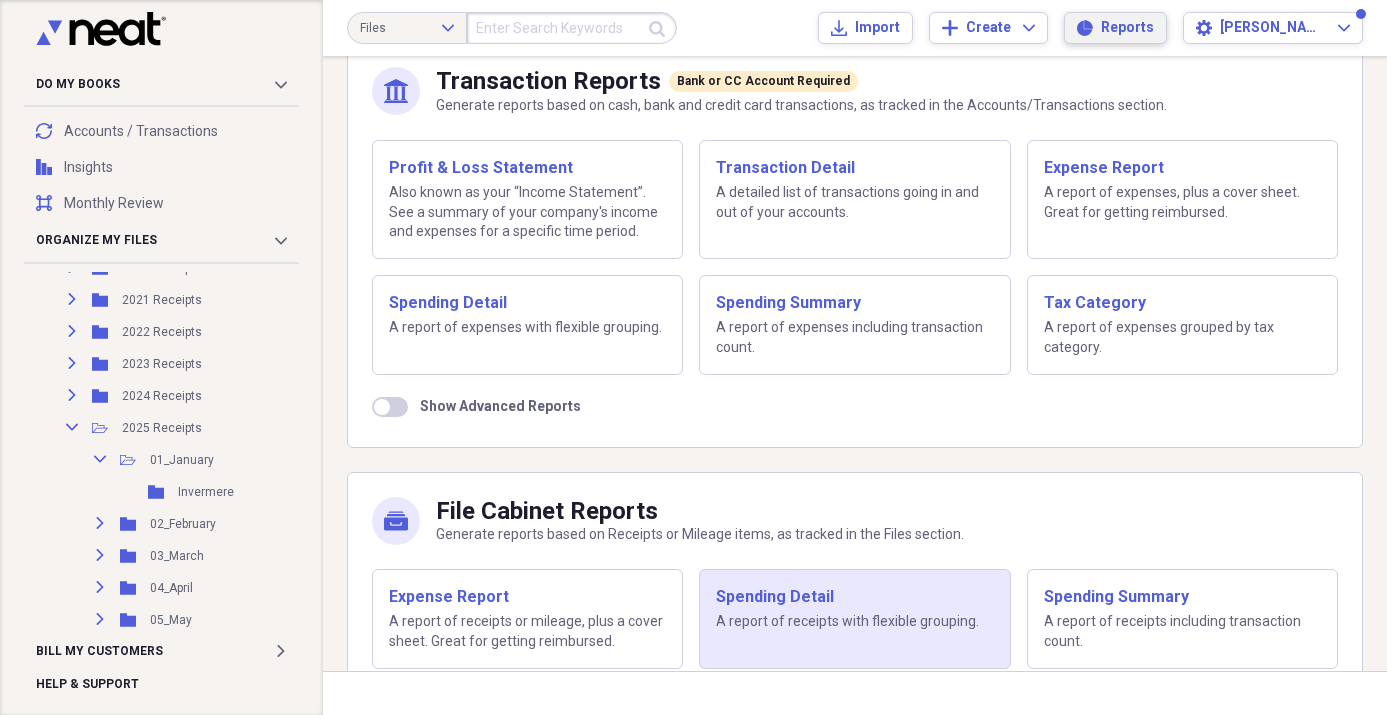 scroll, scrollTop: 238, scrollLeft: 0, axis: vertical 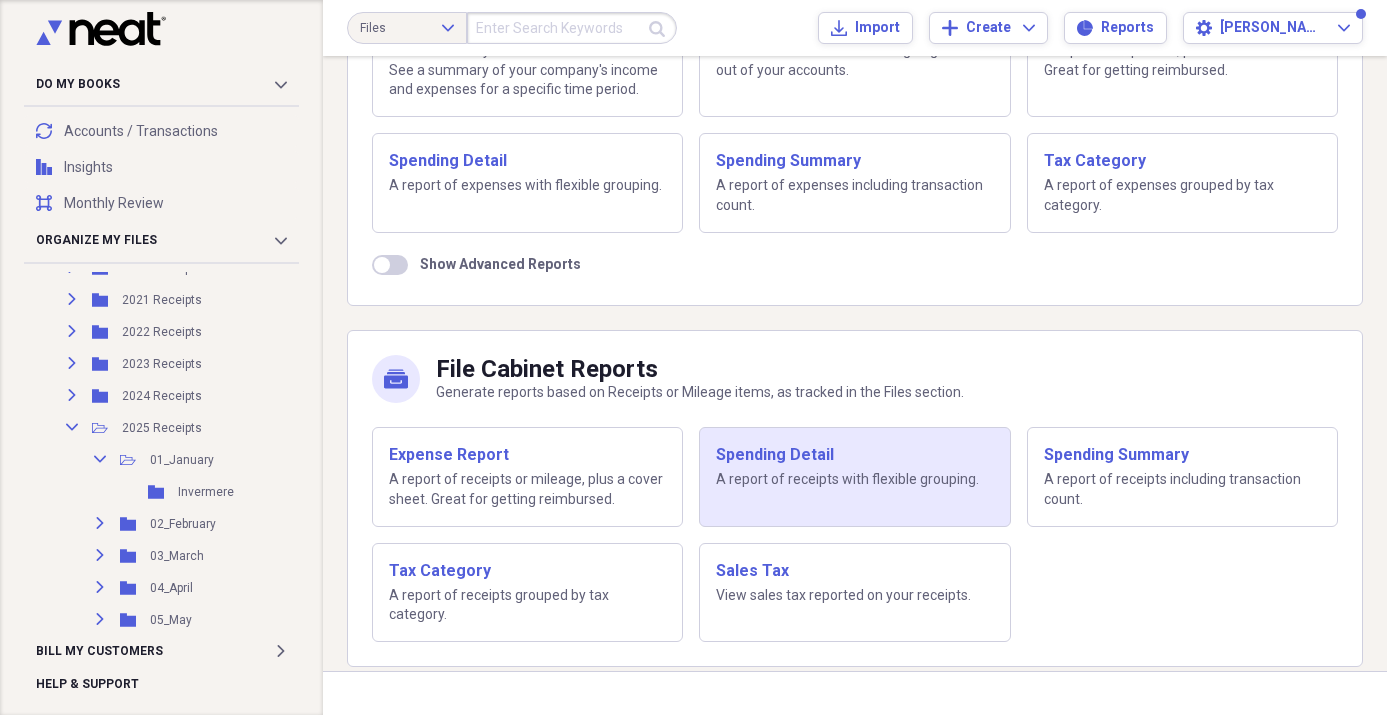 click on "A report of receipts with flexible grouping." at bounding box center (854, 480) 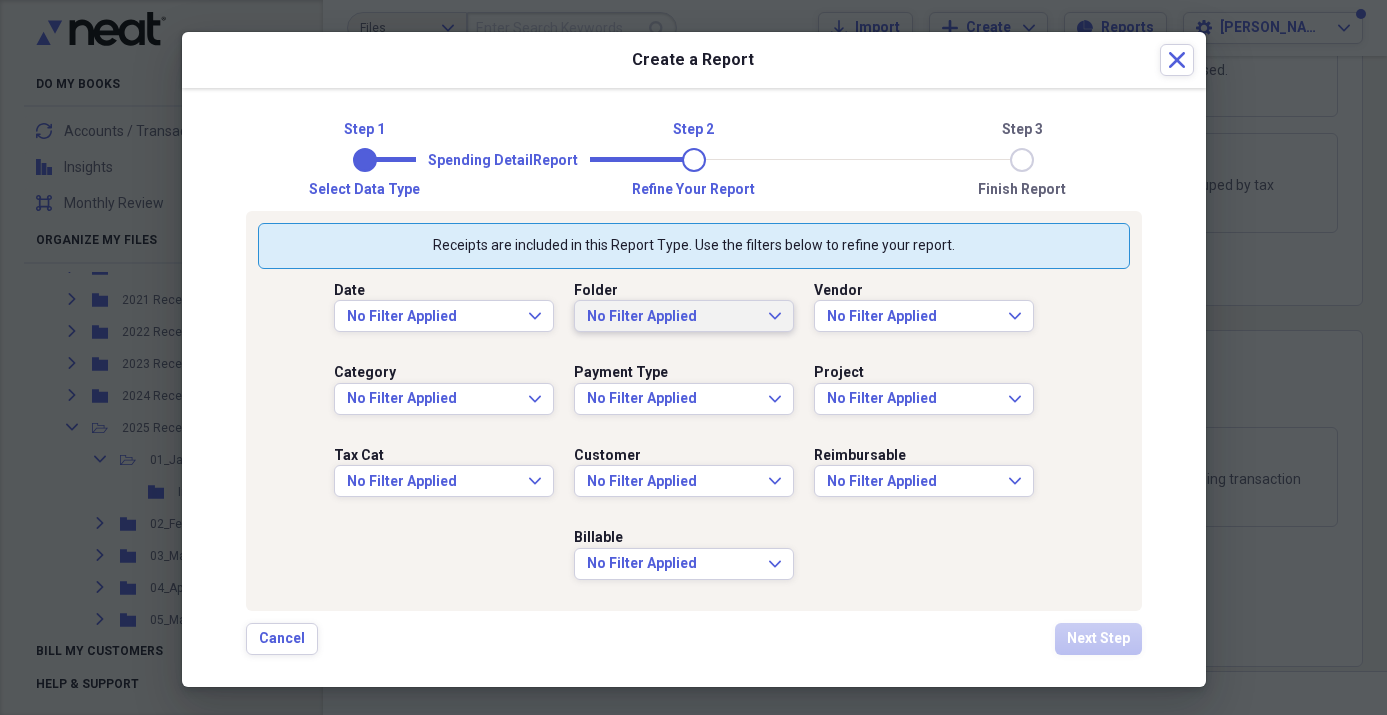 click on "No Filter Applied" at bounding box center (672, 317) 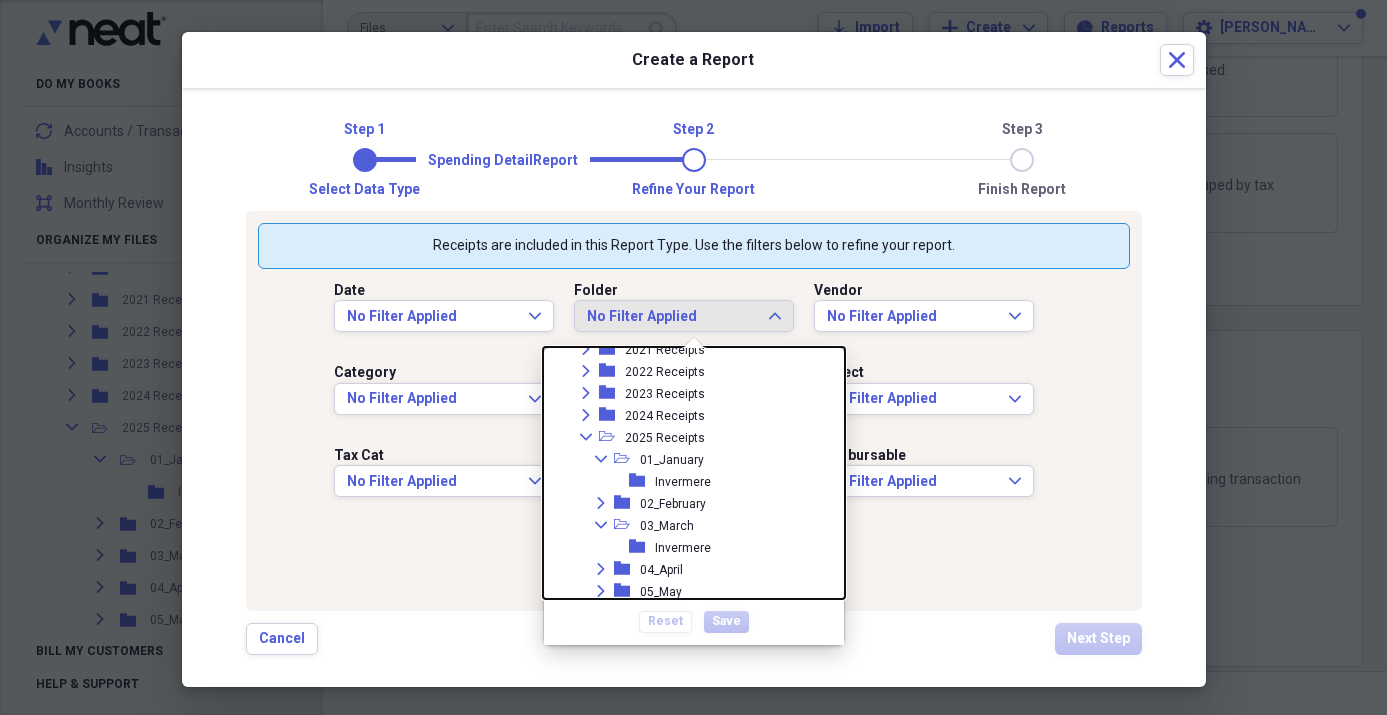 scroll, scrollTop: 447, scrollLeft: 0, axis: vertical 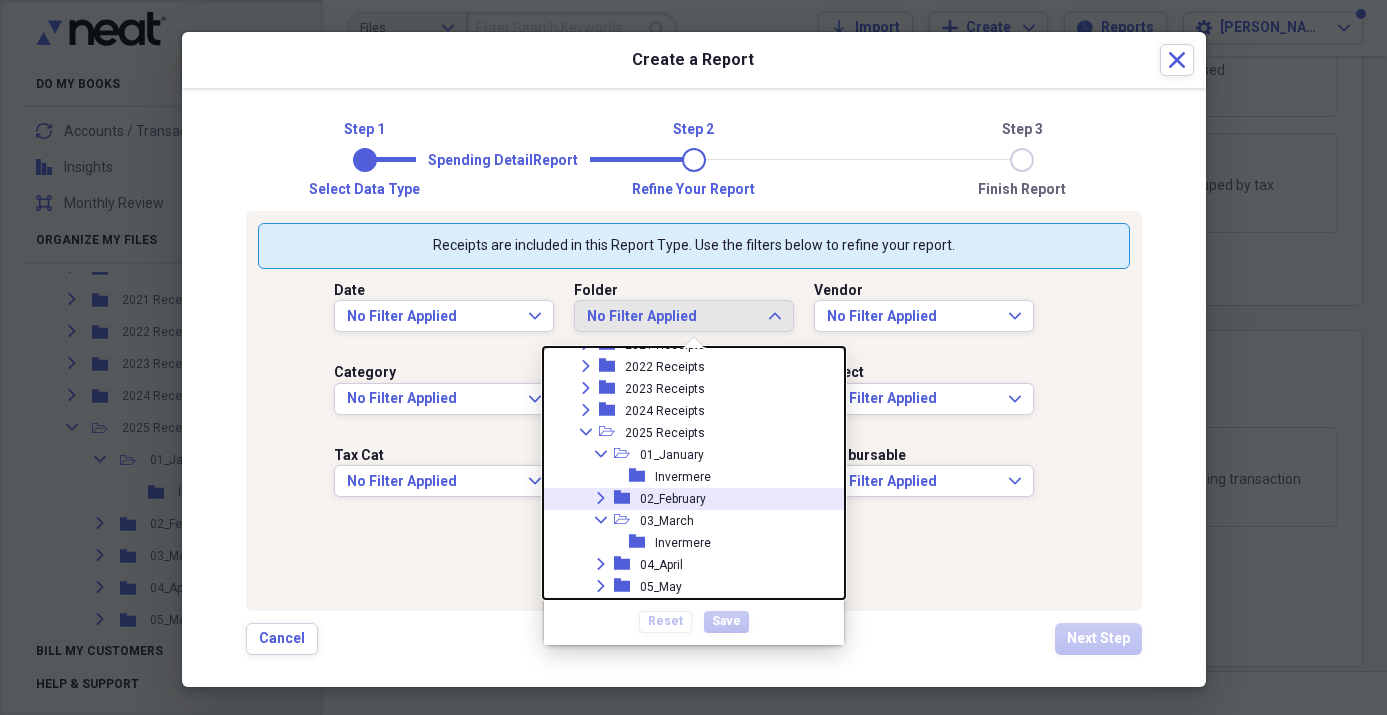 click on "02_February" at bounding box center (673, 499) 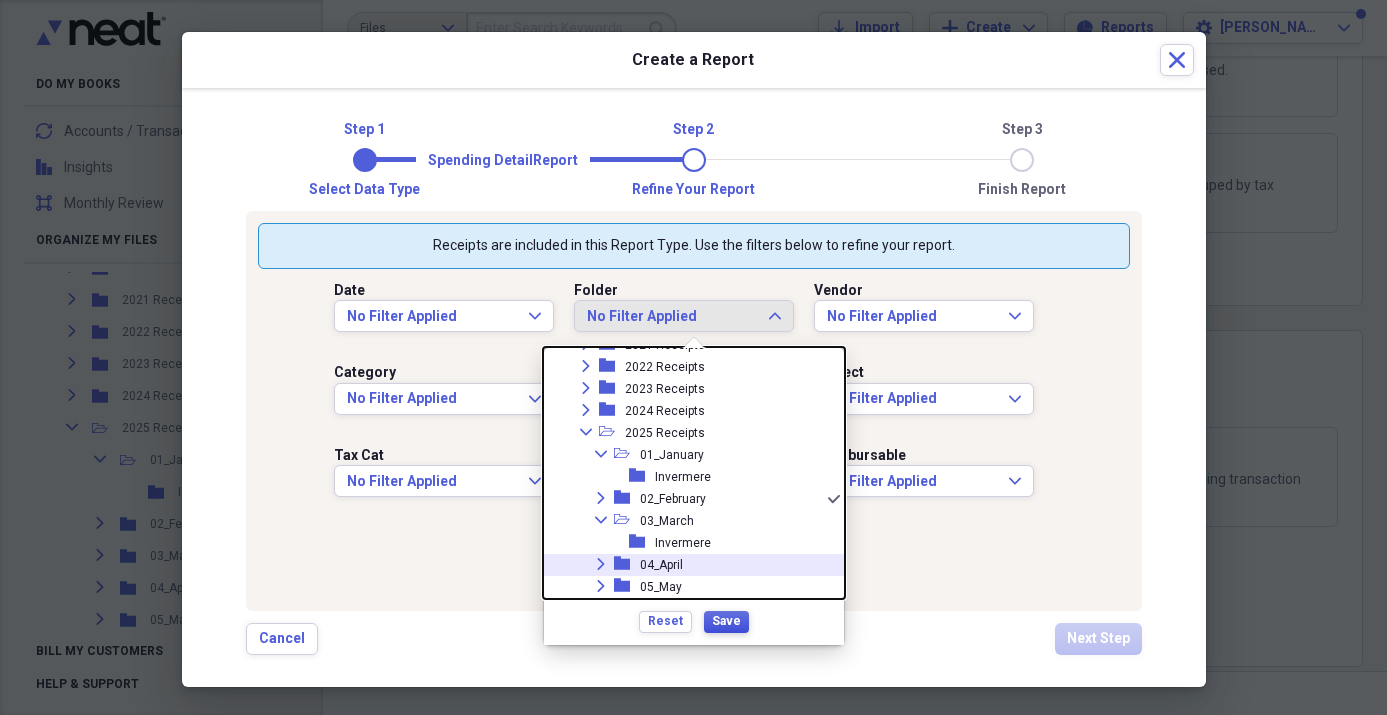 click on "Save" at bounding box center [726, 621] 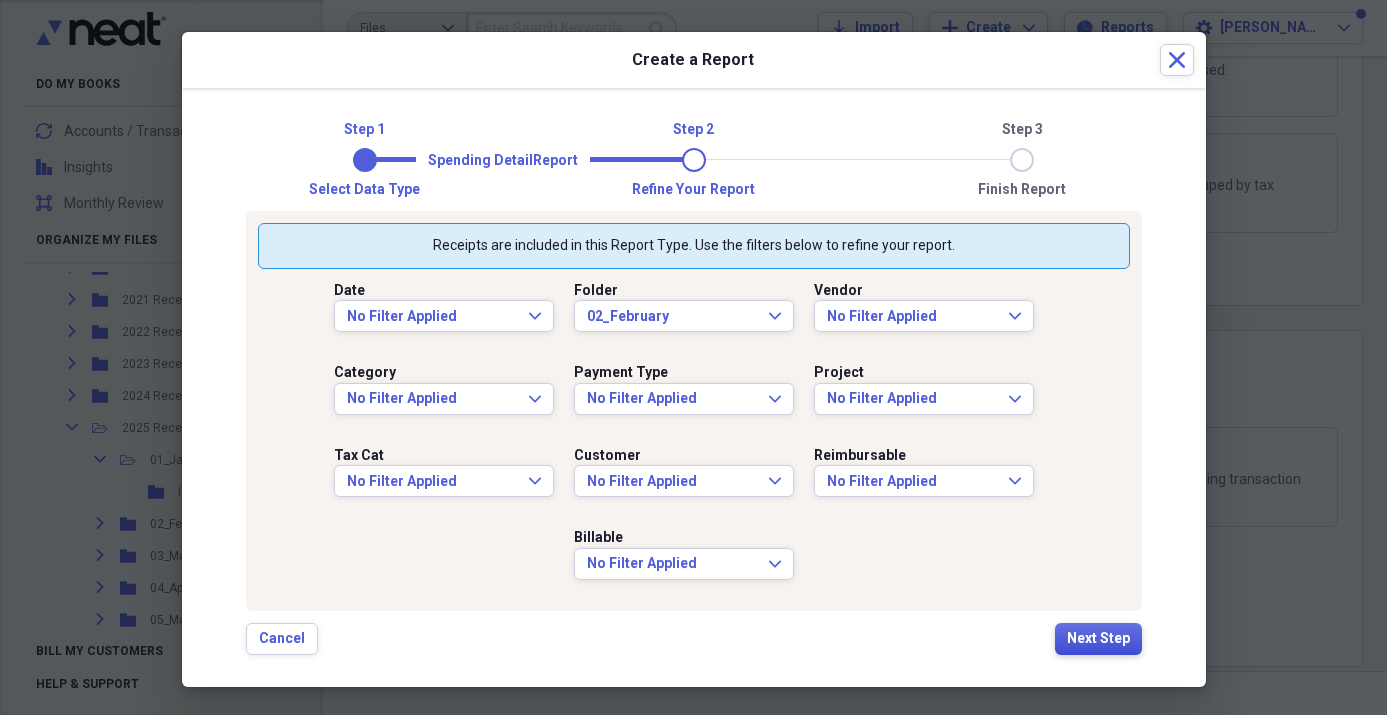 click on "Next Step" at bounding box center [1098, 639] 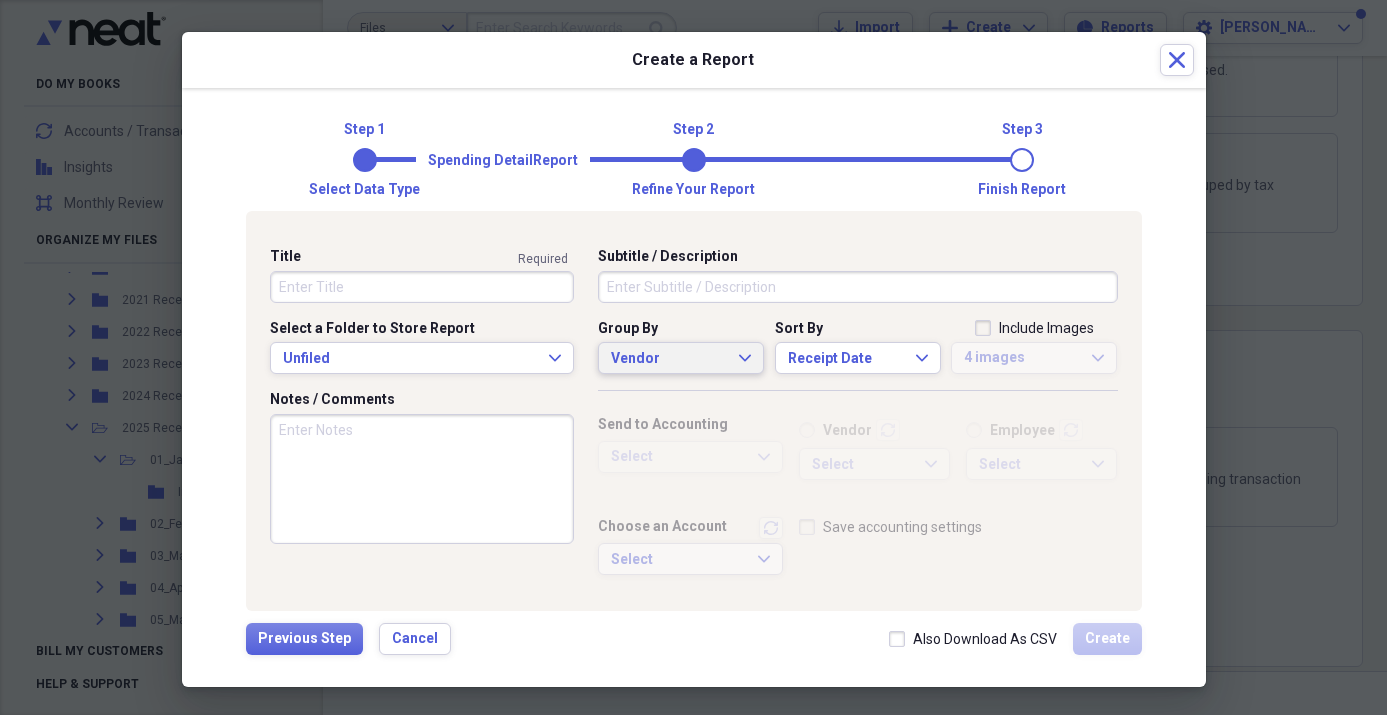 click on "Vendor" at bounding box center [669, 359] 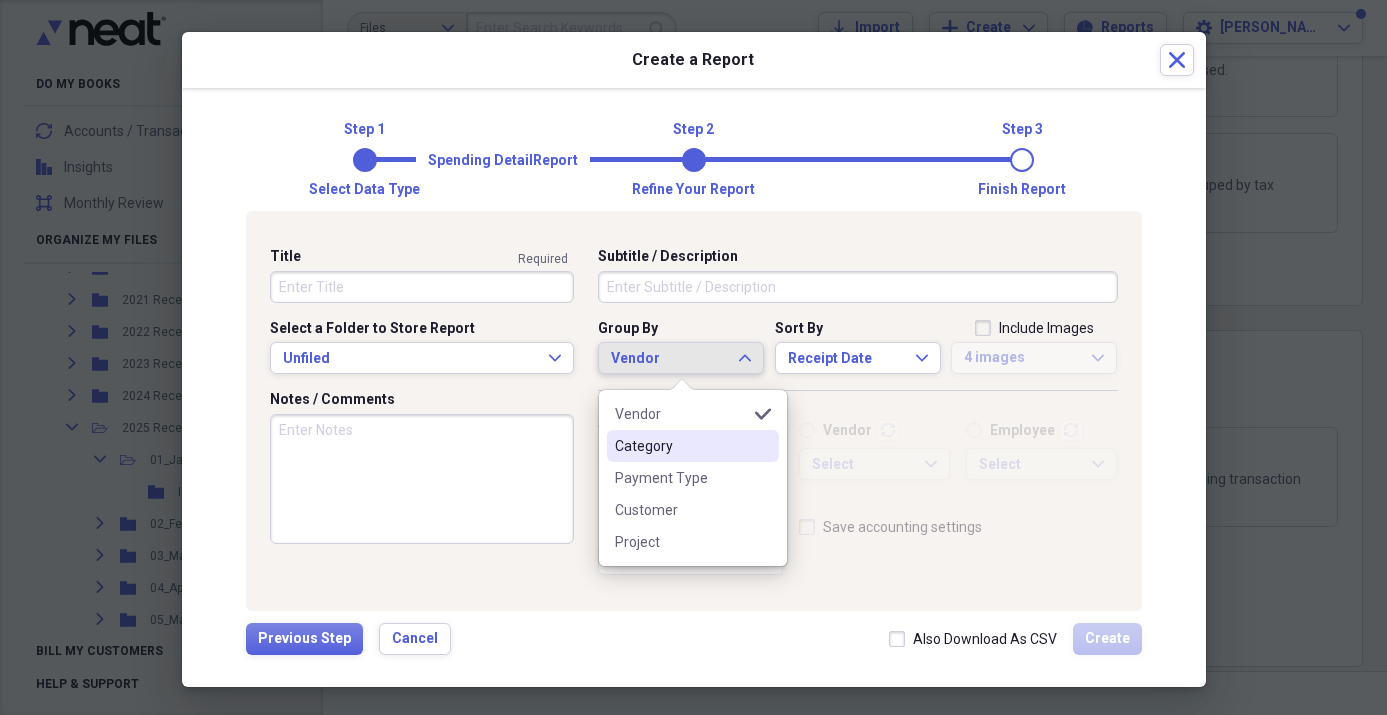 click on "Category" at bounding box center [681, 446] 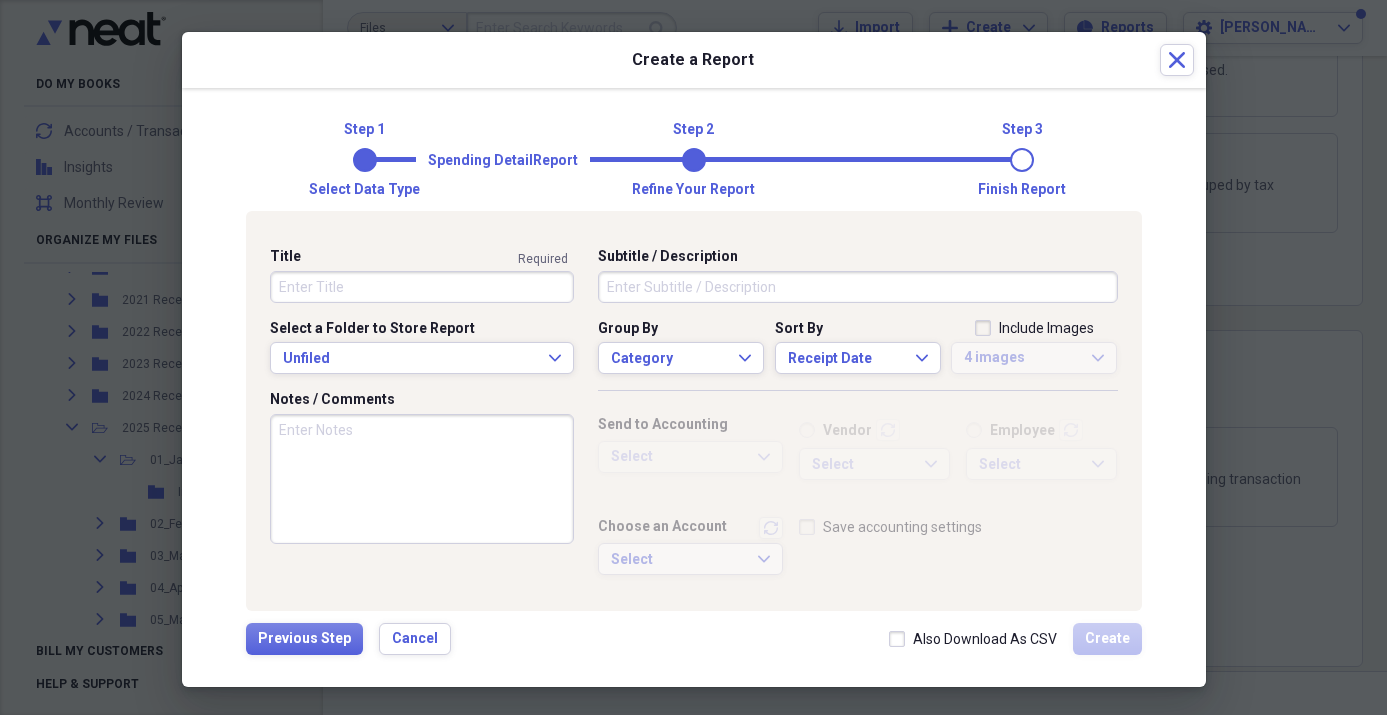 click on "Title" at bounding box center [422, 287] 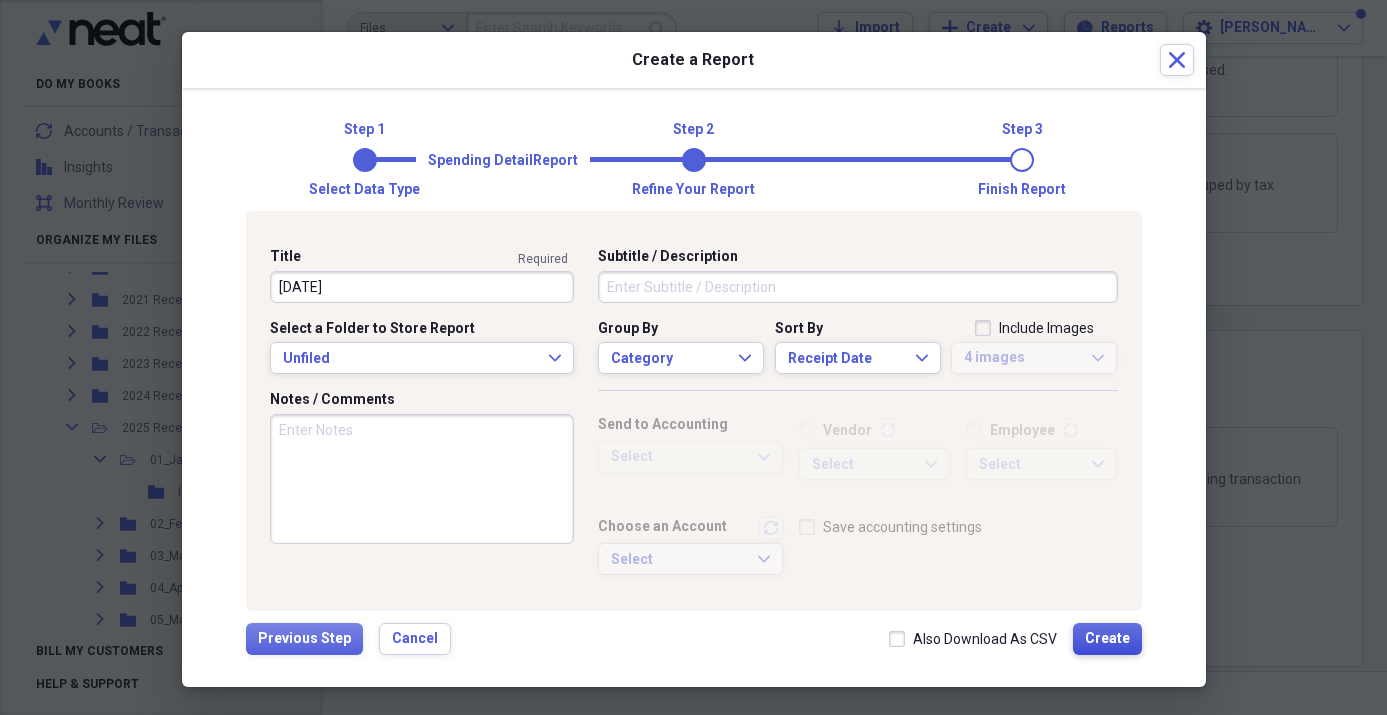 type on "[DATE]" 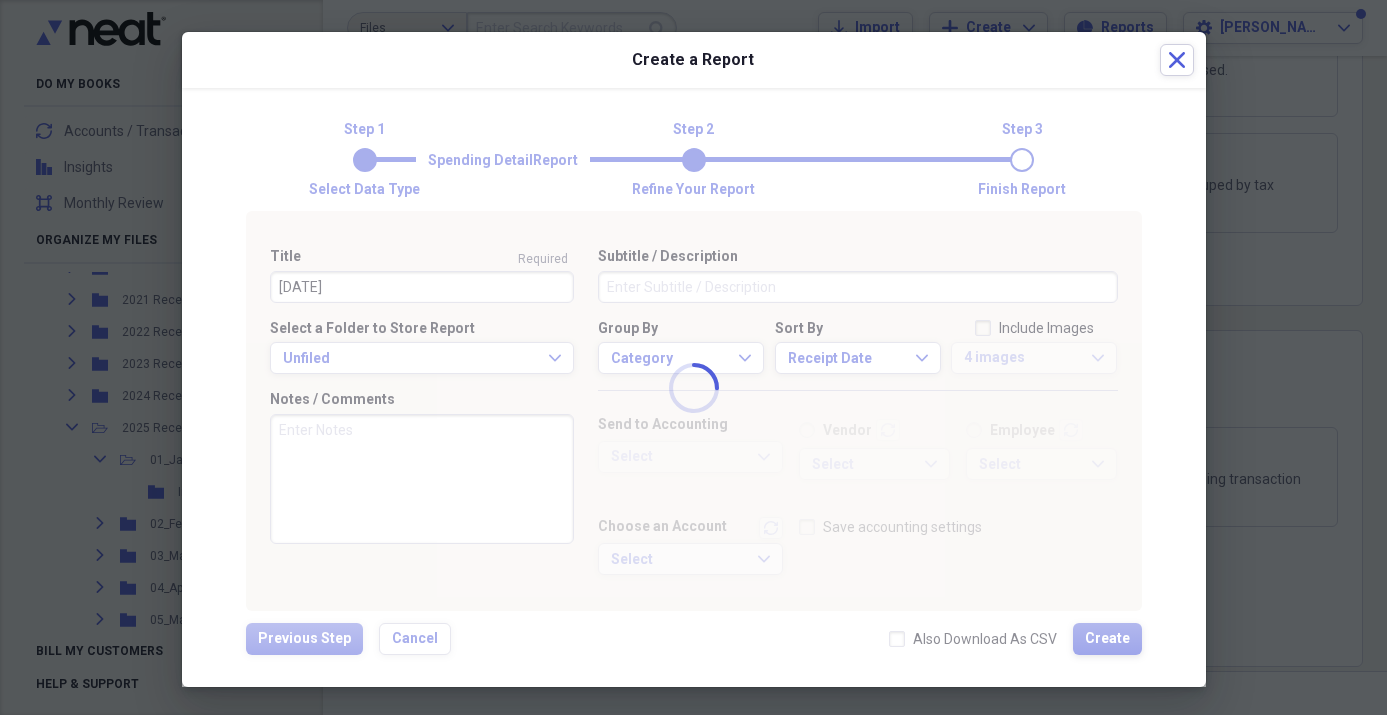 type 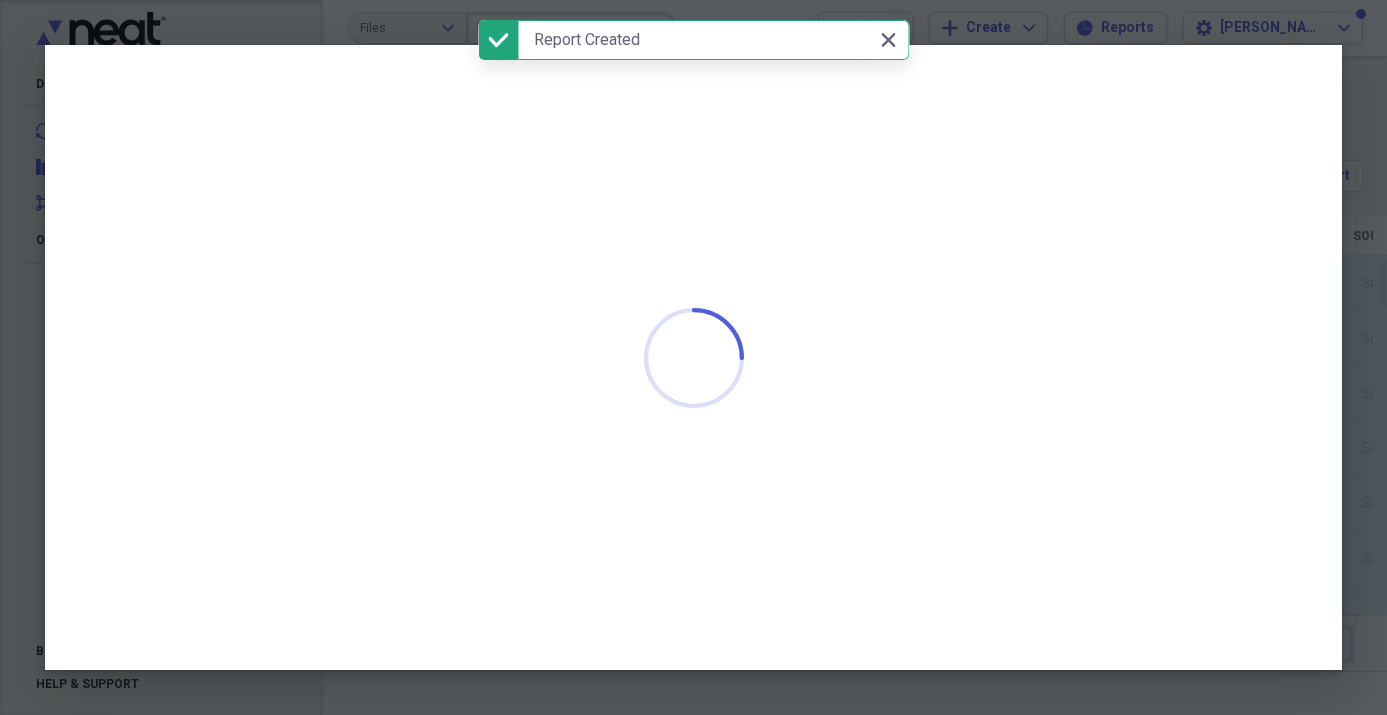scroll, scrollTop: 0, scrollLeft: 0, axis: both 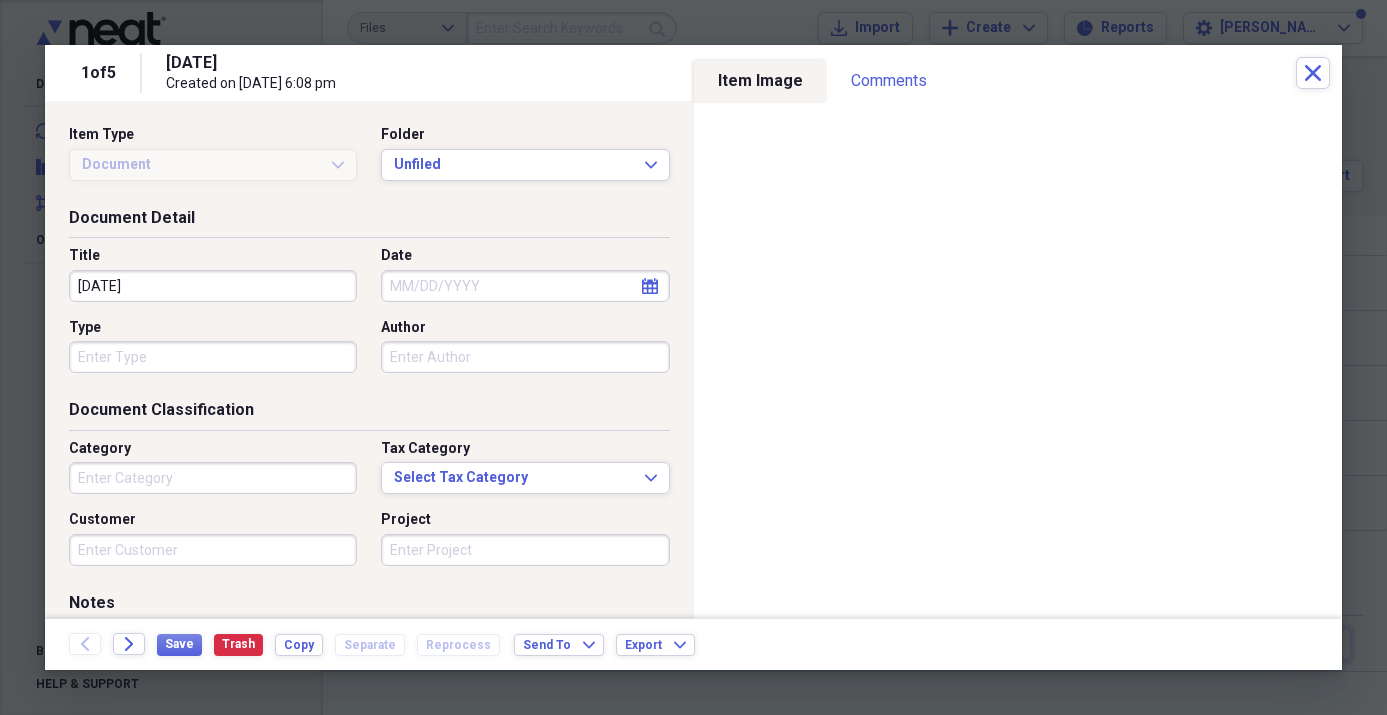 type on "Sports" 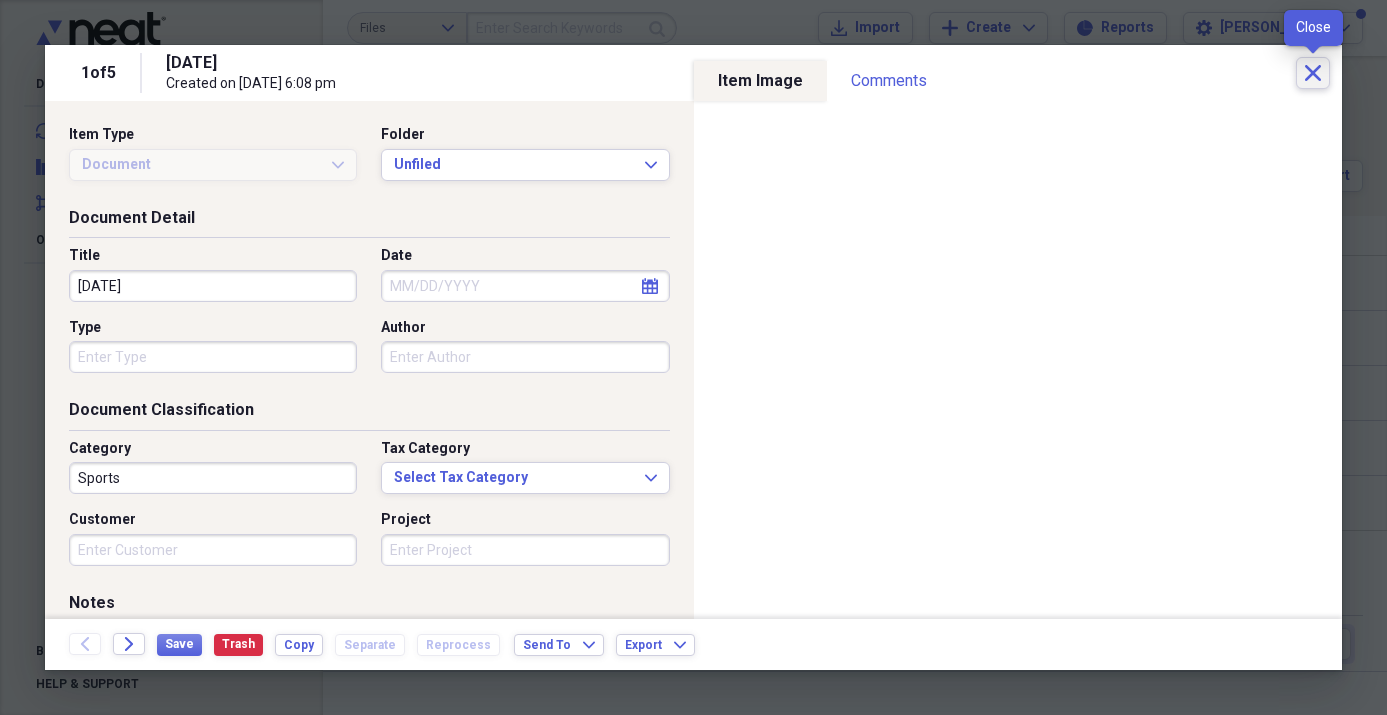 click on "Close" 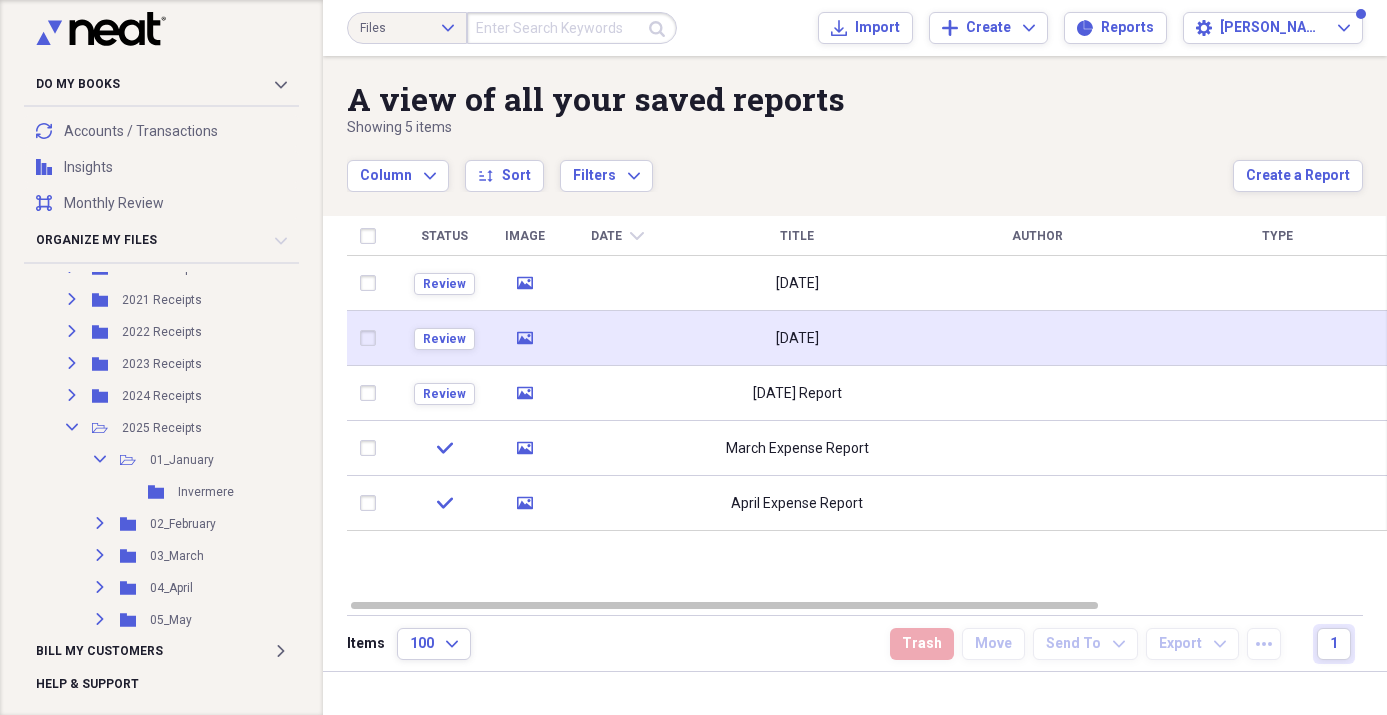 click on "[DATE]" at bounding box center [797, 338] 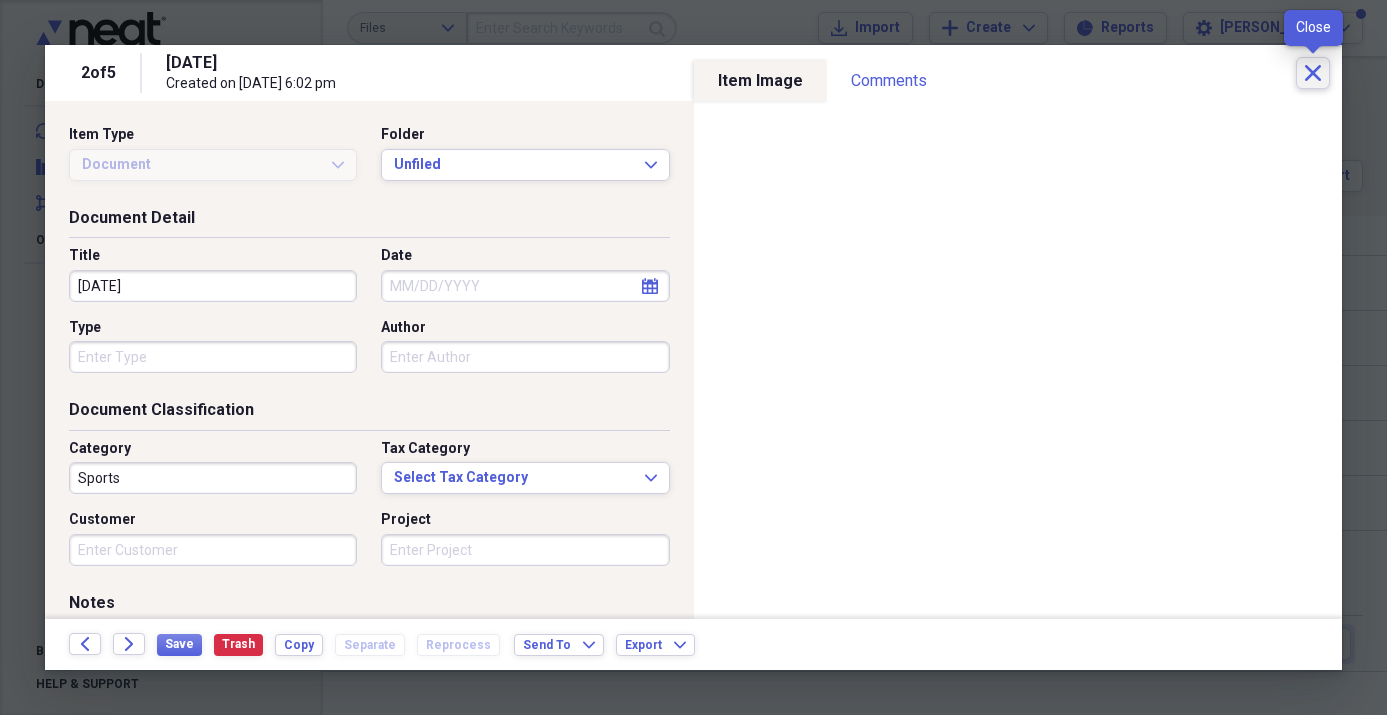 click on "Close" 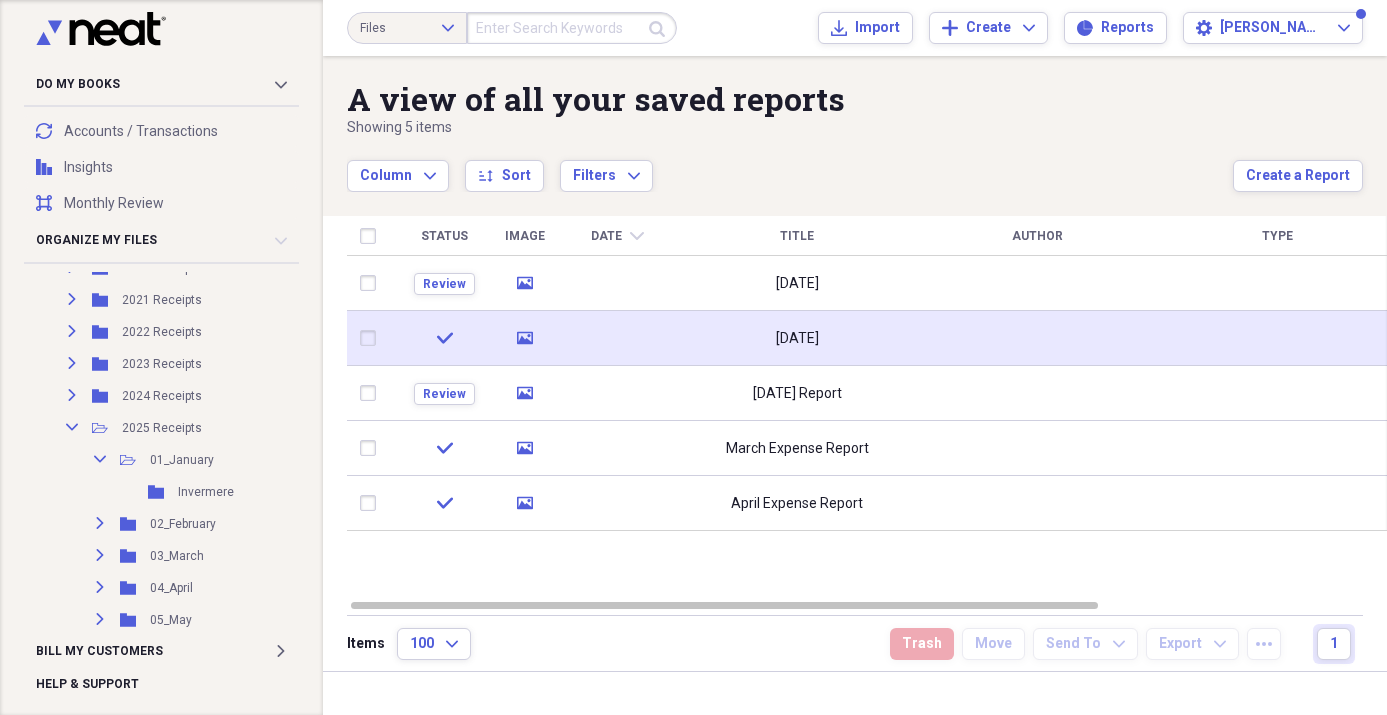 click at bounding box center (372, 338) 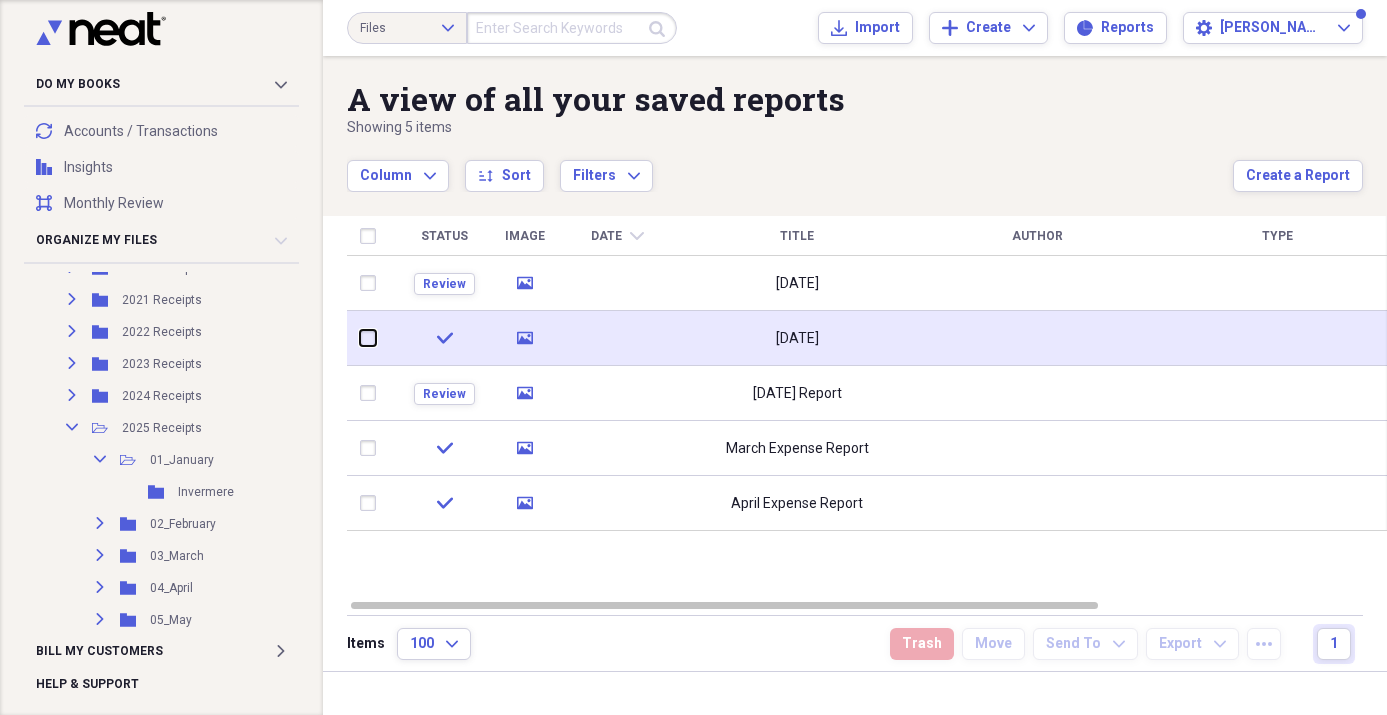 click at bounding box center [360, 338] 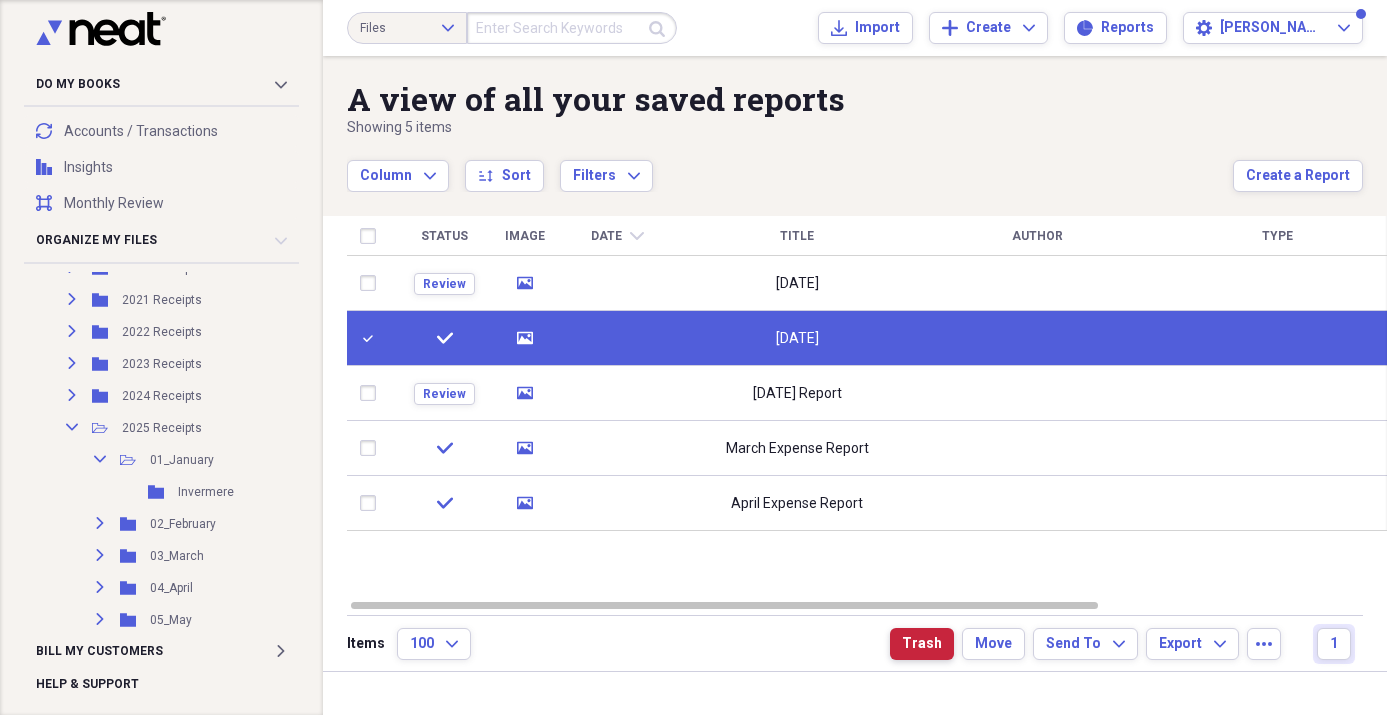 click on "Trash" at bounding box center [922, 644] 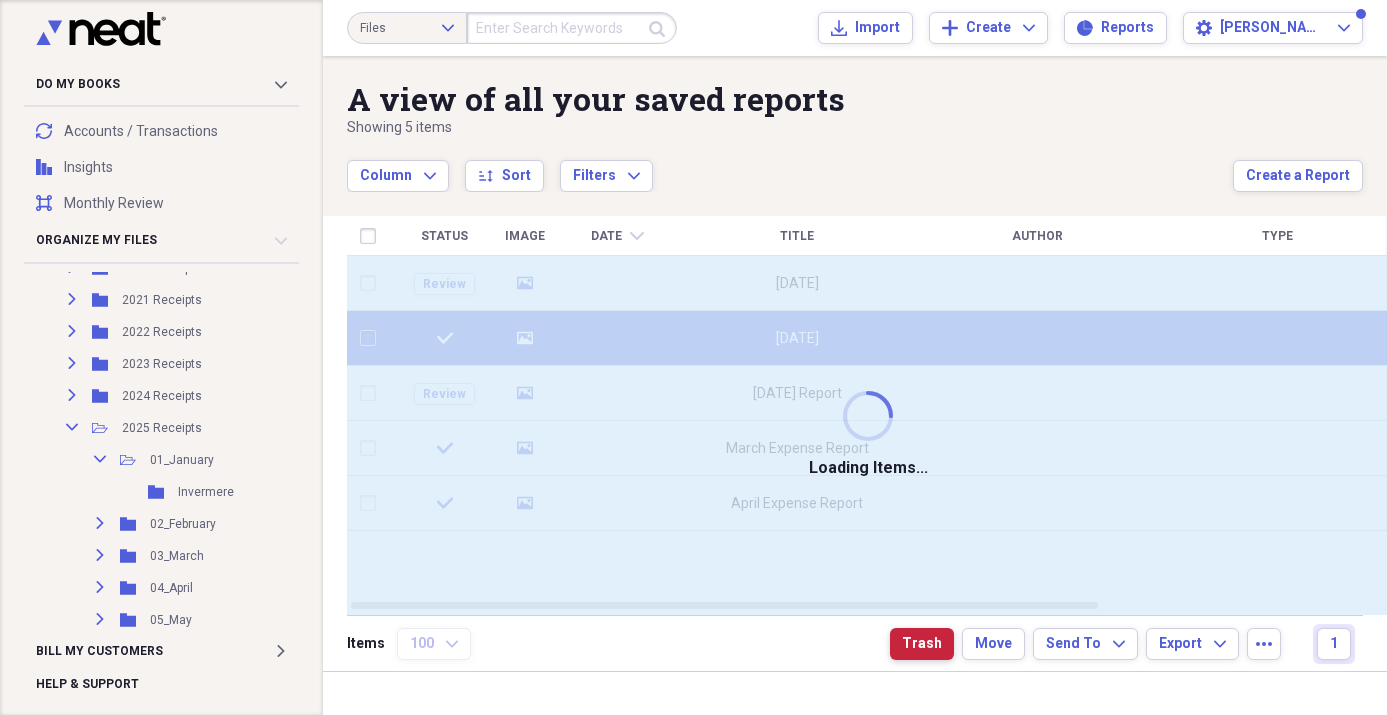 checkbox on "false" 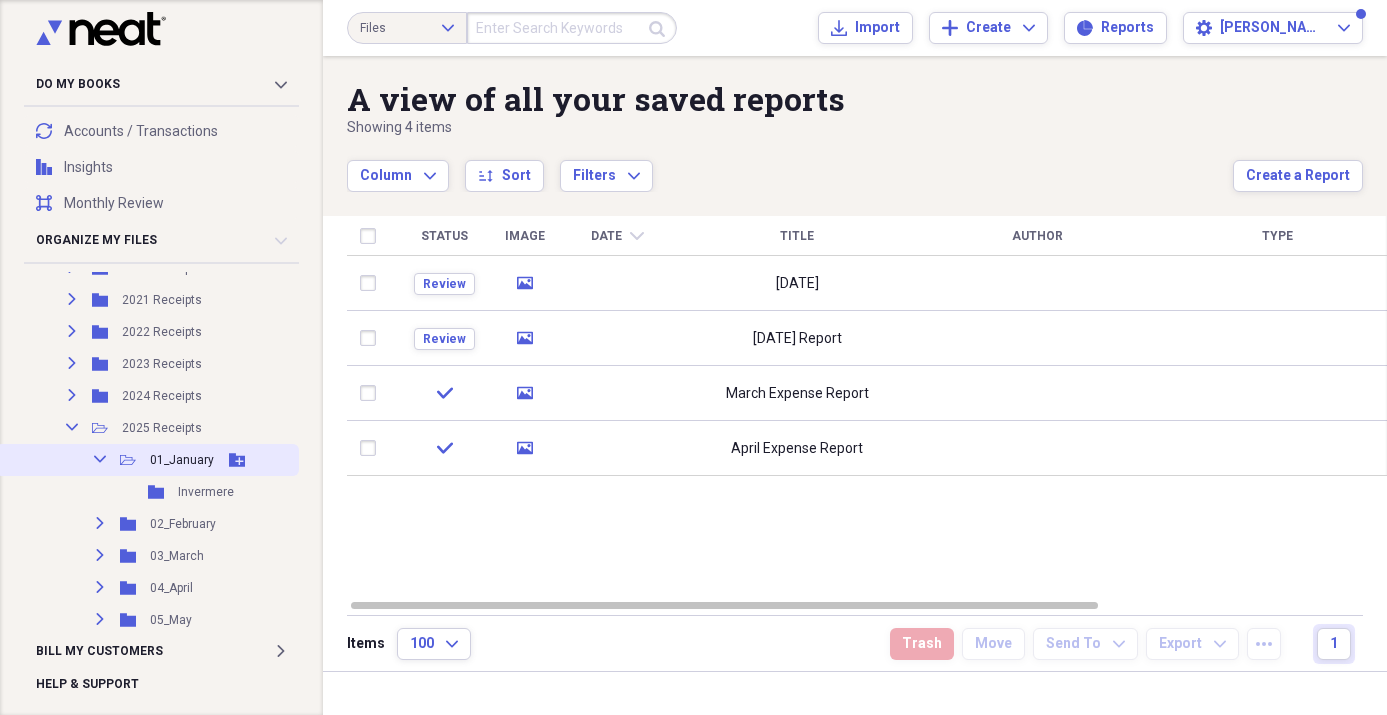 click on "Collapse" 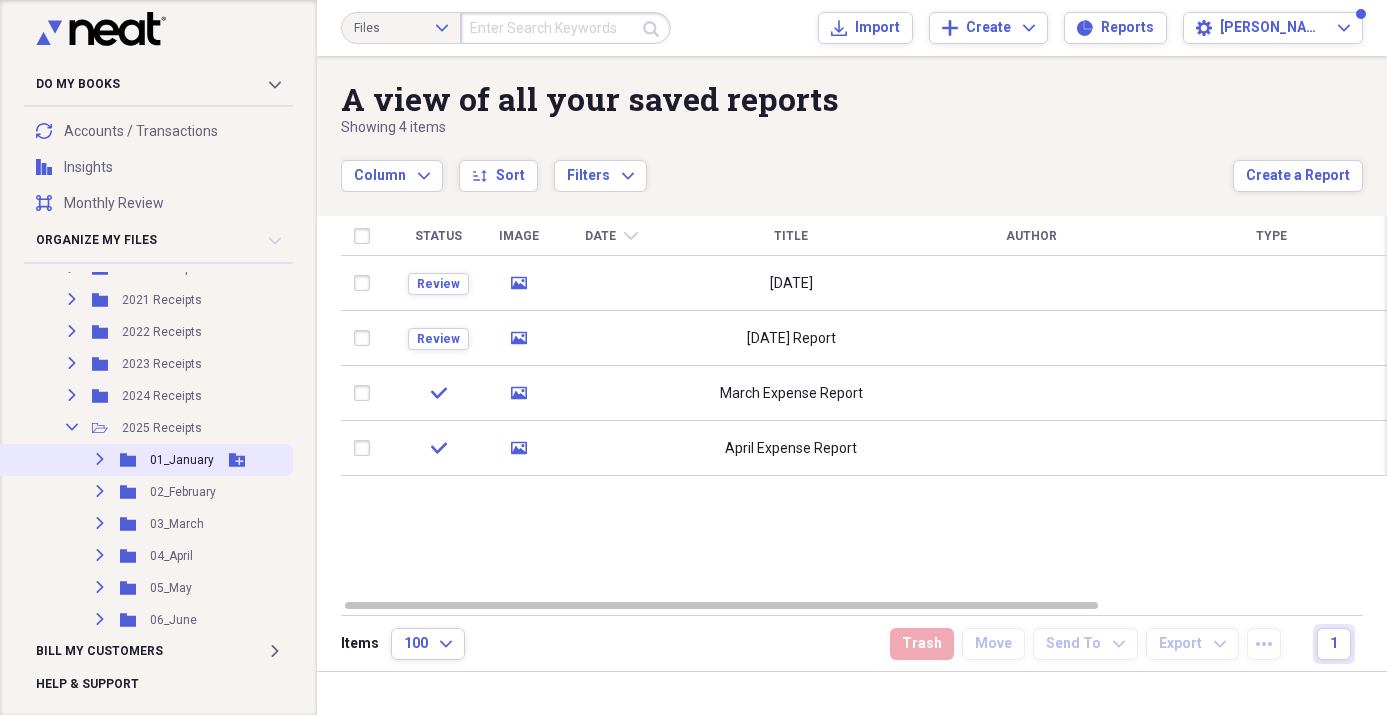 click on "01_January" at bounding box center [182, 460] 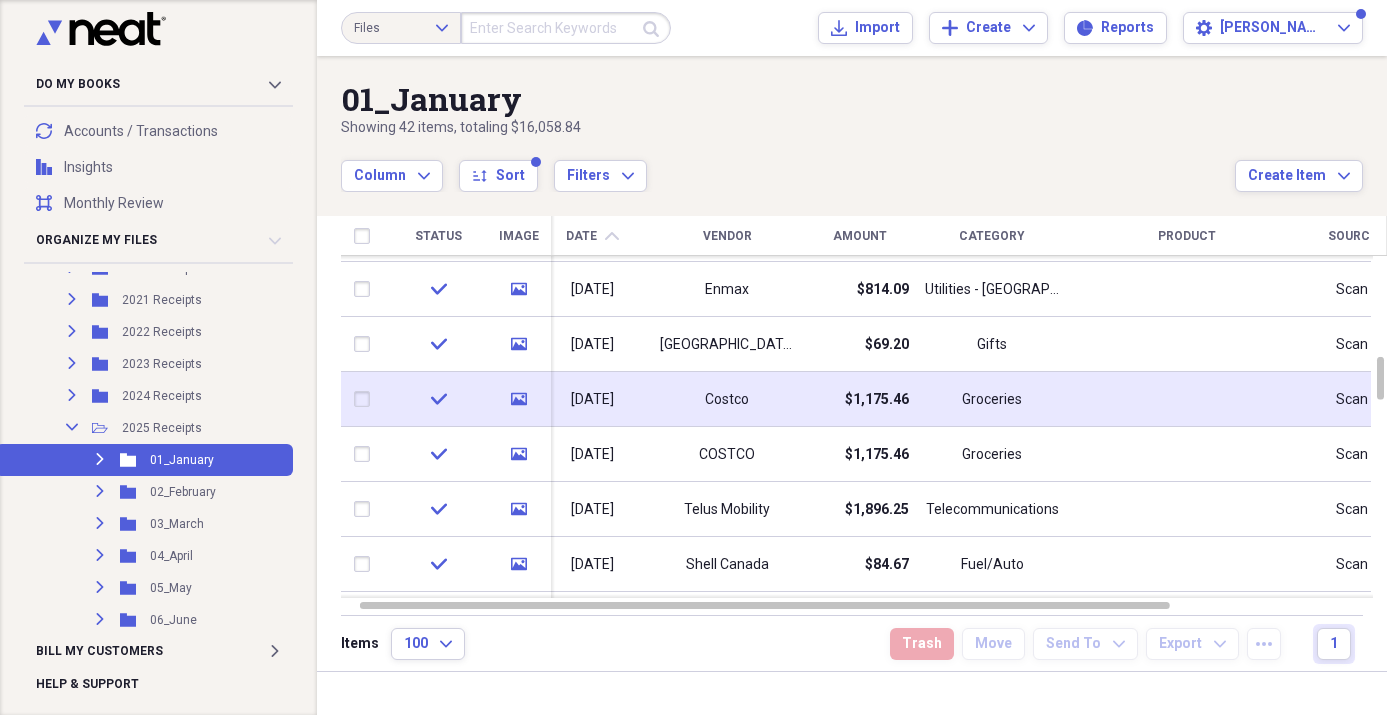 click on "[DATE]" at bounding box center [592, 400] 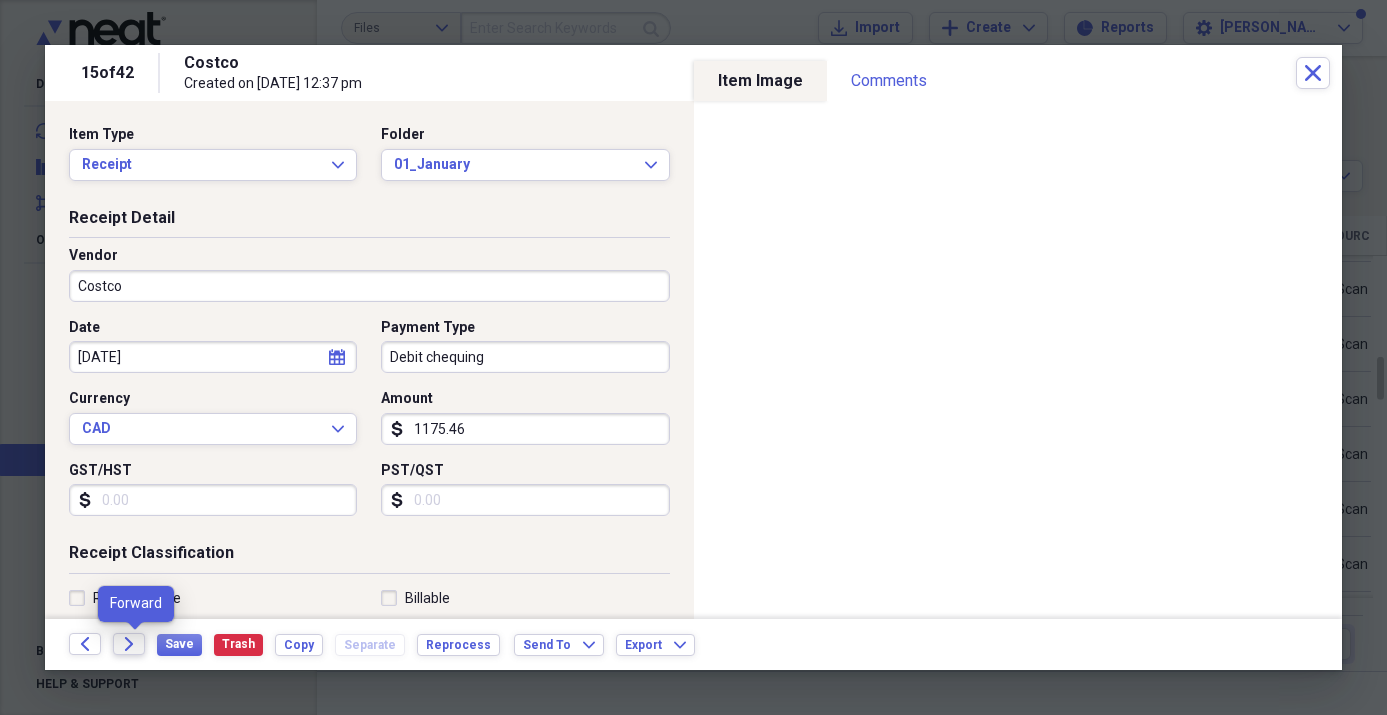 click 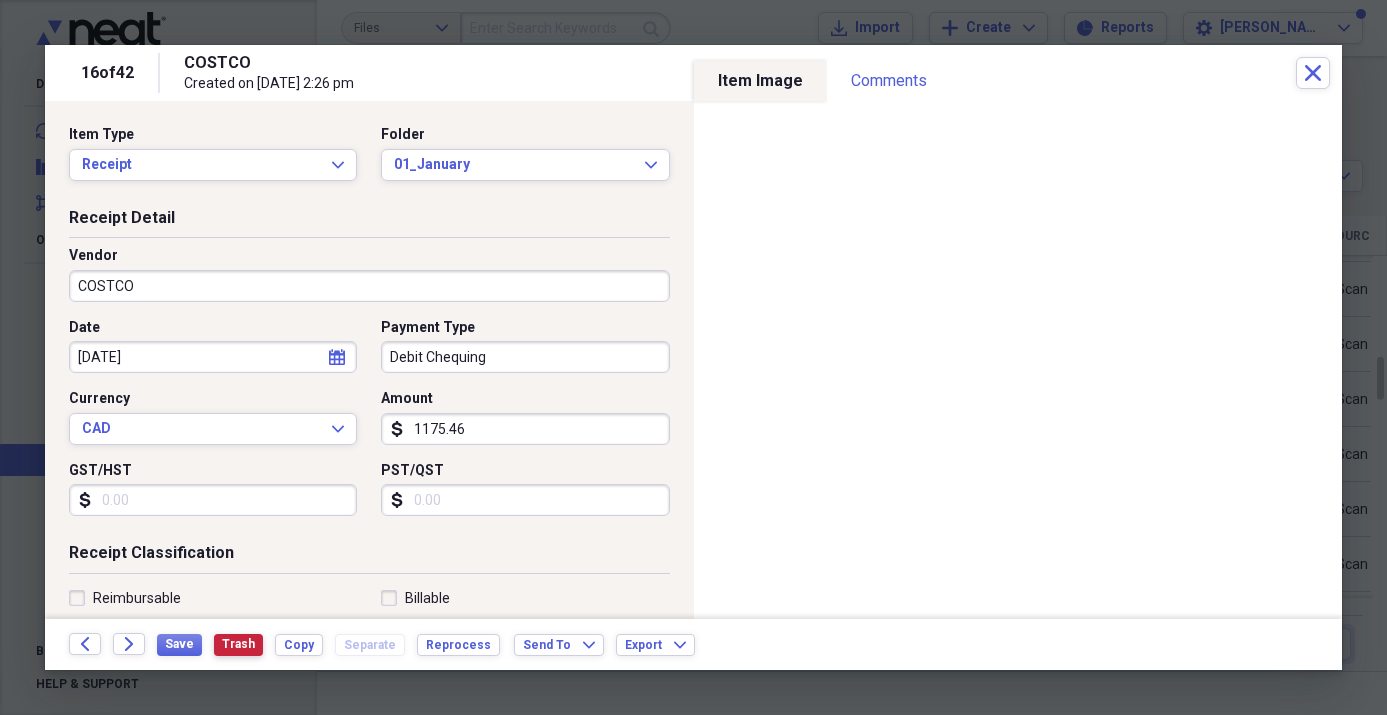click on "Trash" at bounding box center [238, 644] 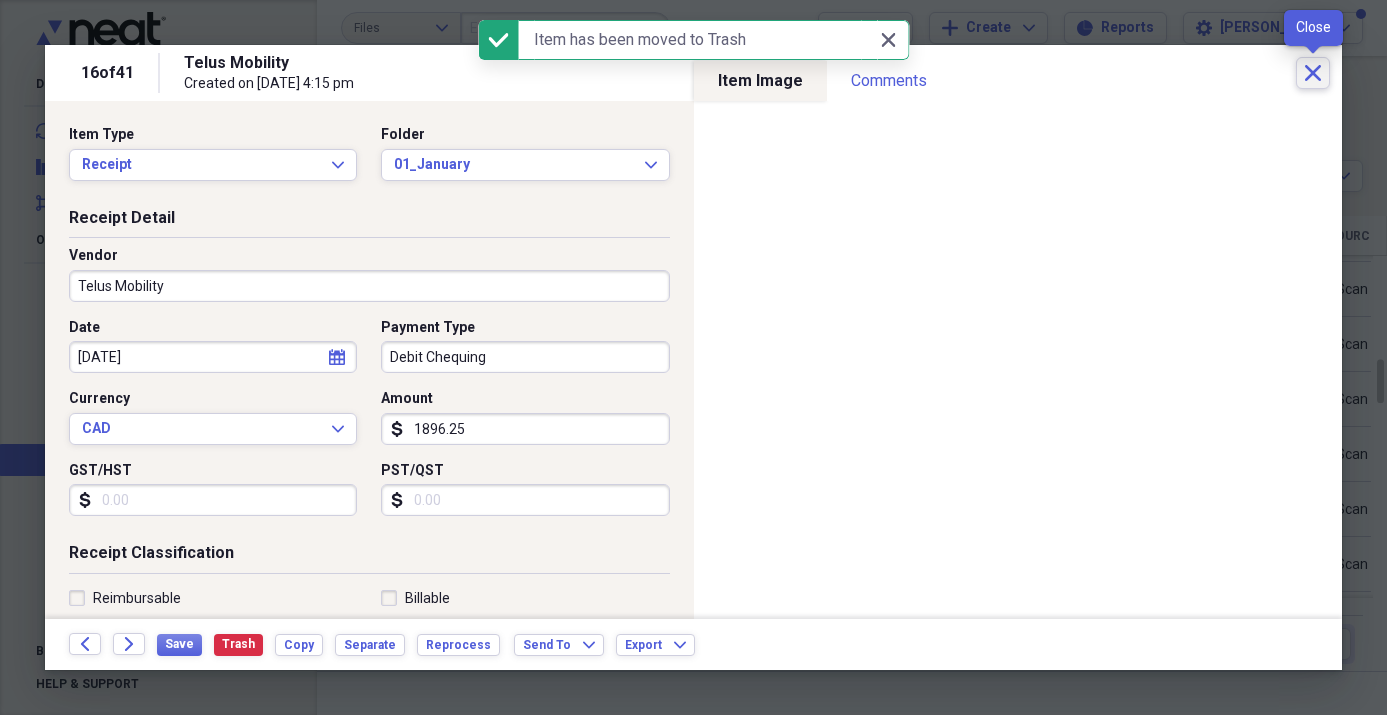 click on "Close" 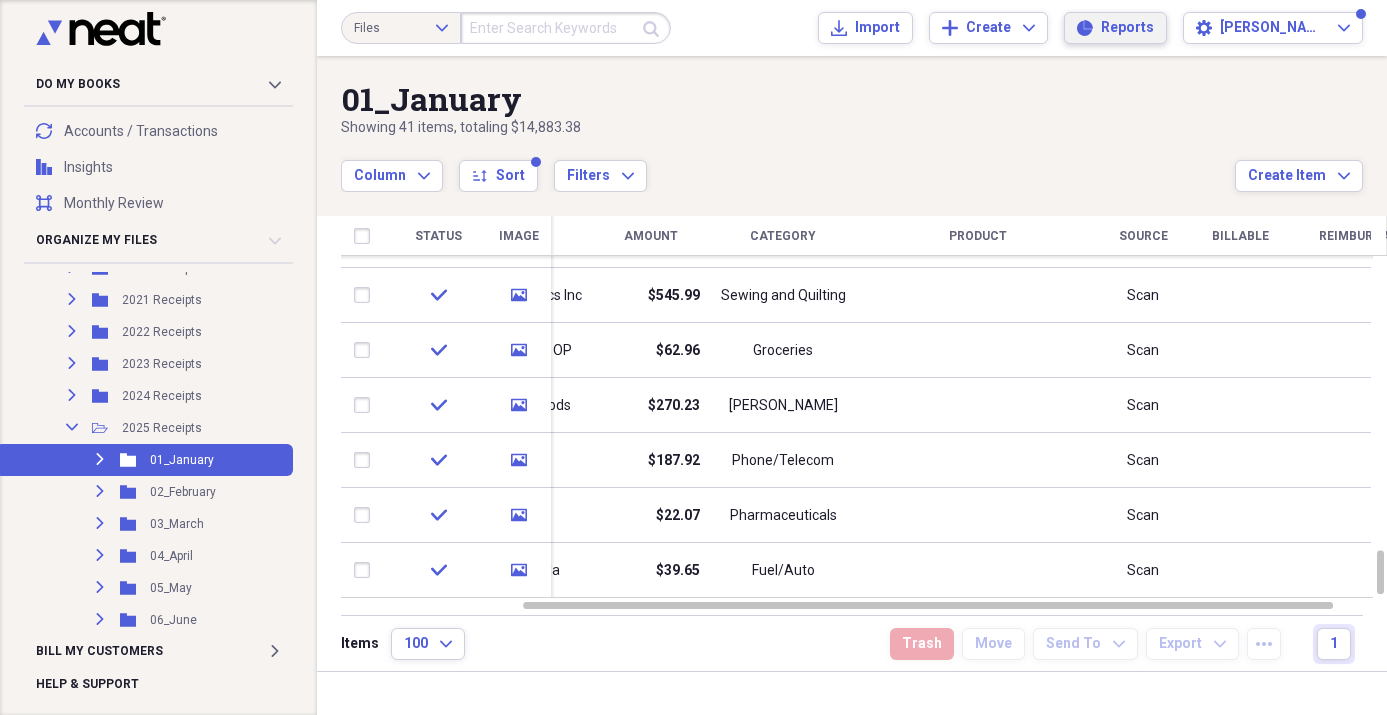 click on "Reports" at bounding box center (1127, 28) 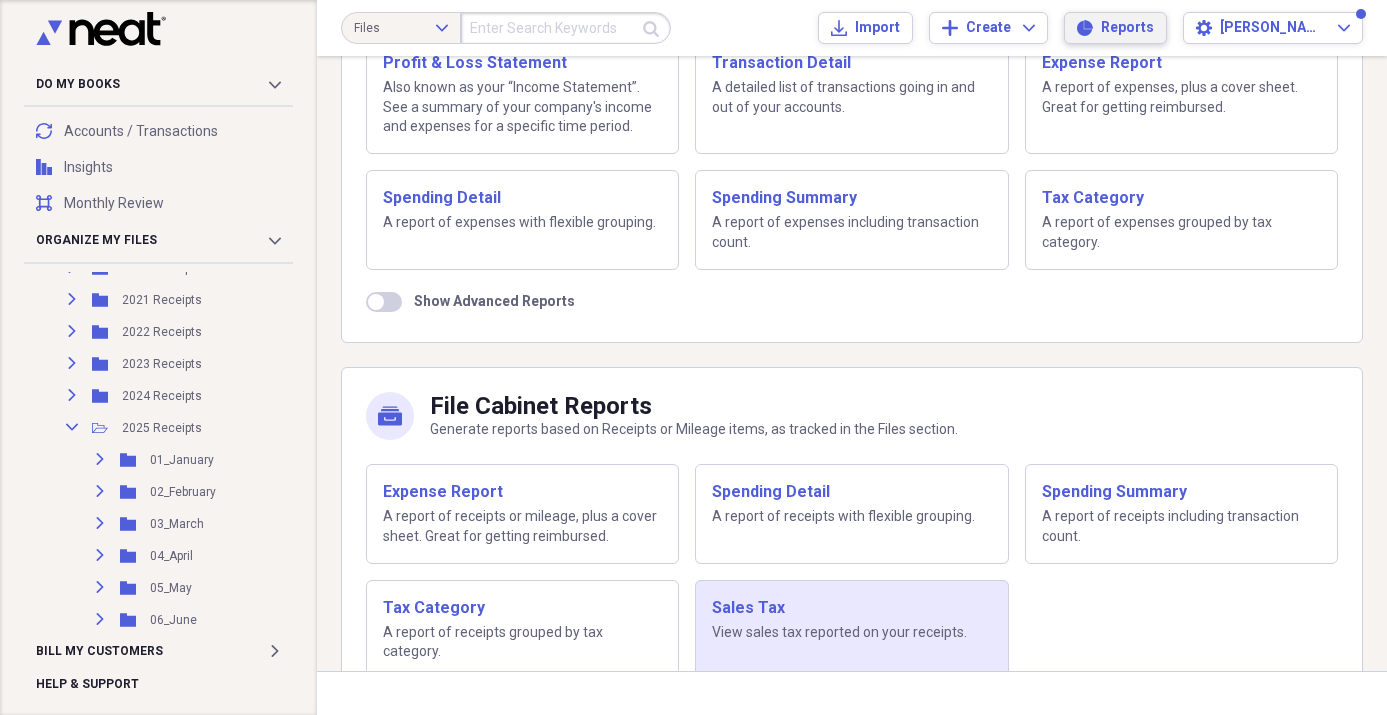 scroll, scrollTop: 238, scrollLeft: 0, axis: vertical 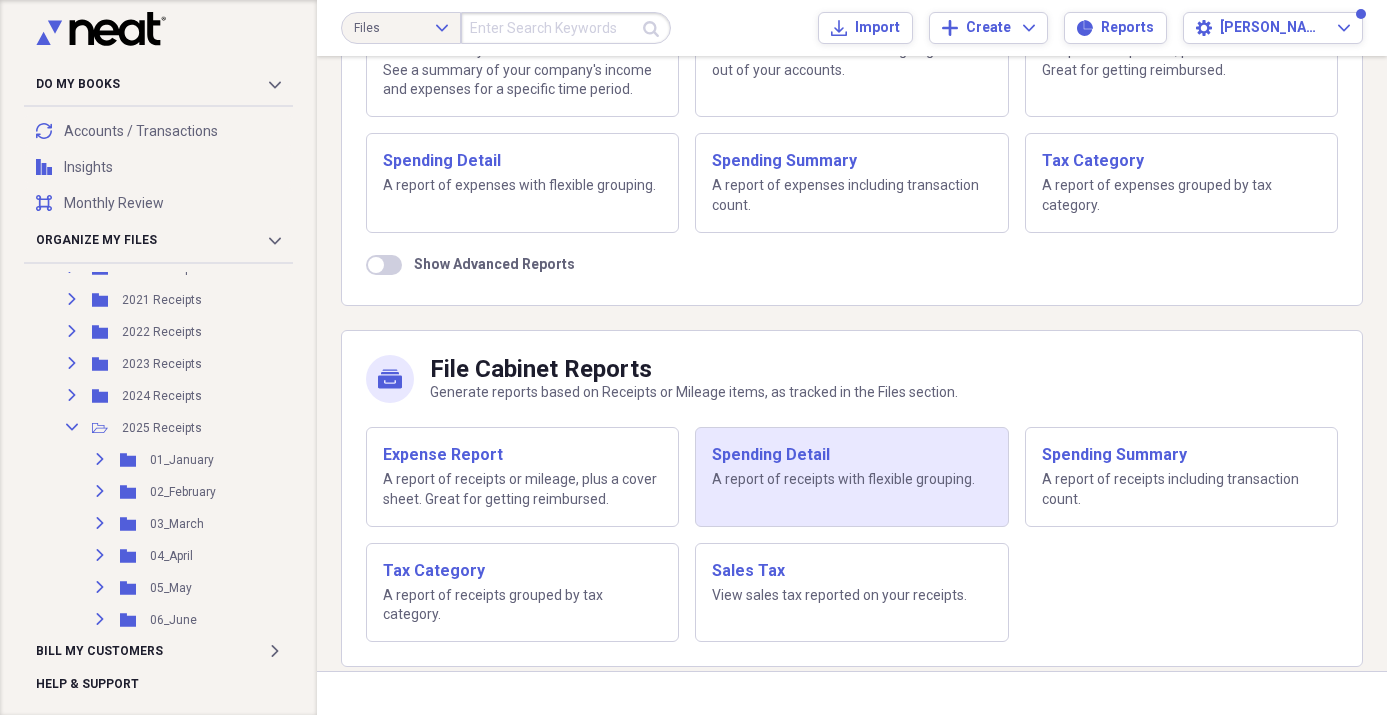 click on "Spending Detail A report of receipts with flexible grouping." at bounding box center (851, 467) 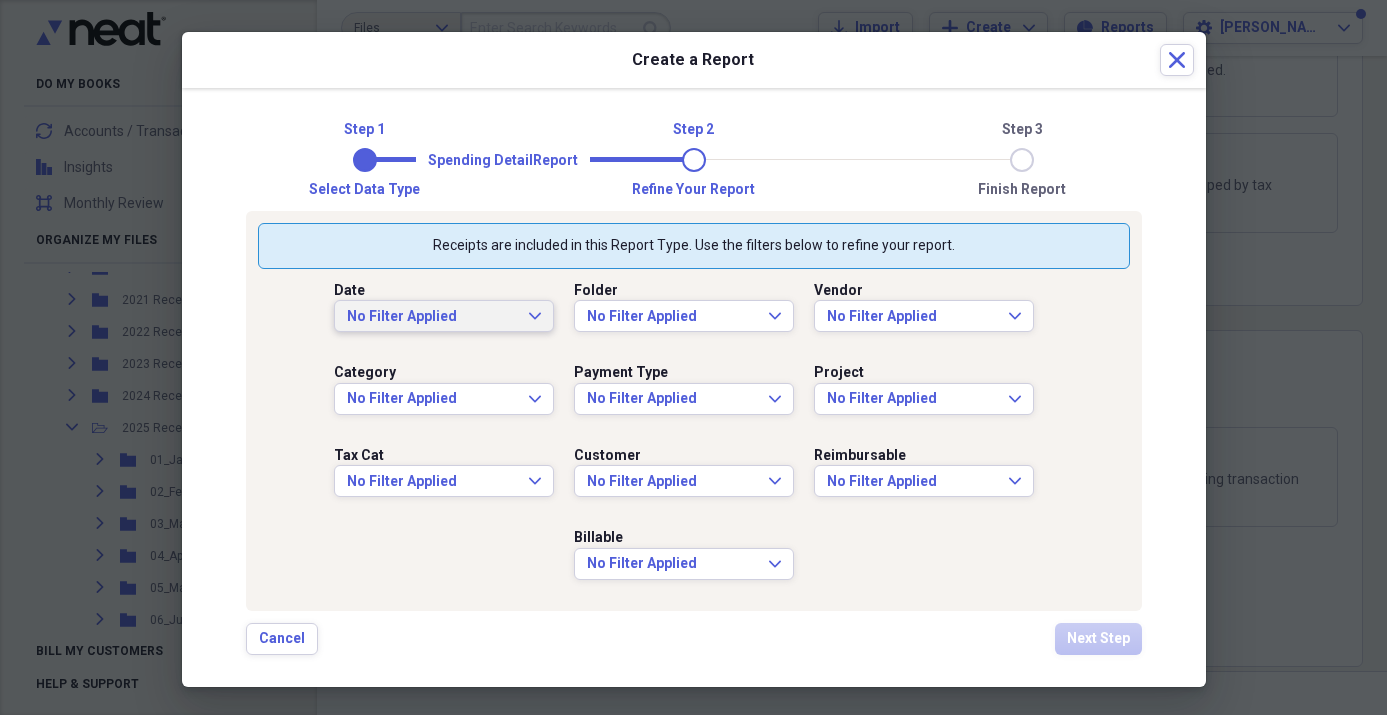 scroll, scrollTop: 4, scrollLeft: 0, axis: vertical 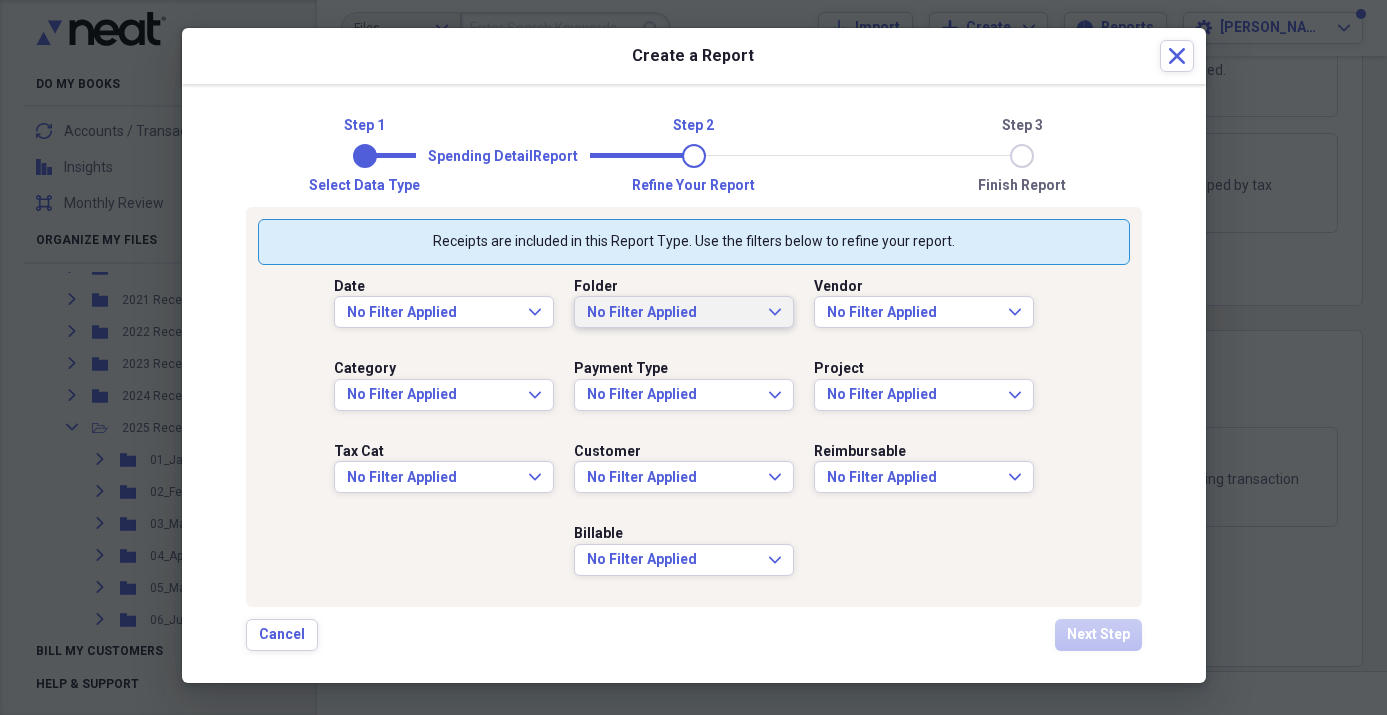 click on "No Filter Applied" at bounding box center (672, 313) 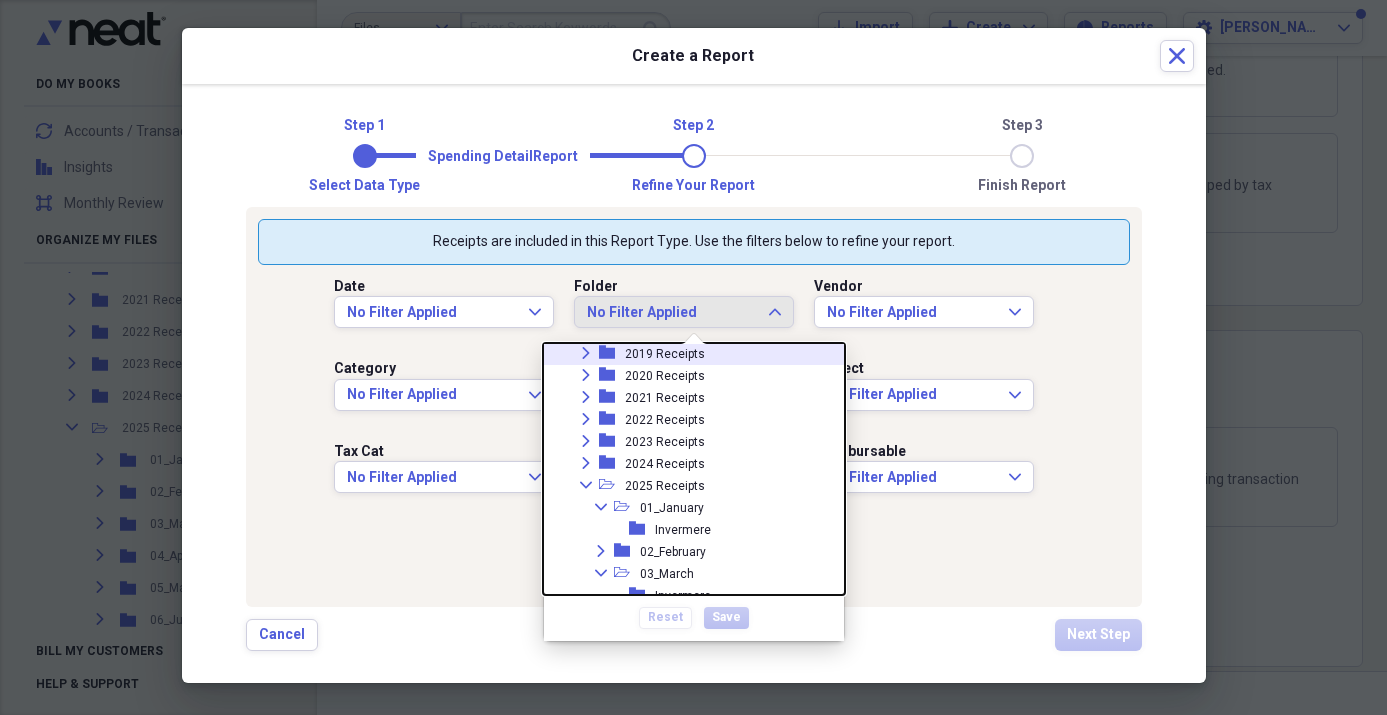scroll, scrollTop: 403, scrollLeft: 0, axis: vertical 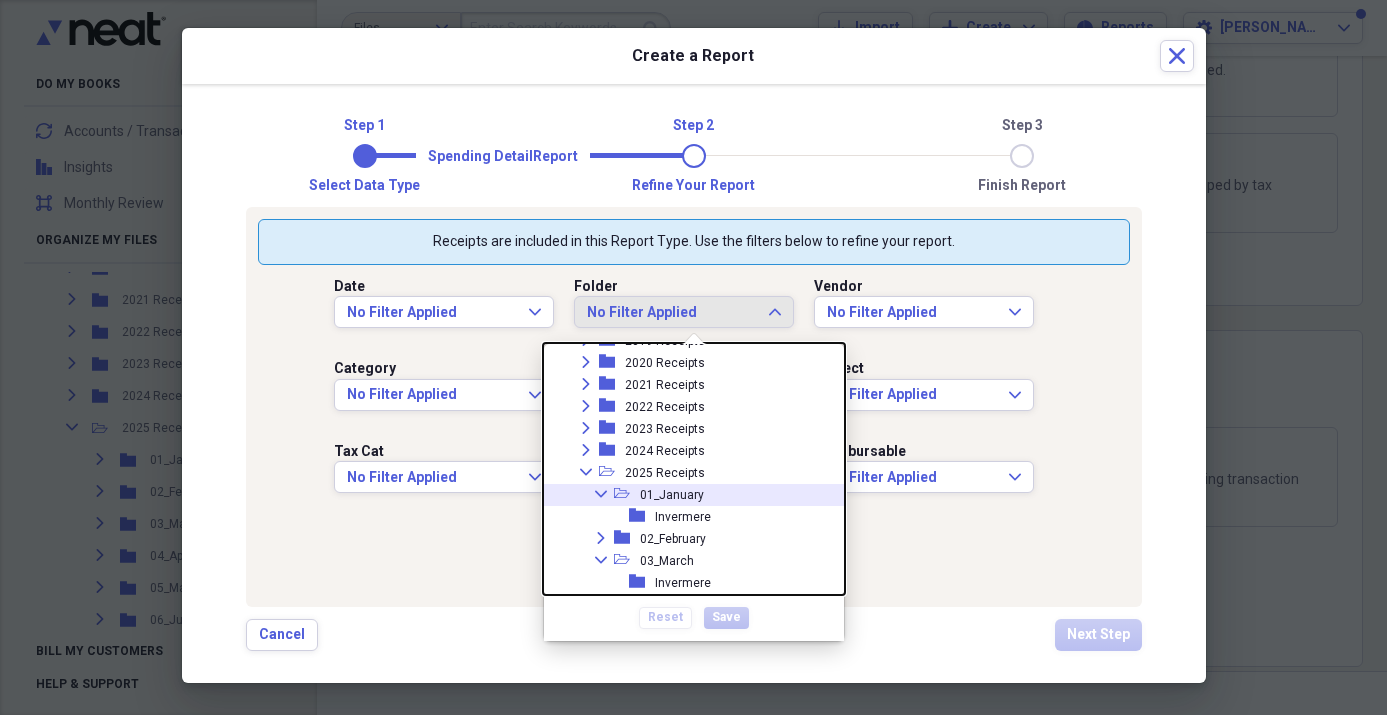 click on "Collapse" 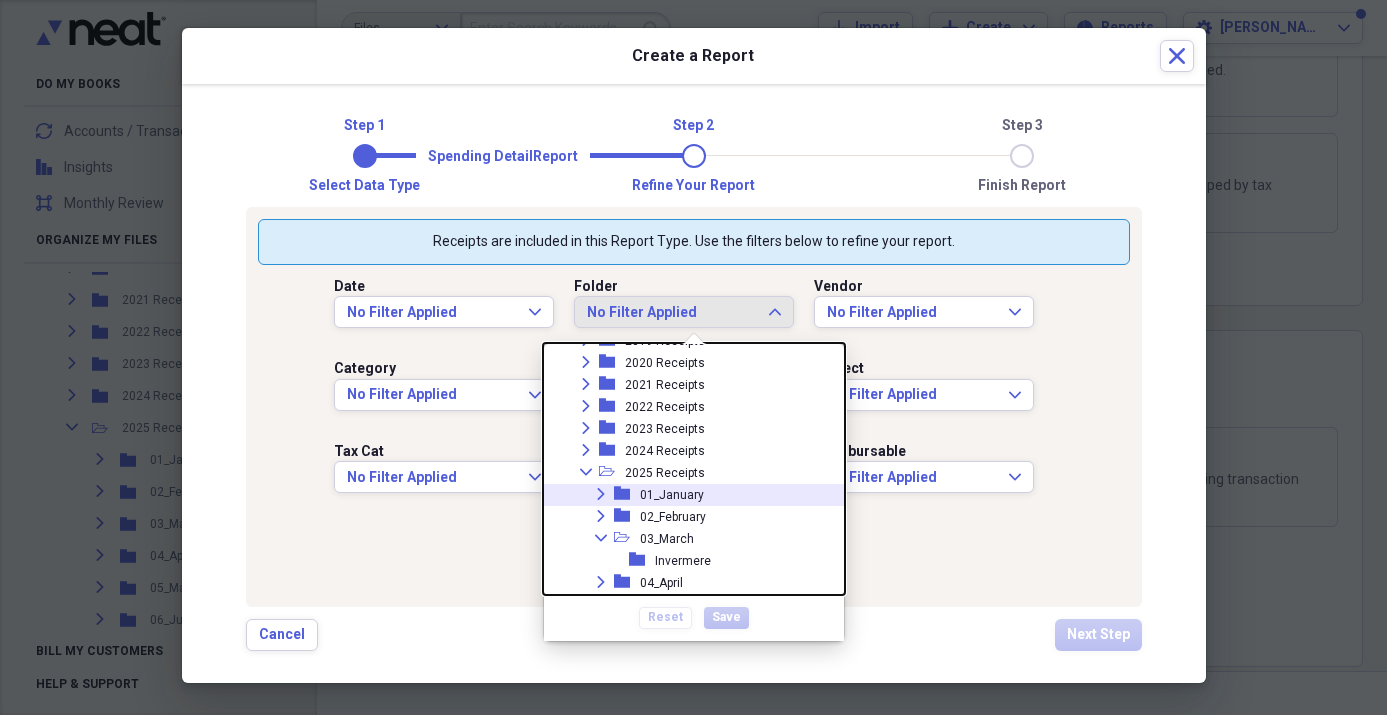 click on "01_January" at bounding box center (672, 495) 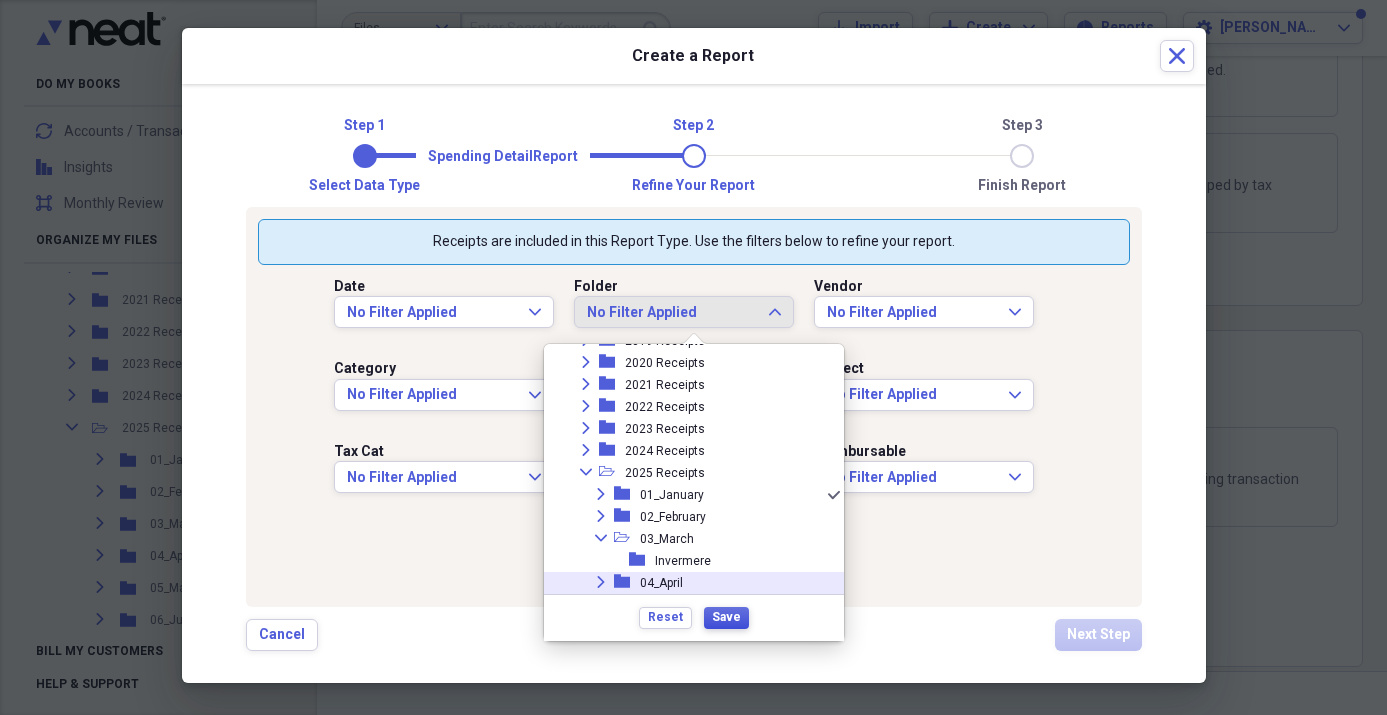 click on "Save" at bounding box center [726, 617] 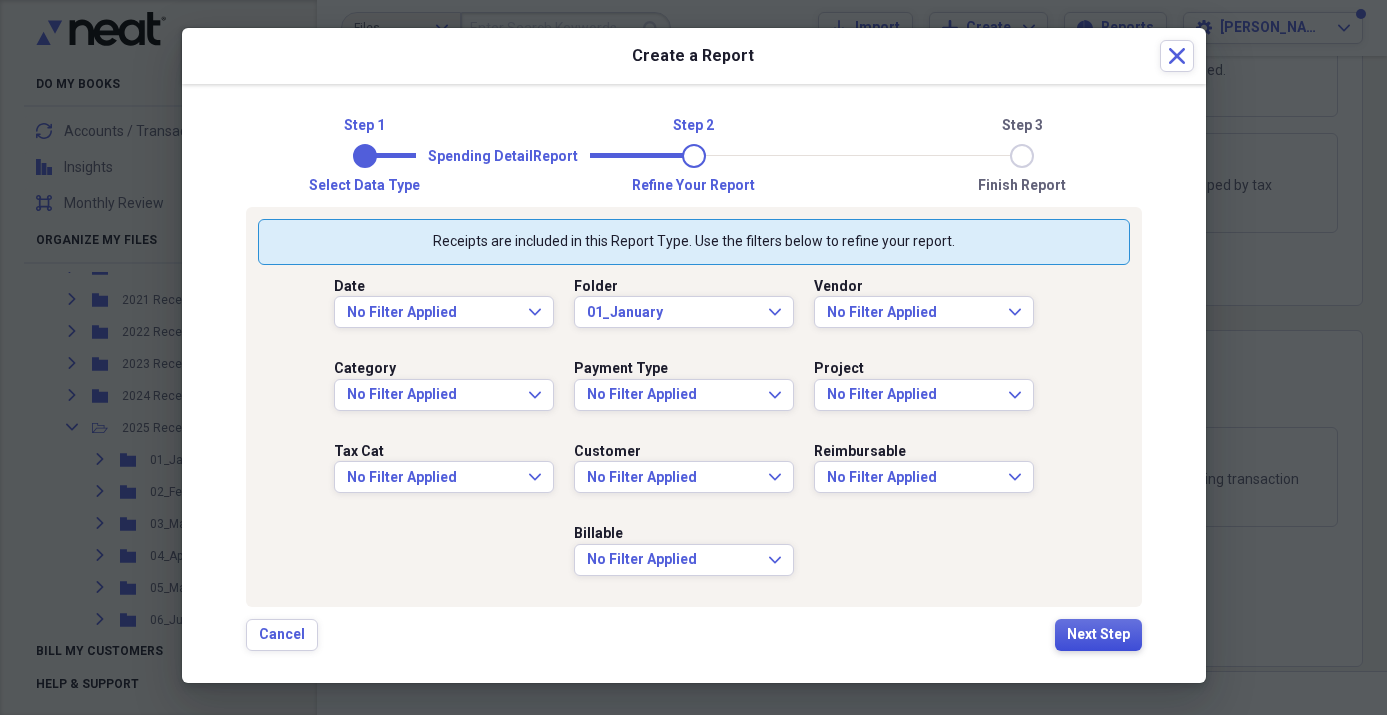 click on "Next Step" at bounding box center [1098, 635] 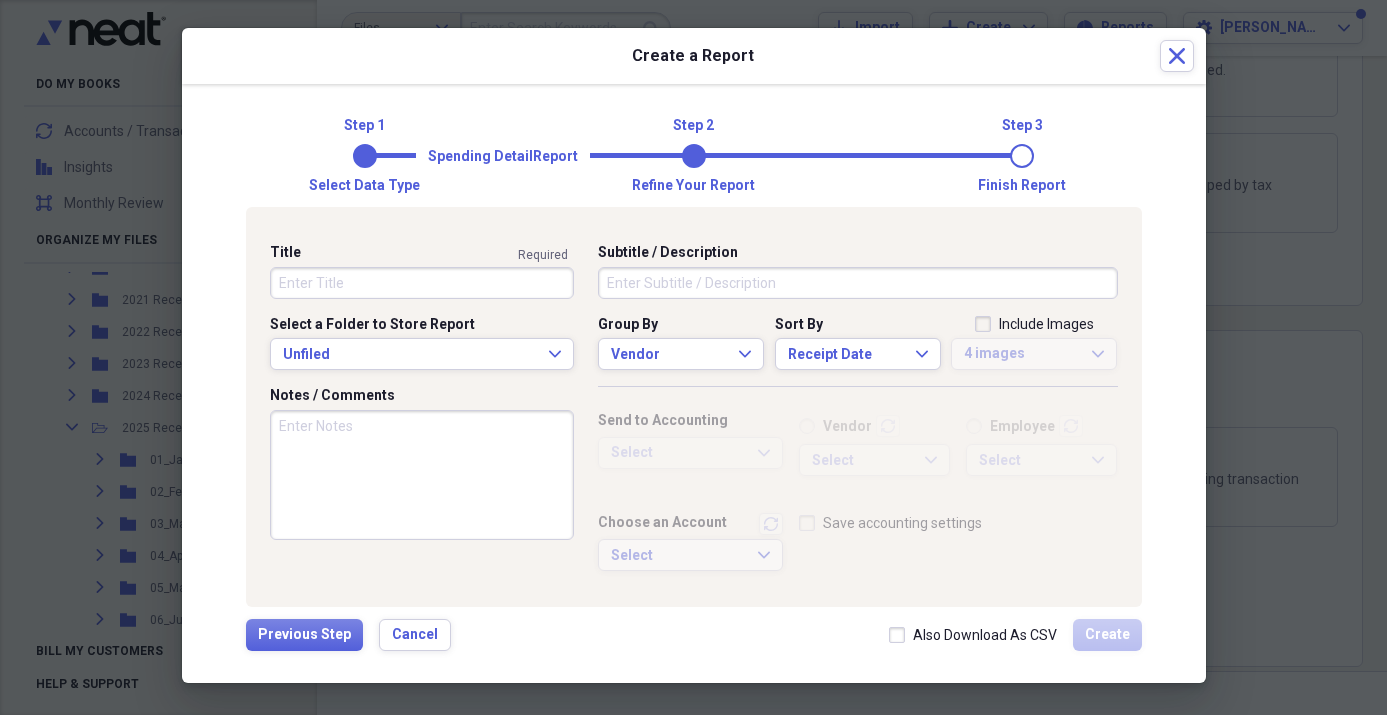 click on "Title" at bounding box center (422, 283) 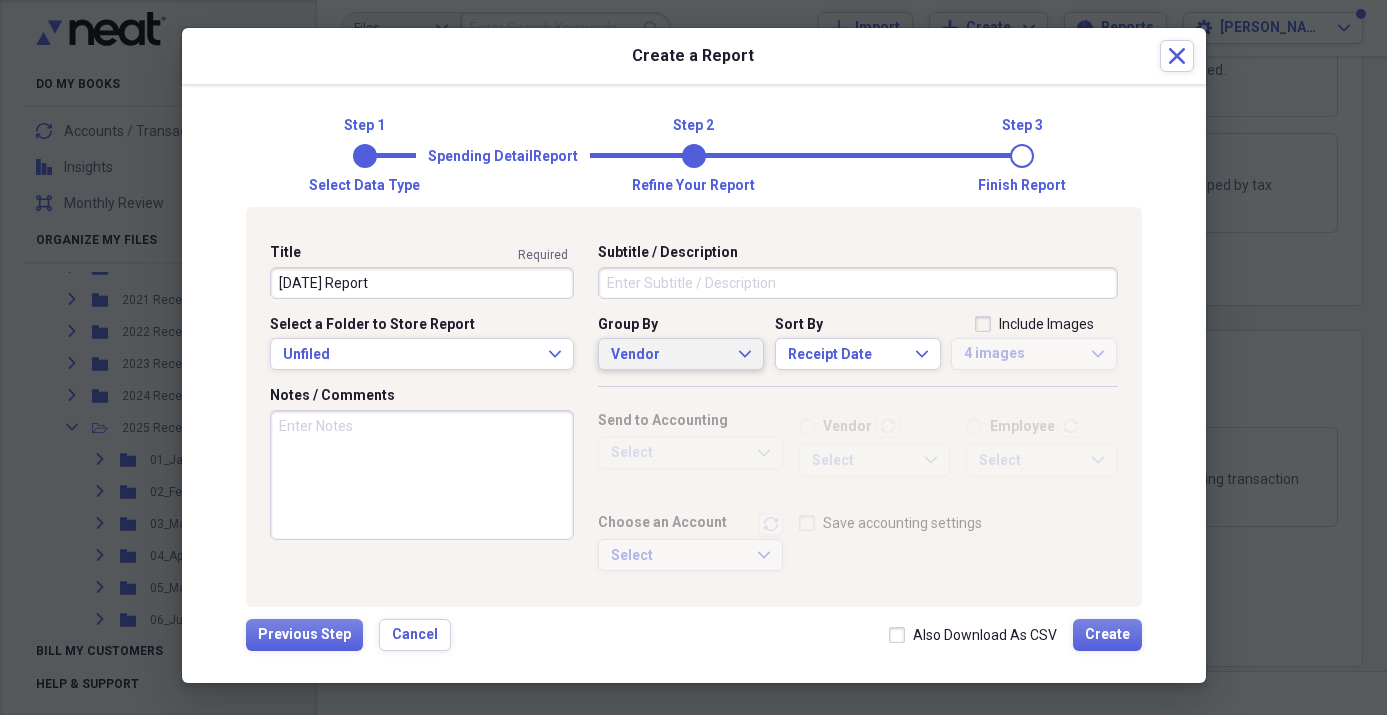 type on "[DATE] Report" 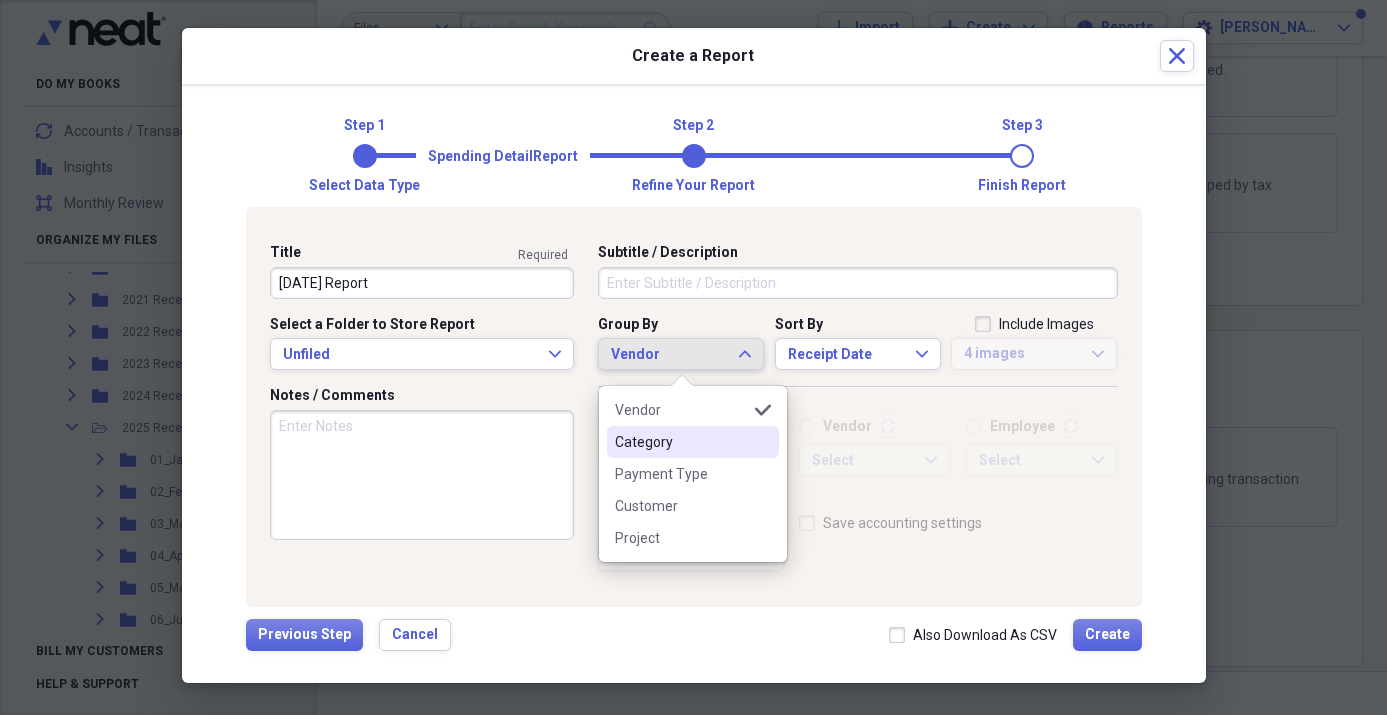 click on "Category" at bounding box center (681, 442) 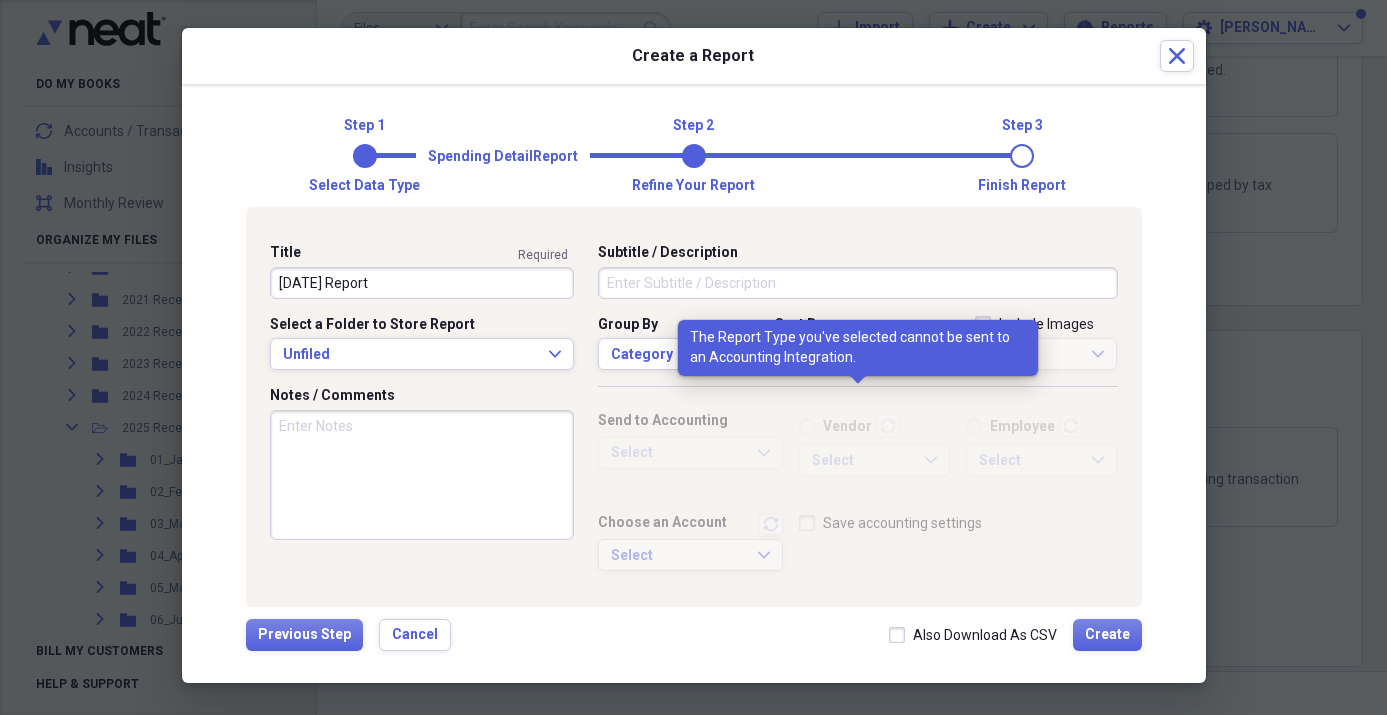 click on "Select Expand" at bounding box center [1041, 460] 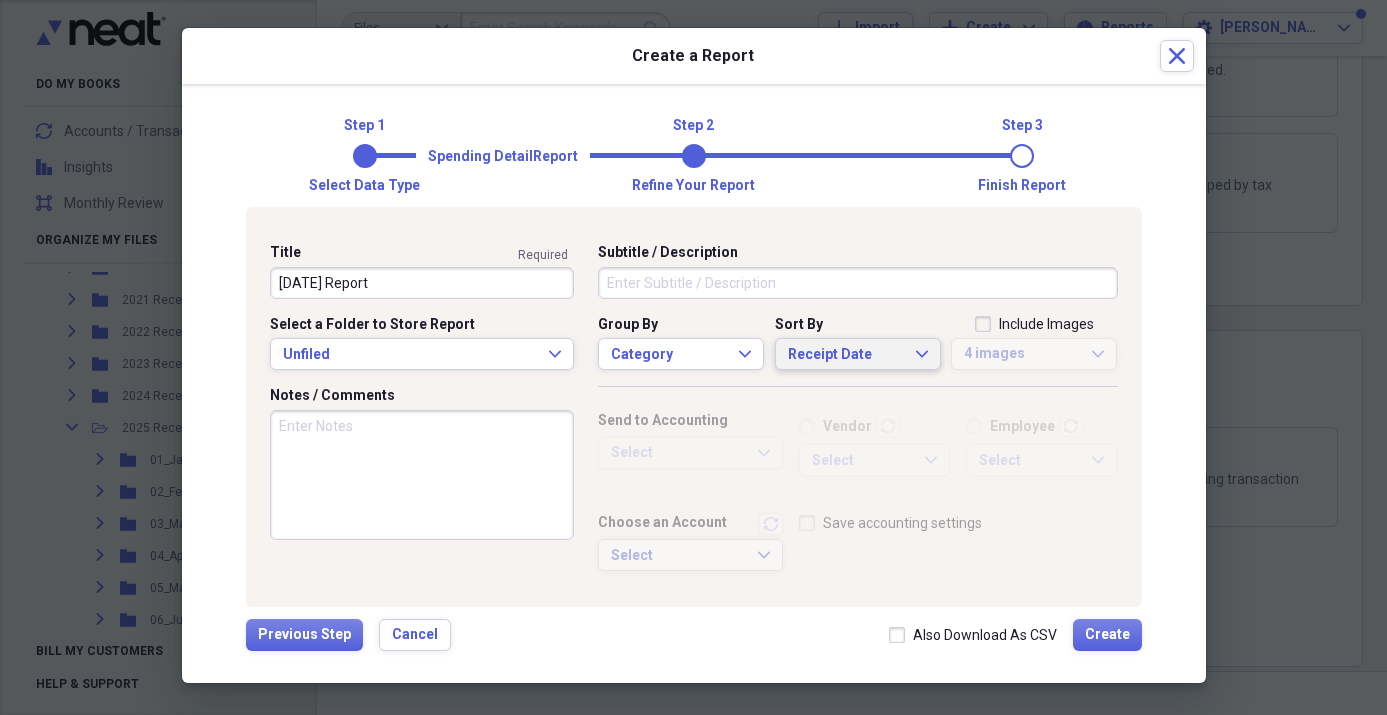 click on "Receipt Date" at bounding box center (846, 355) 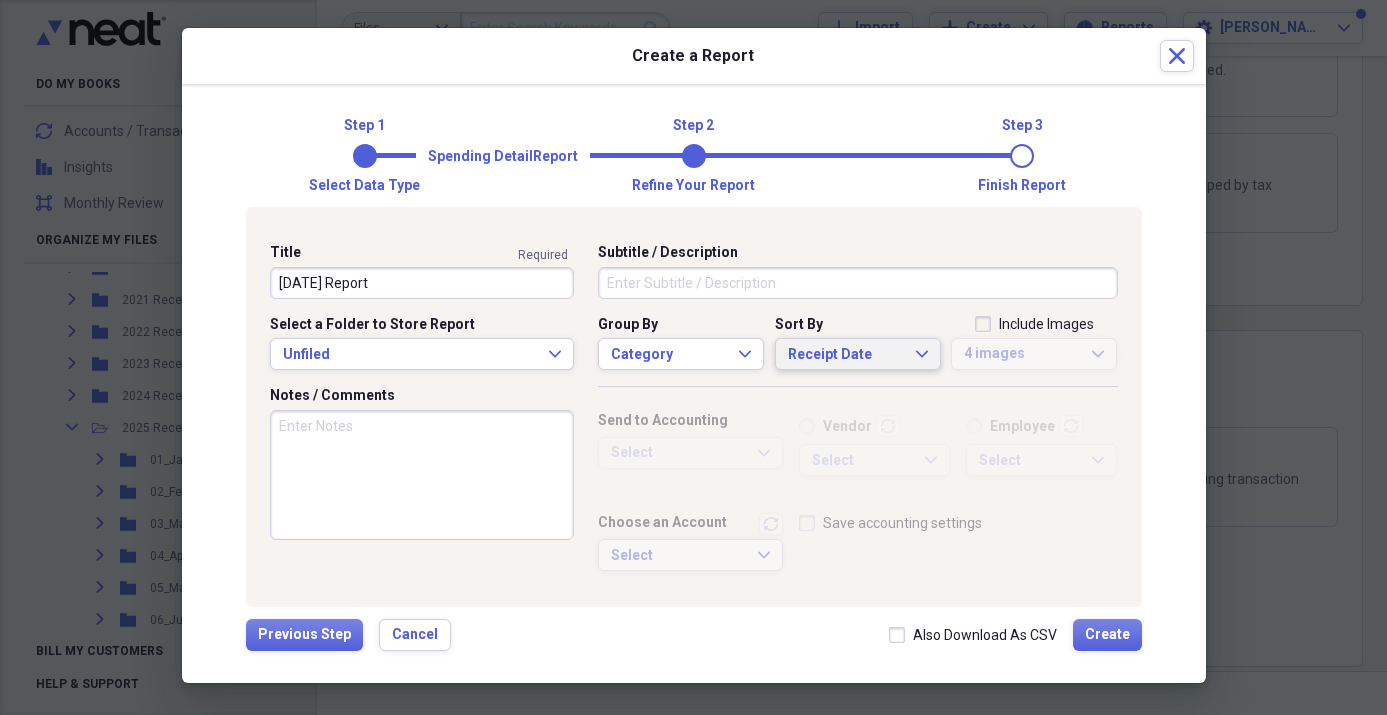 click on "Sort By" at bounding box center [858, 325] 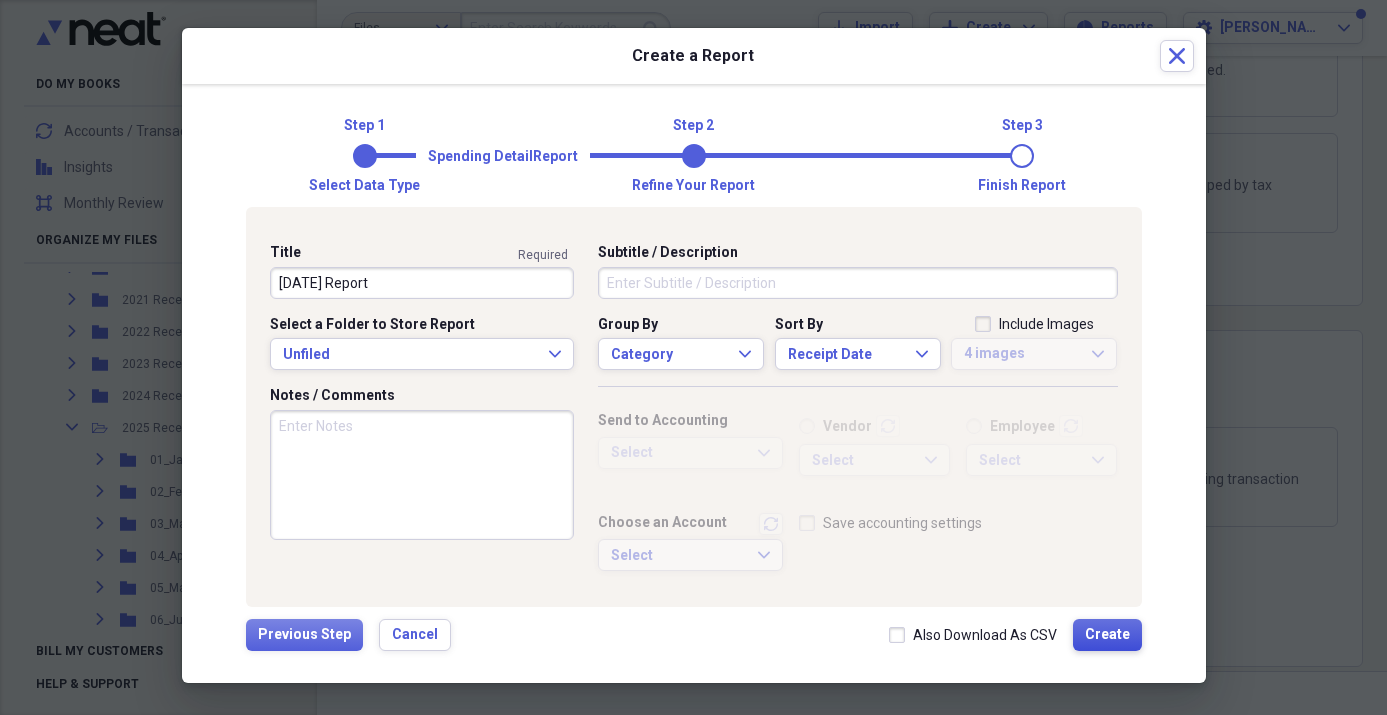 click on "Create" at bounding box center (1107, 635) 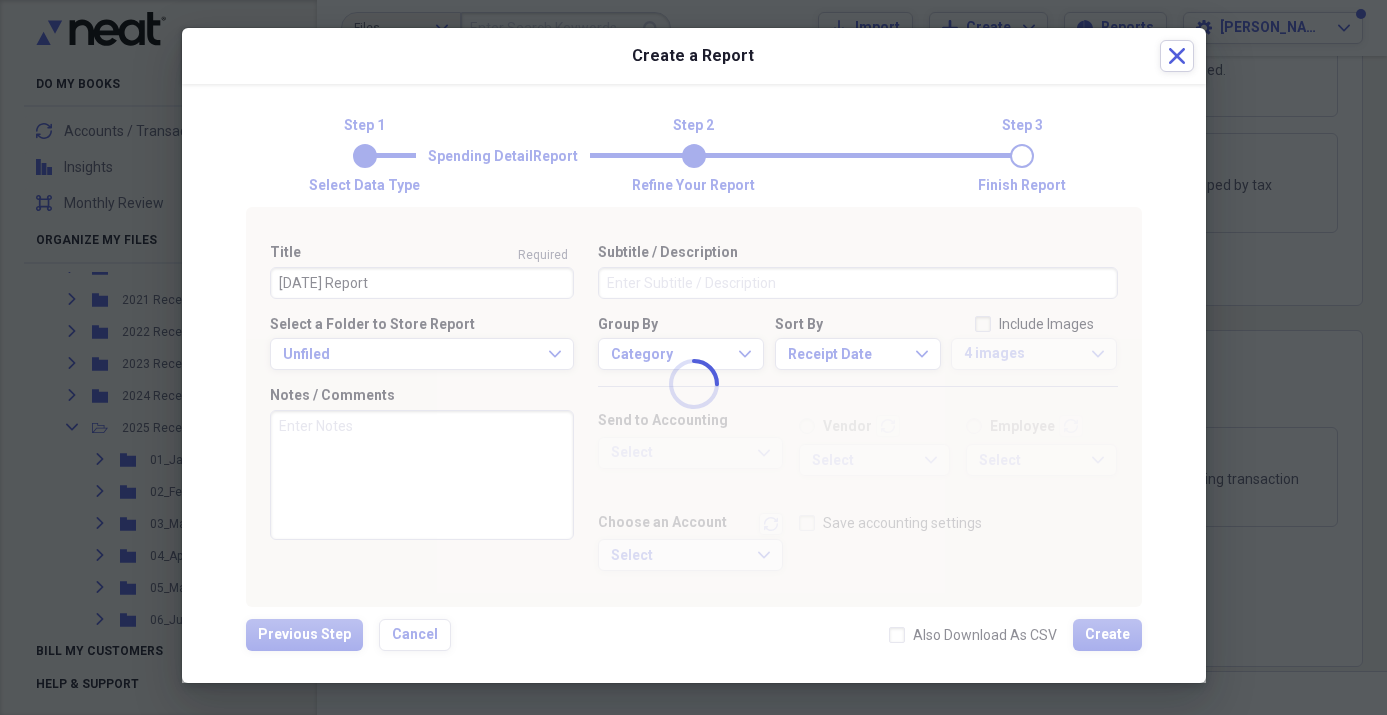 type 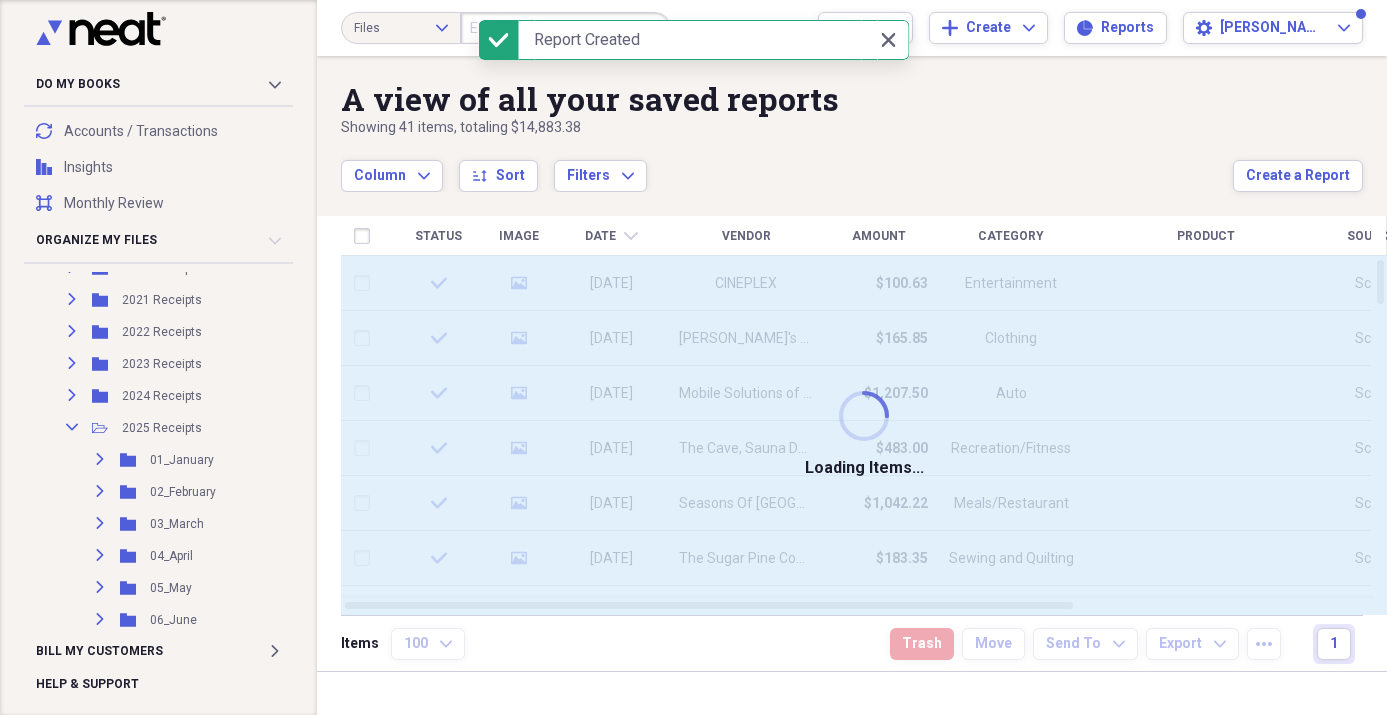 scroll, scrollTop: 0, scrollLeft: 0, axis: both 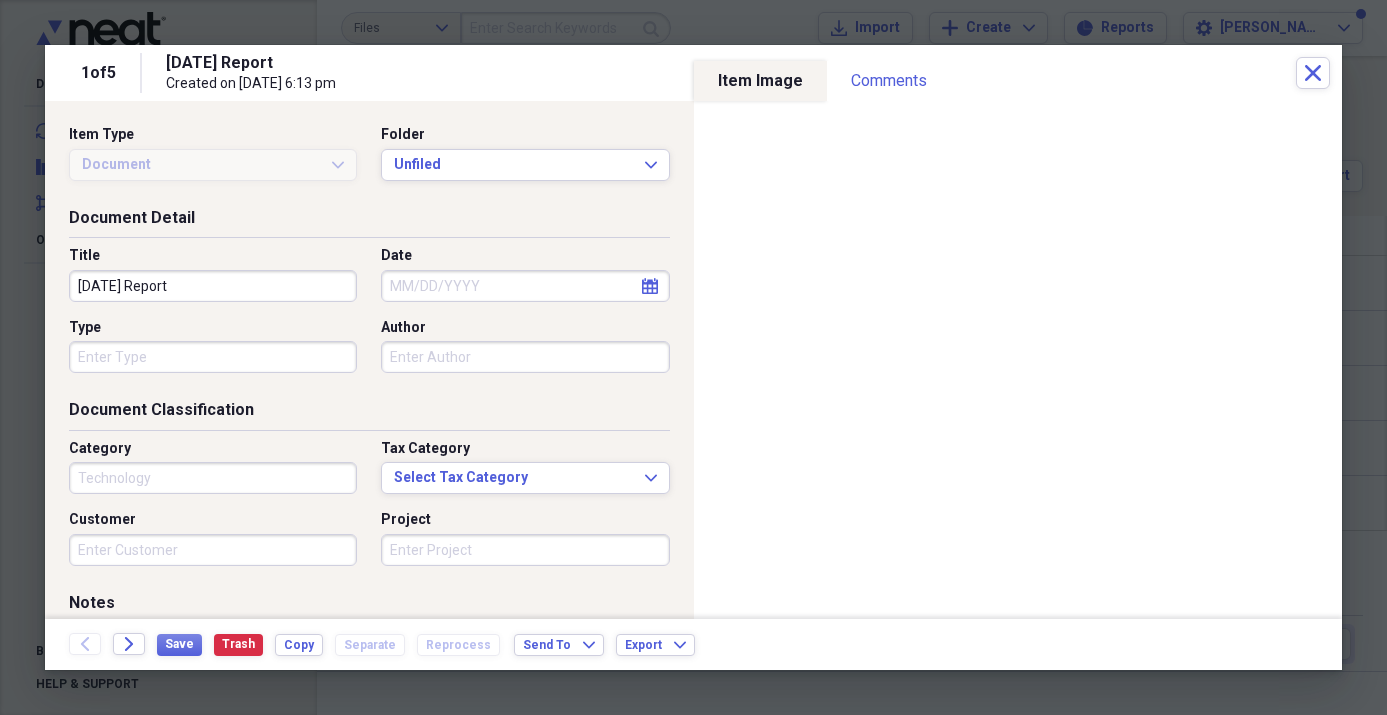 type on "Technology" 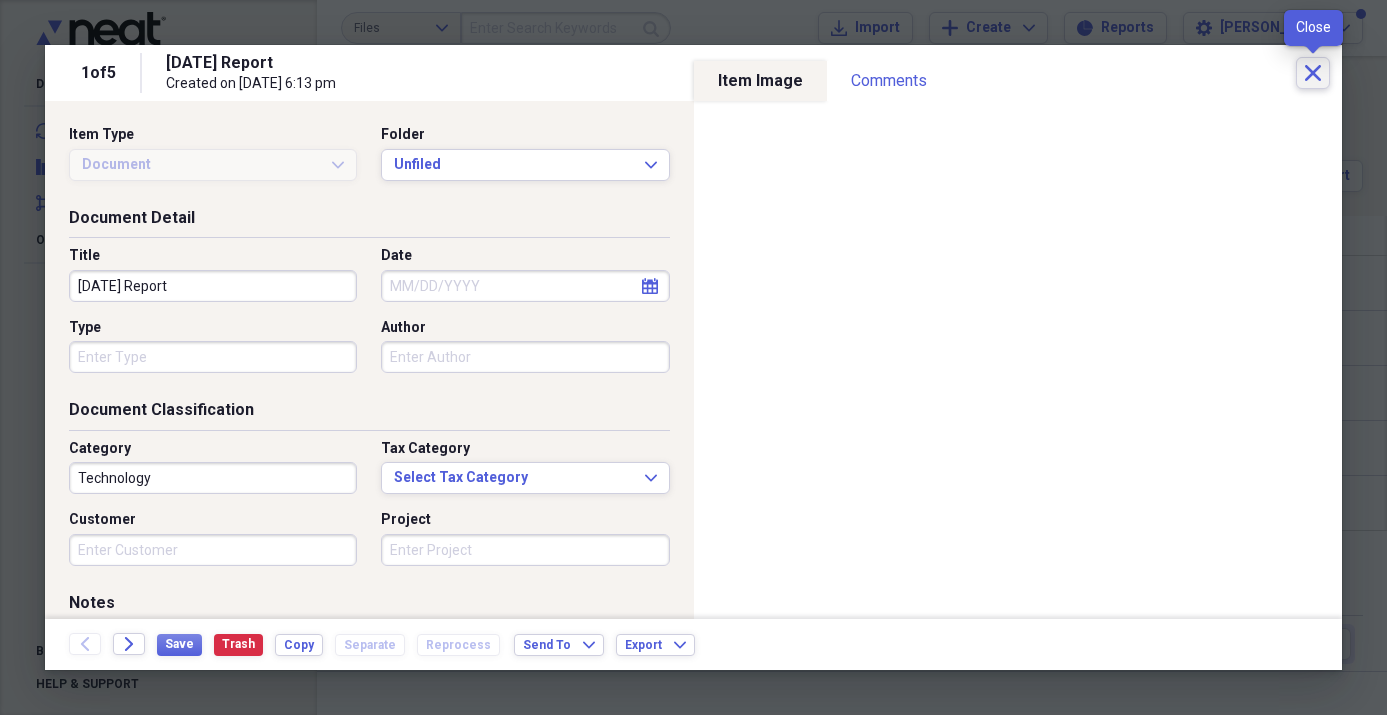 click on "Close" 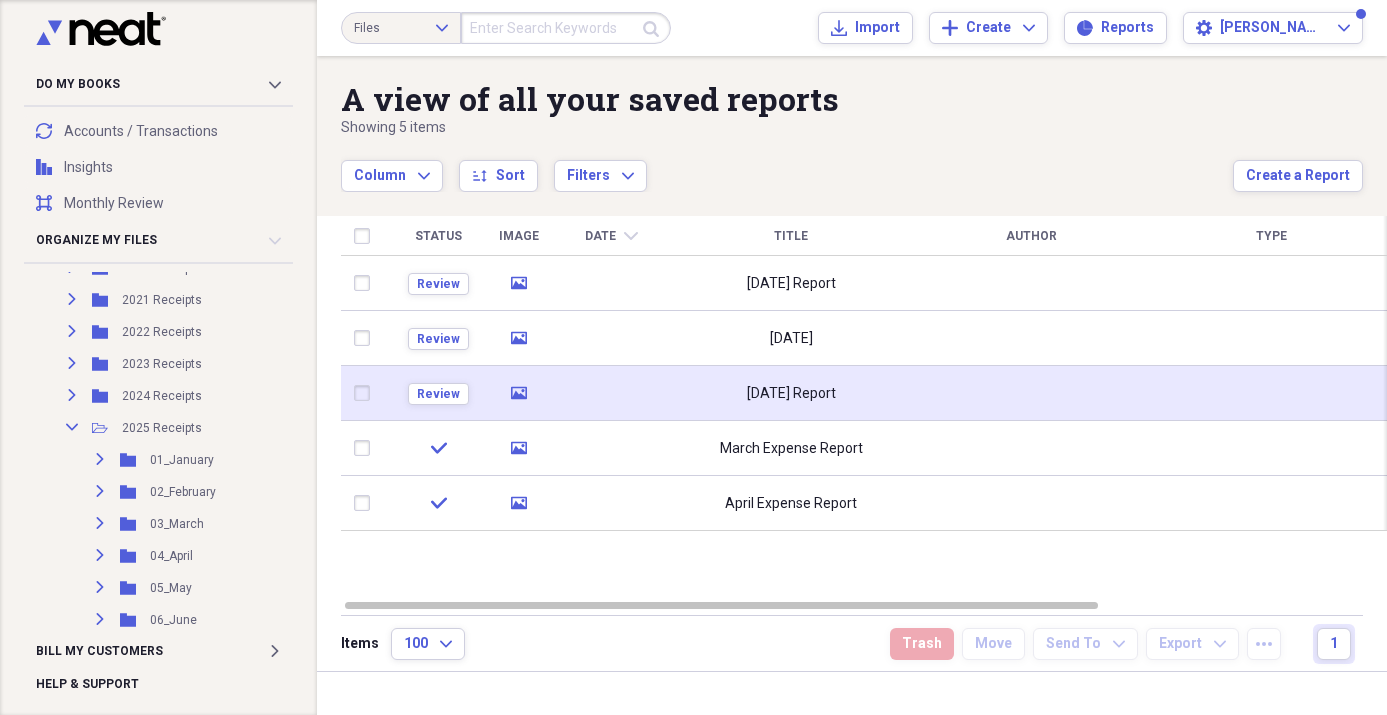 click on "[DATE] Report" at bounding box center (791, 394) 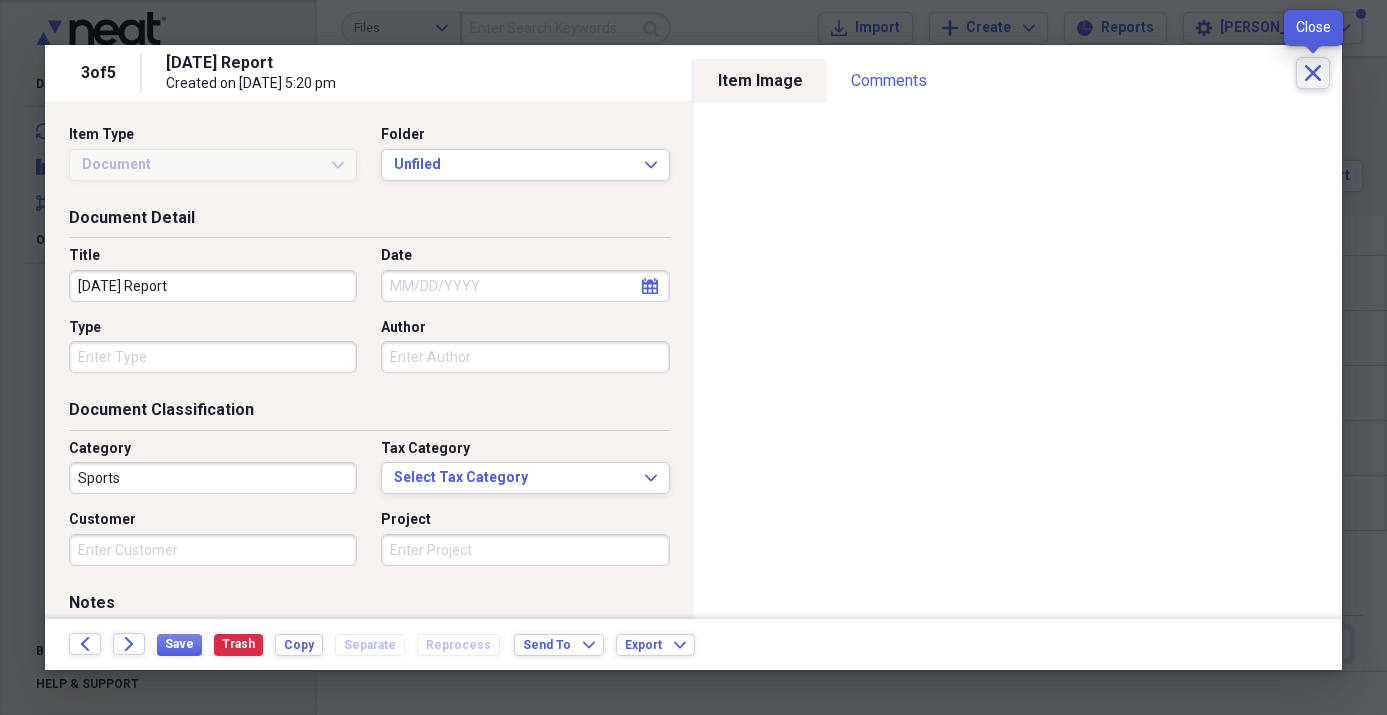 click on "Close" at bounding box center (1313, 73) 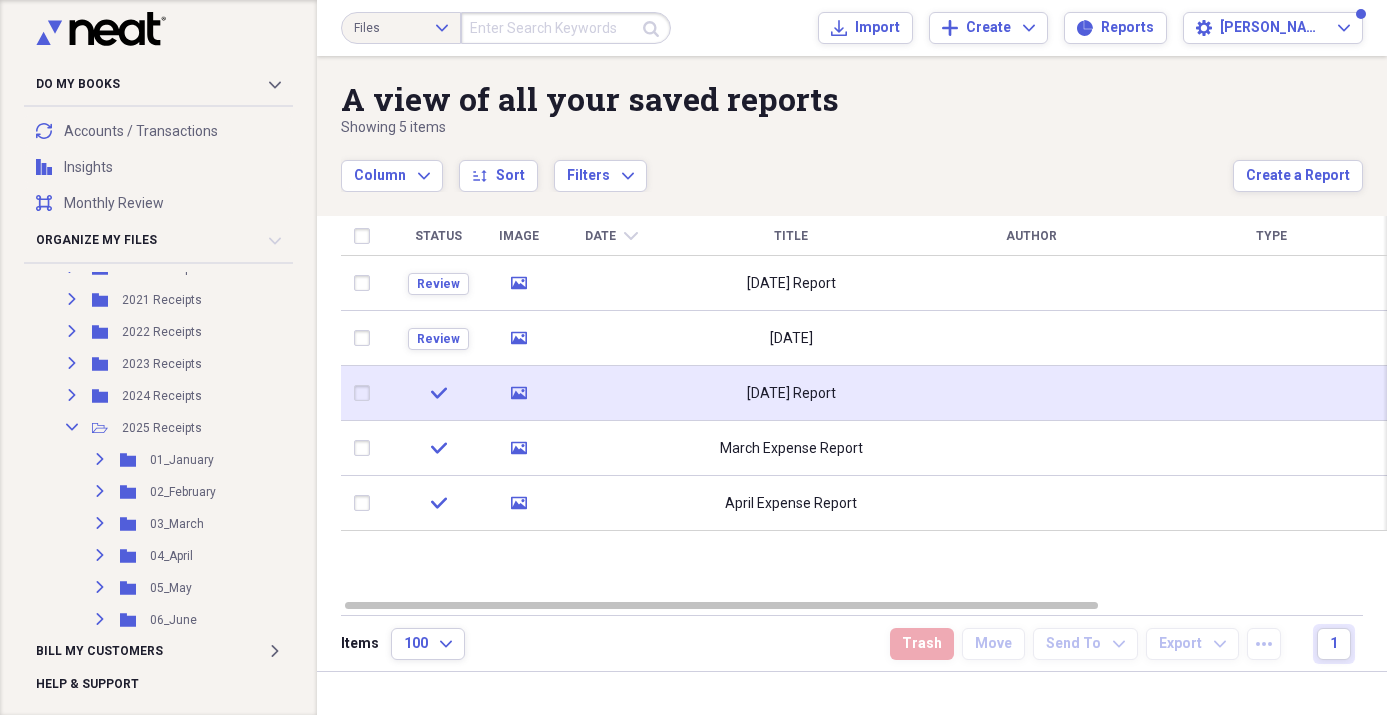 click at bounding box center (366, 393) 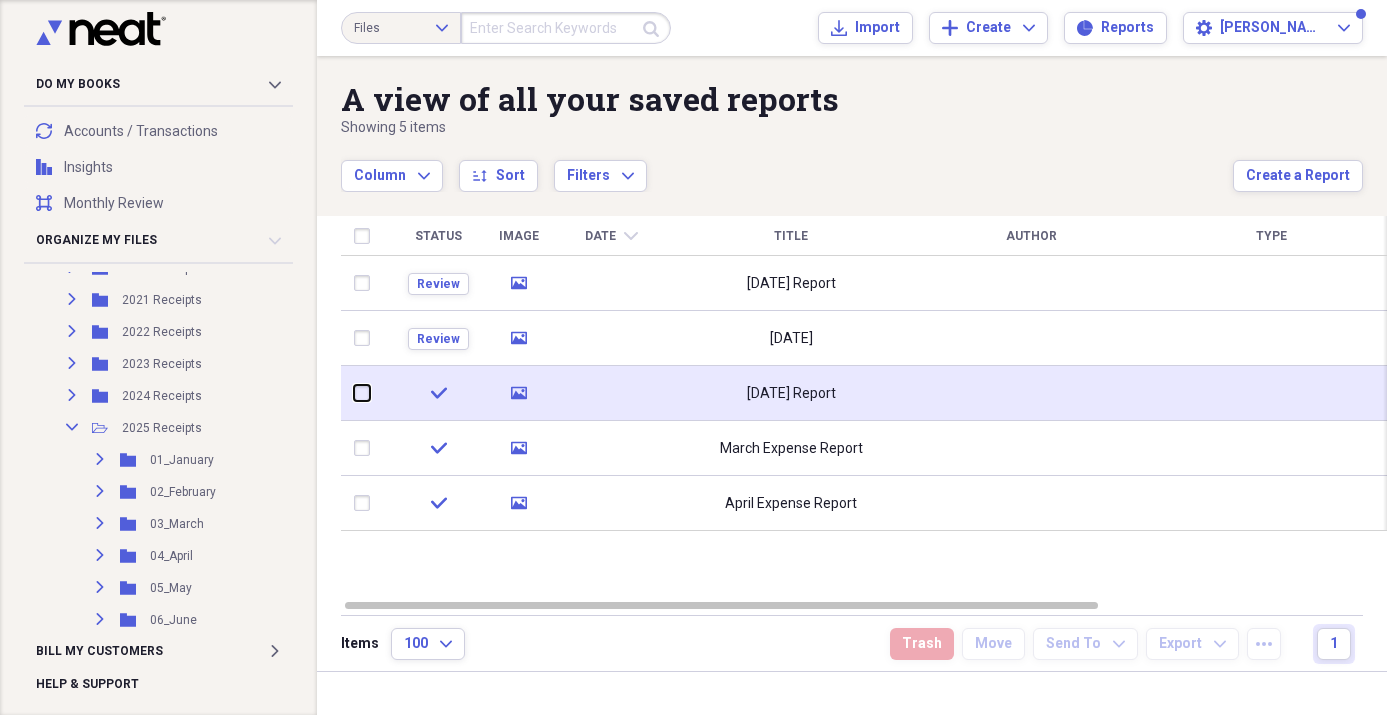 click at bounding box center [354, 393] 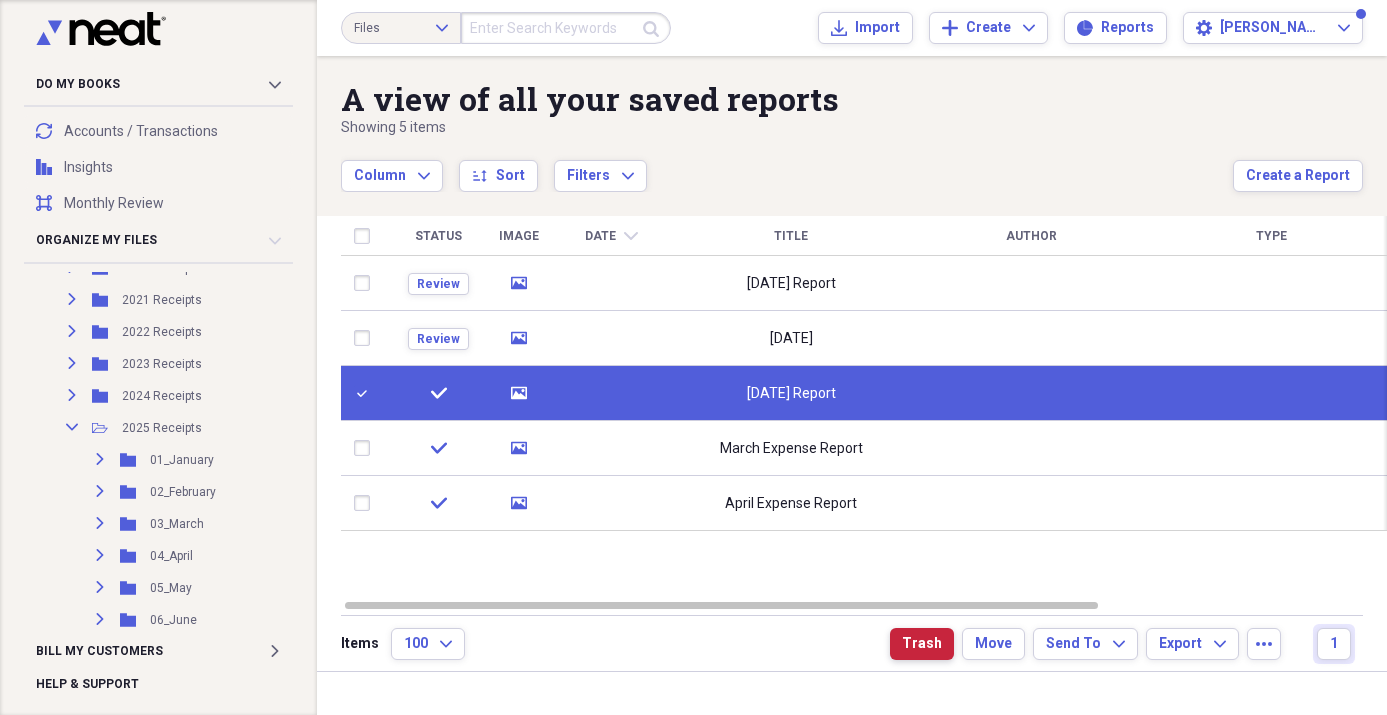 drag, startPoint x: 936, startPoint y: 638, endPoint x: 926, endPoint y: 630, distance: 12.806249 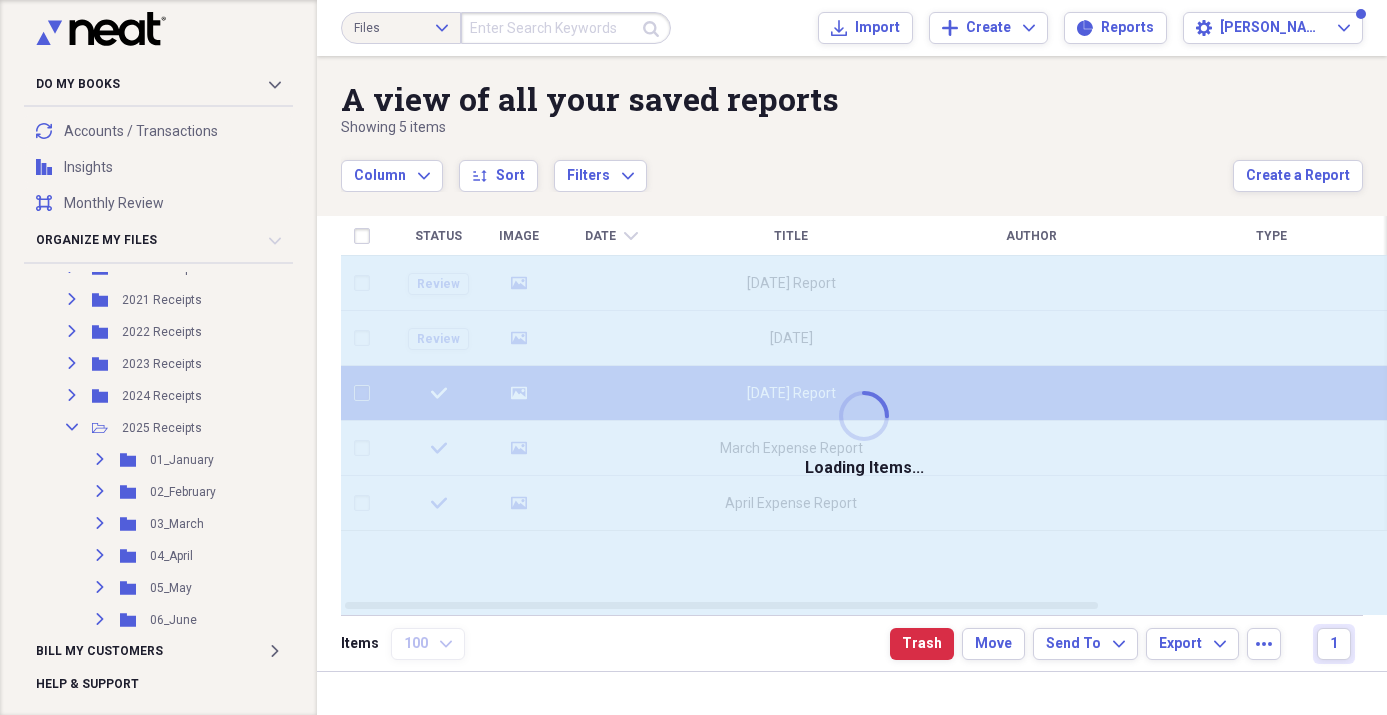 checkbox on "false" 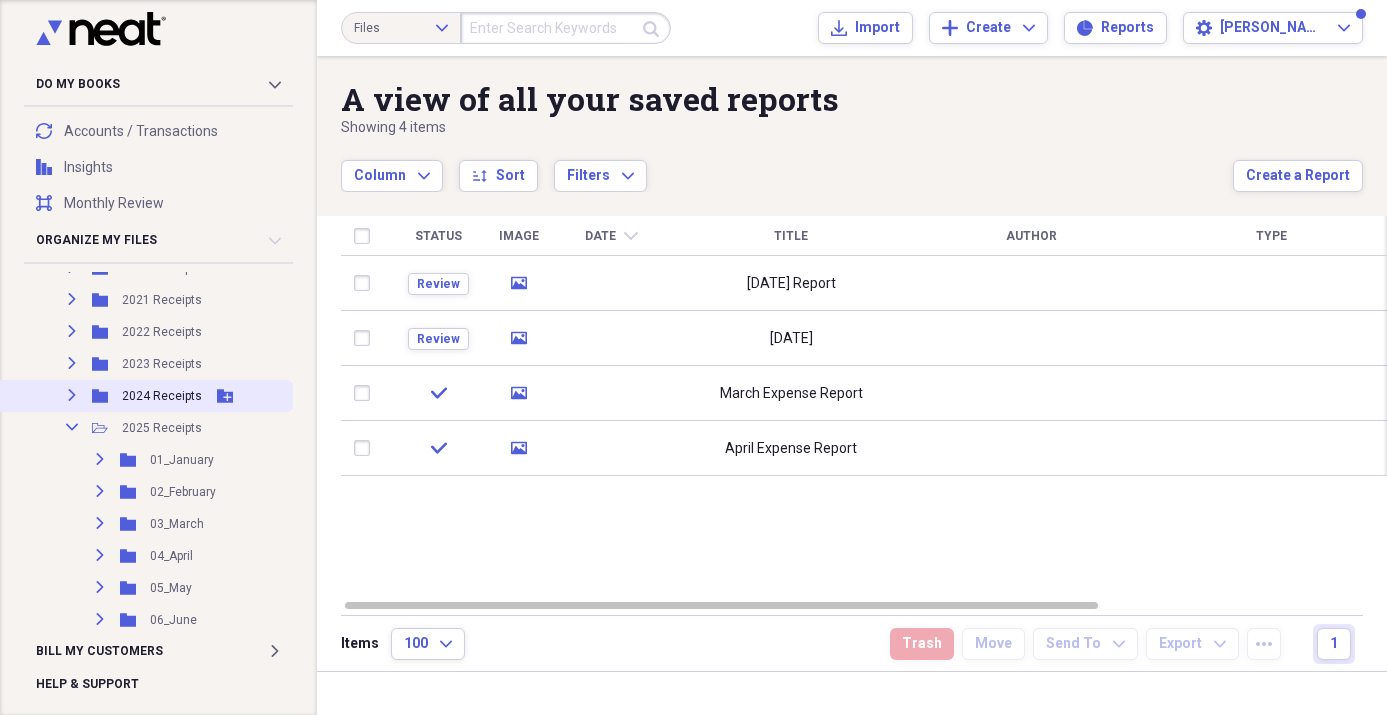 click on "Expand" 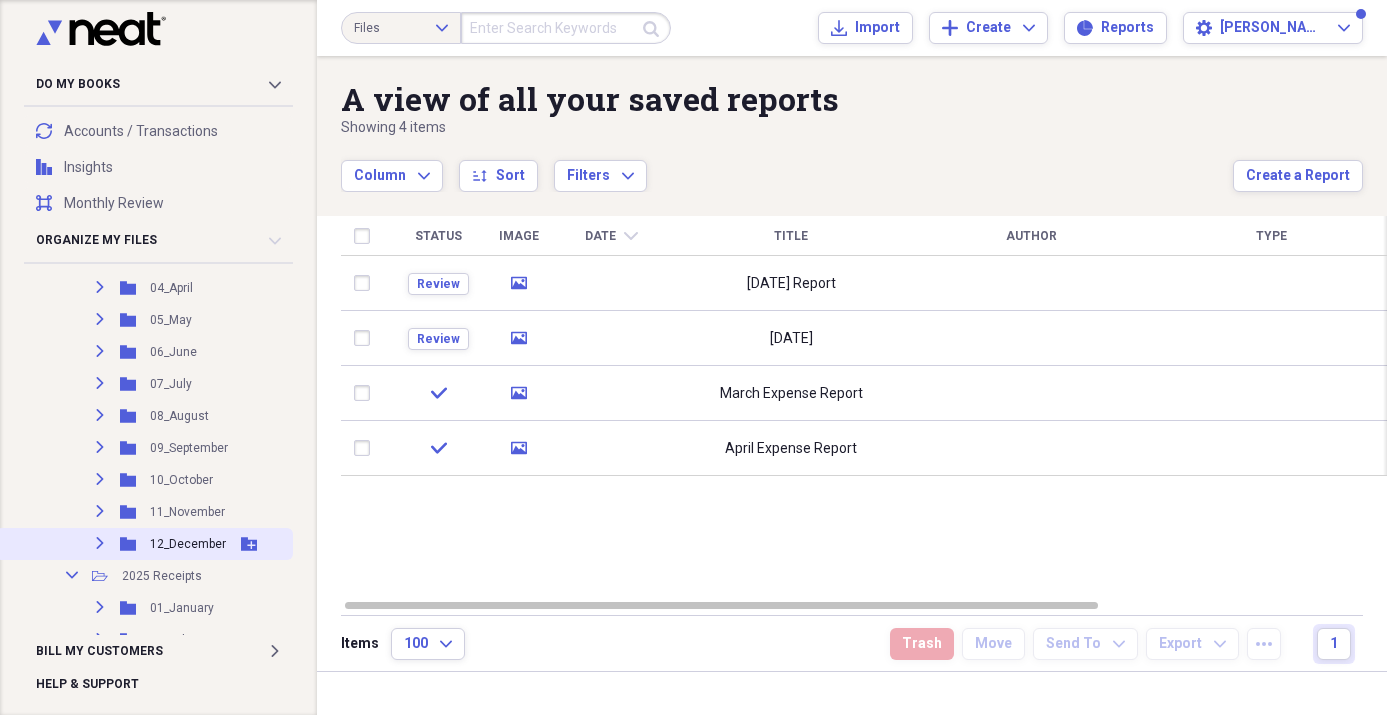 scroll, scrollTop: 929, scrollLeft: 0, axis: vertical 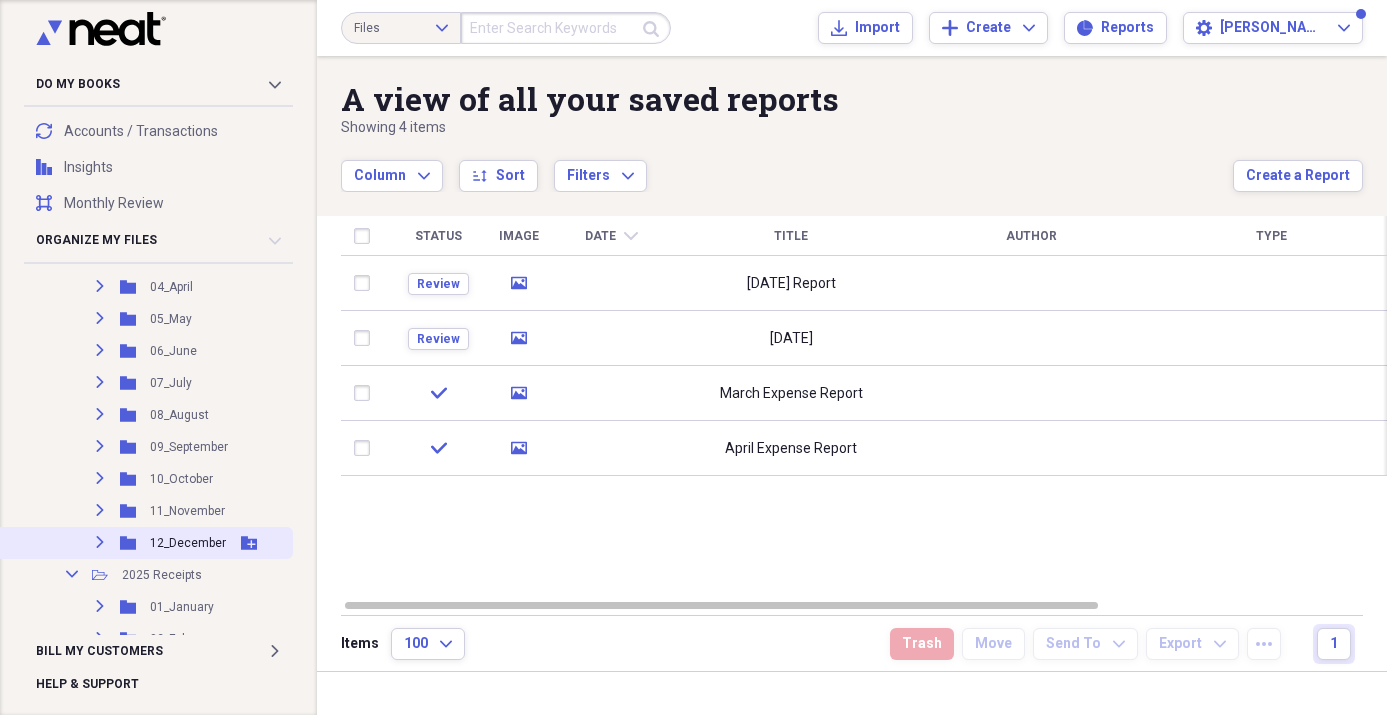 click on "12_December" at bounding box center [188, 543] 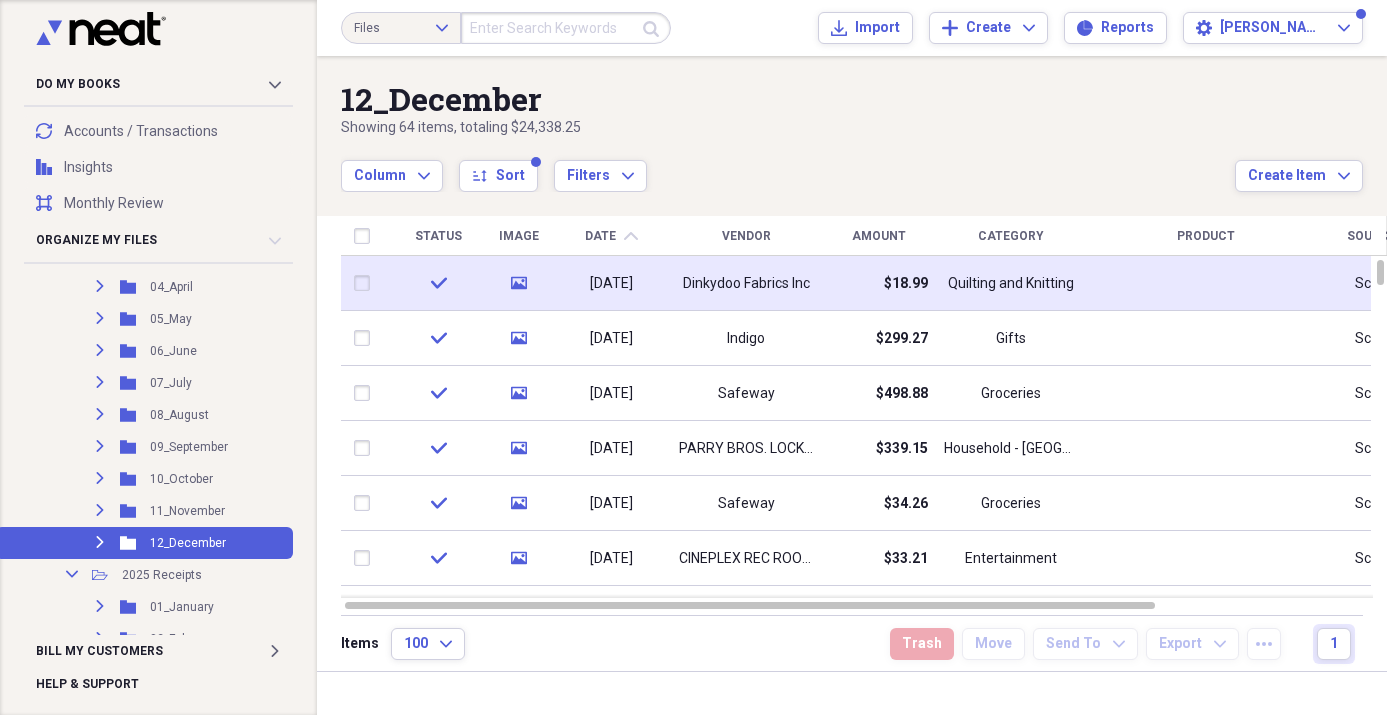 click on "[DATE]" at bounding box center [611, 284] 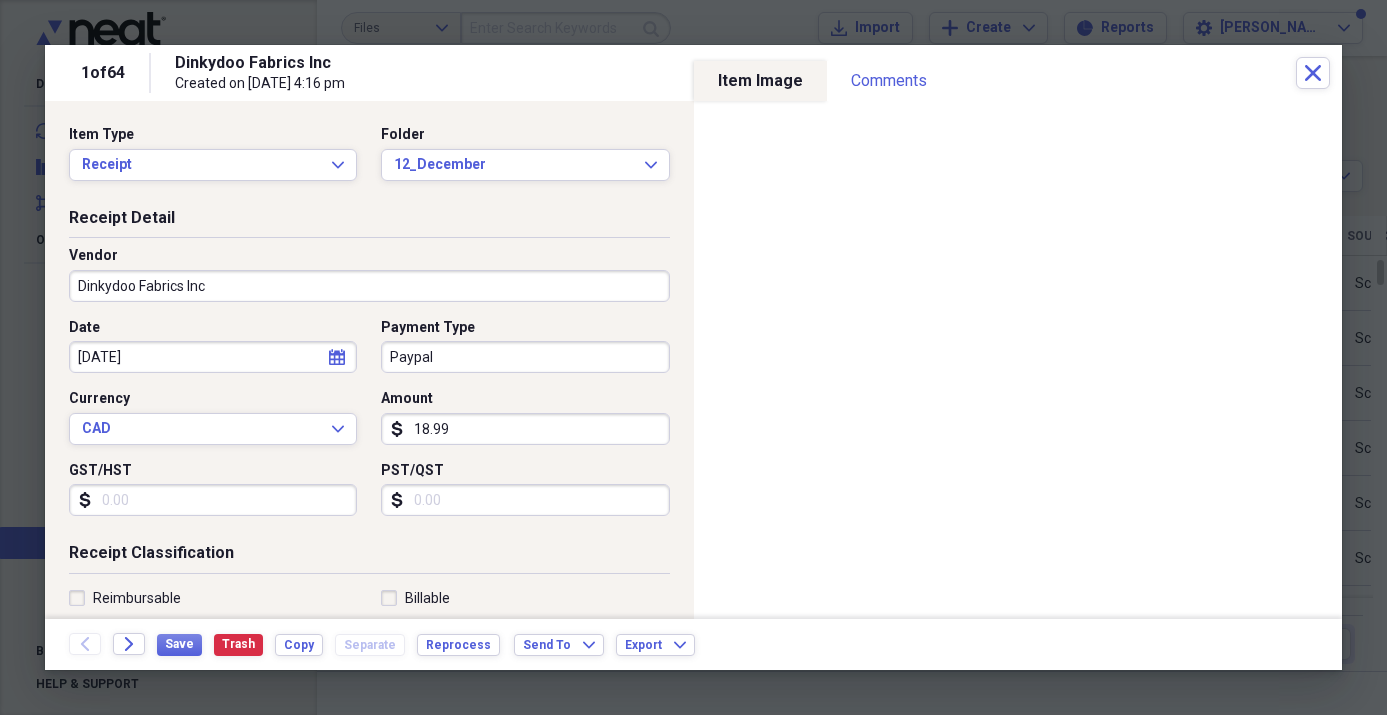 click 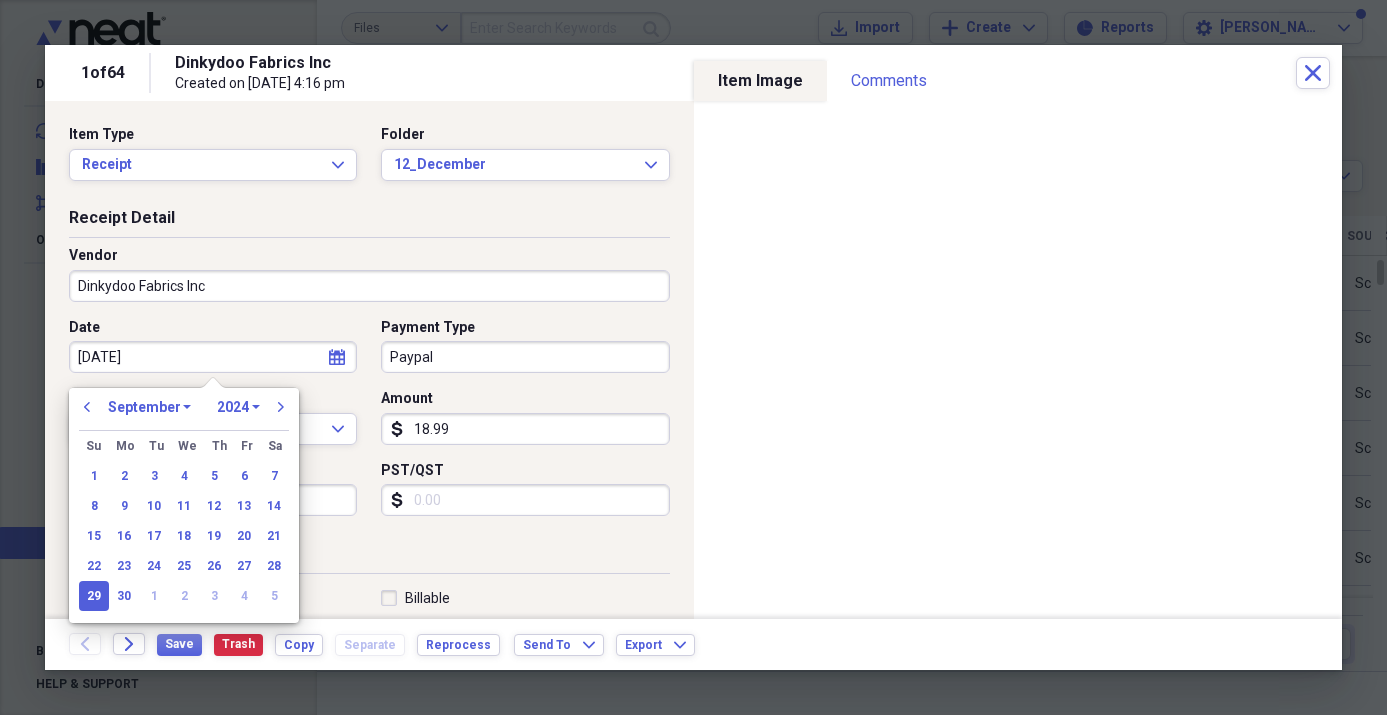 click on "January February March April May June July August September October November December" at bounding box center [149, 407] 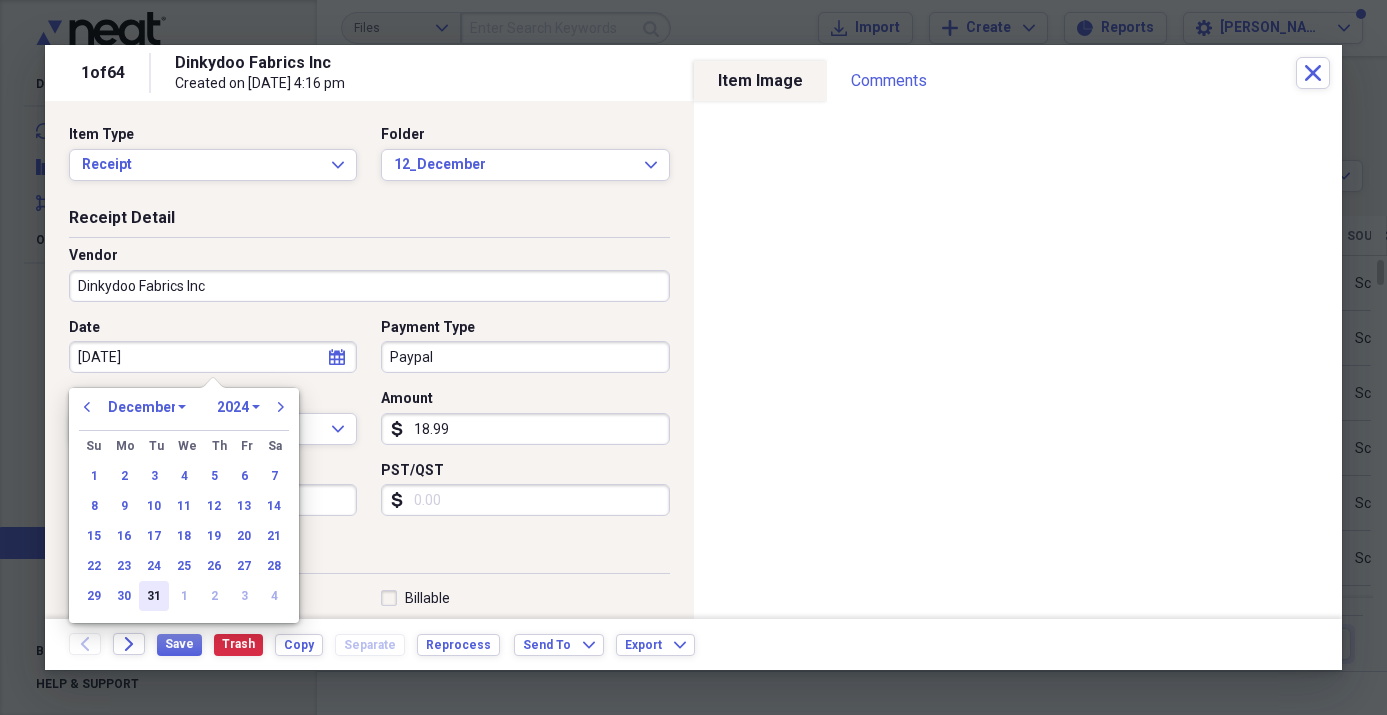 click on "31" at bounding box center [154, 596] 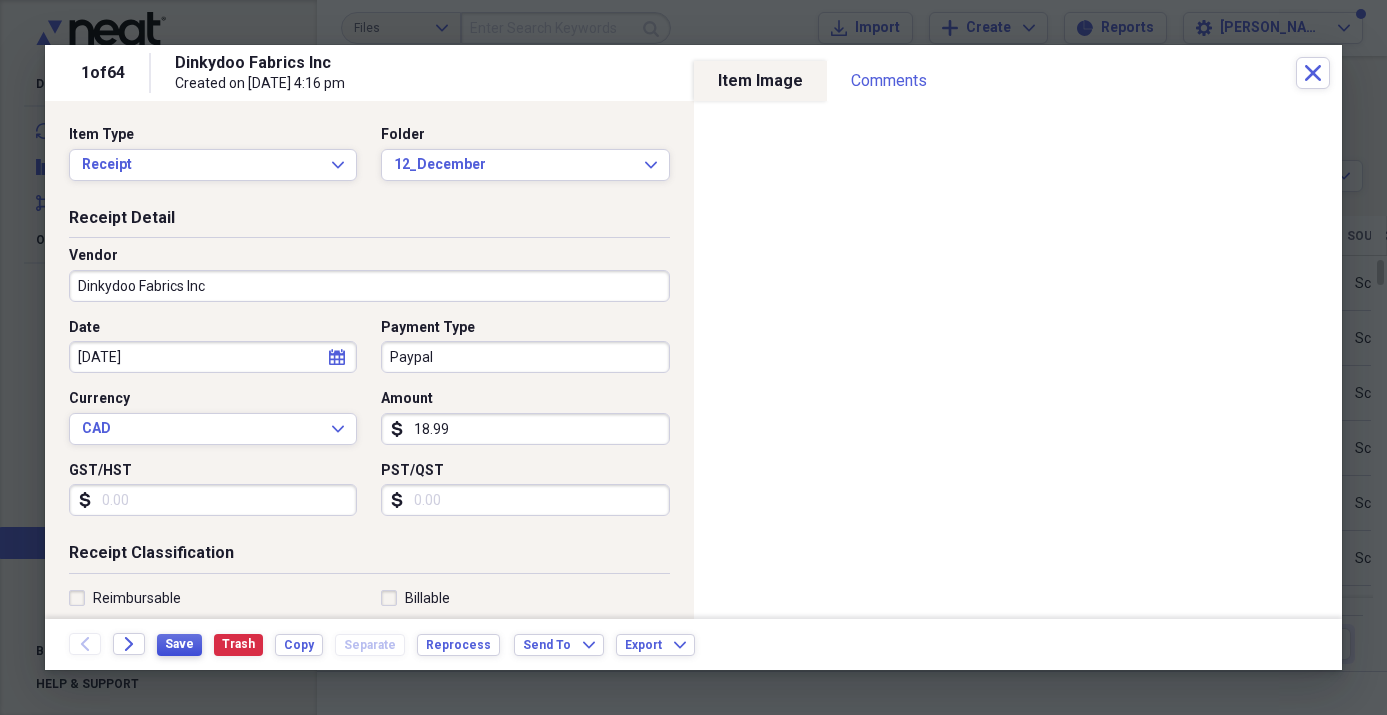 click on "Save" at bounding box center [179, 644] 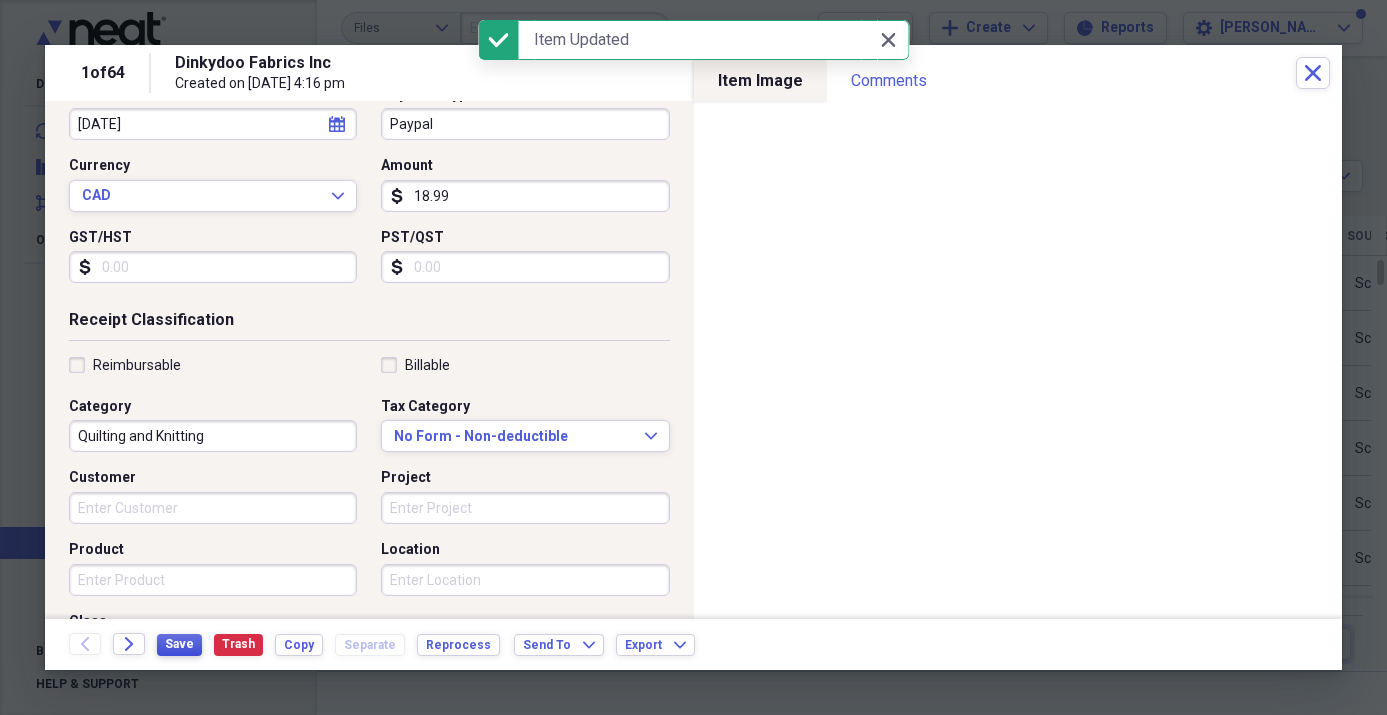 scroll, scrollTop: 238, scrollLeft: 0, axis: vertical 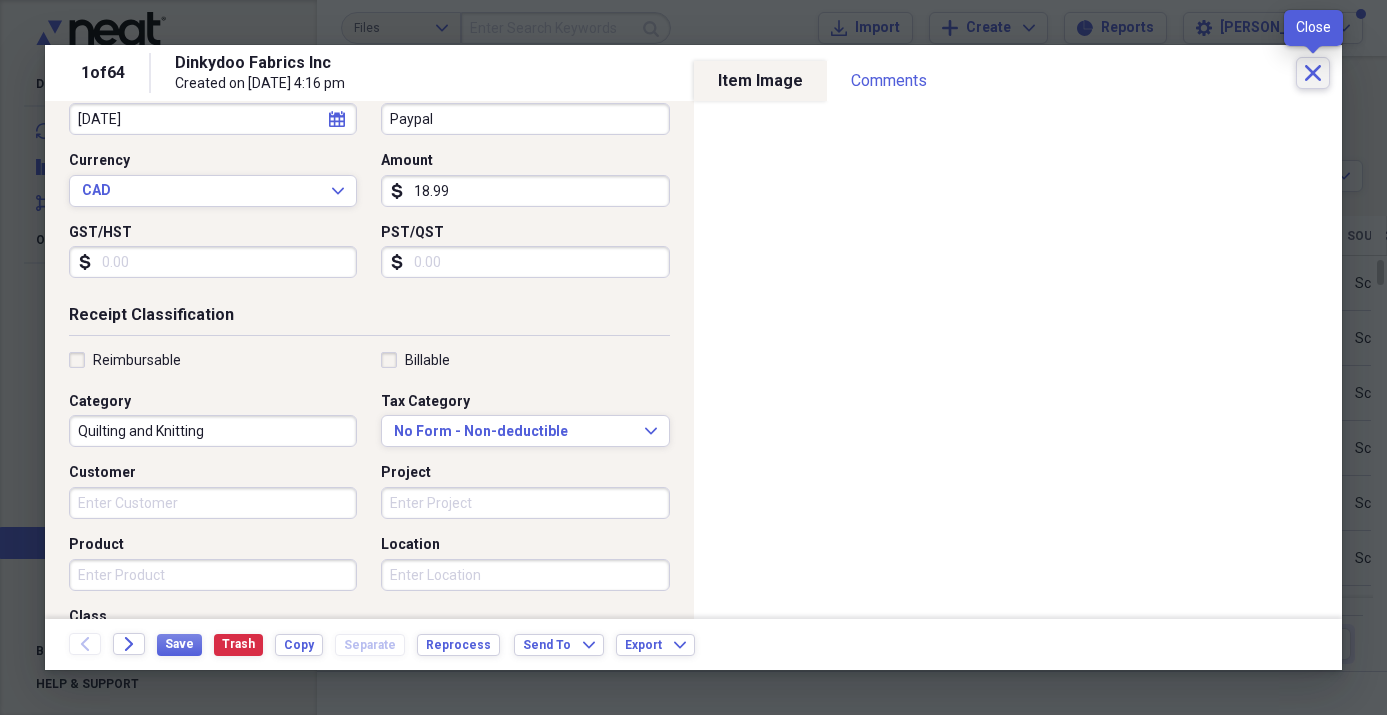 click on "Close" 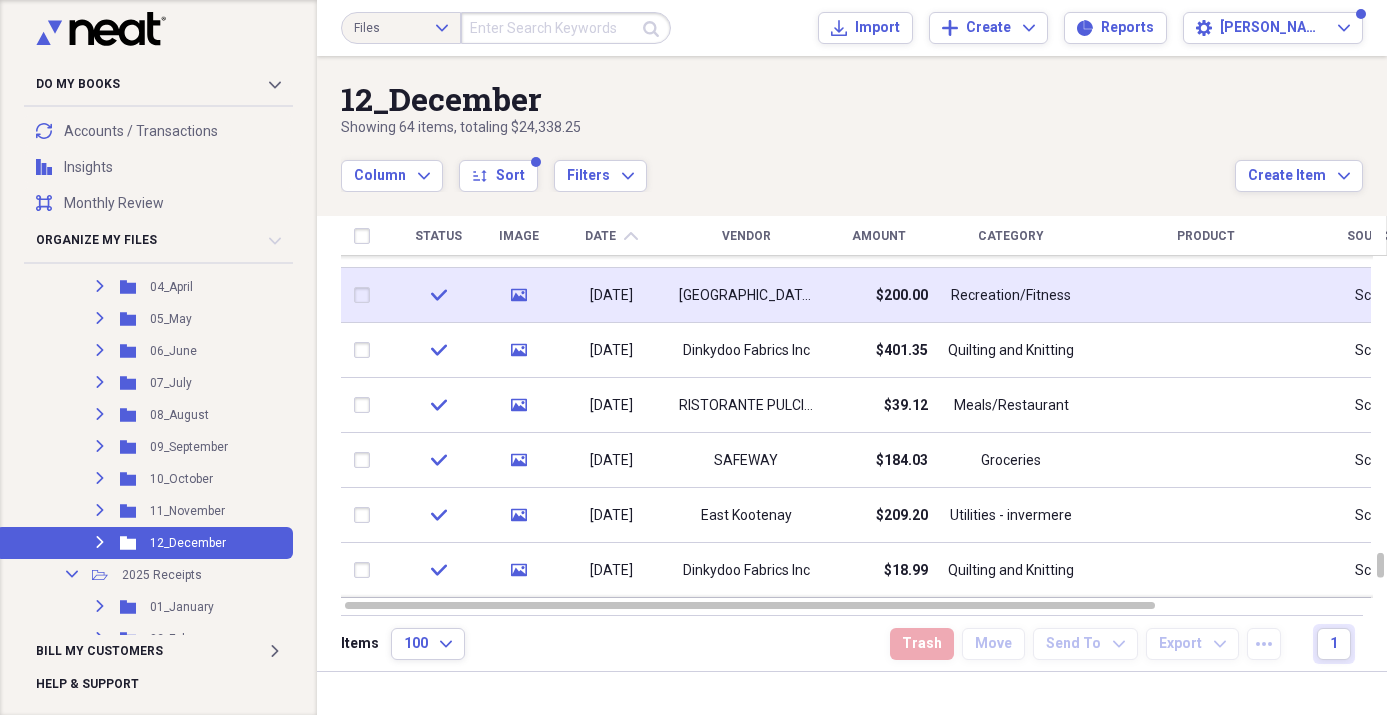 click on "[GEOGRAPHIC_DATA]" at bounding box center (746, 296) 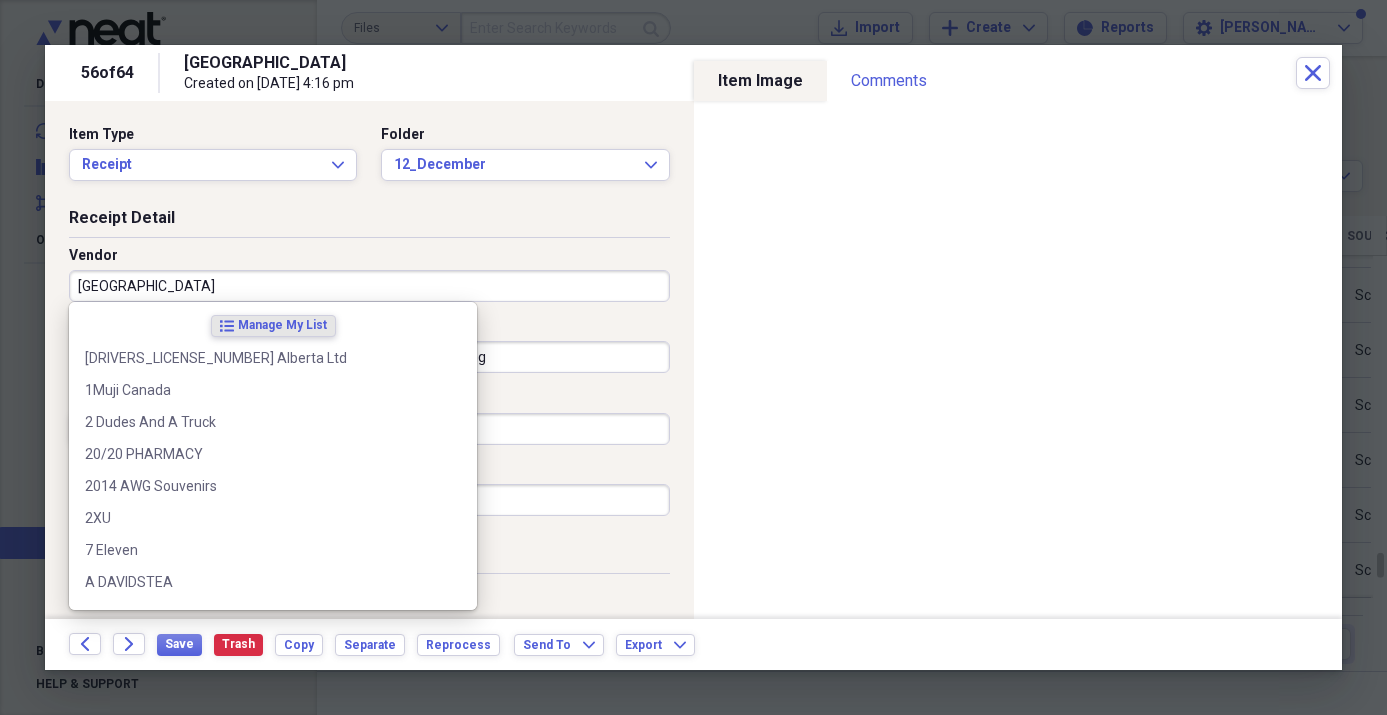 click on "[GEOGRAPHIC_DATA]" at bounding box center [369, 286] 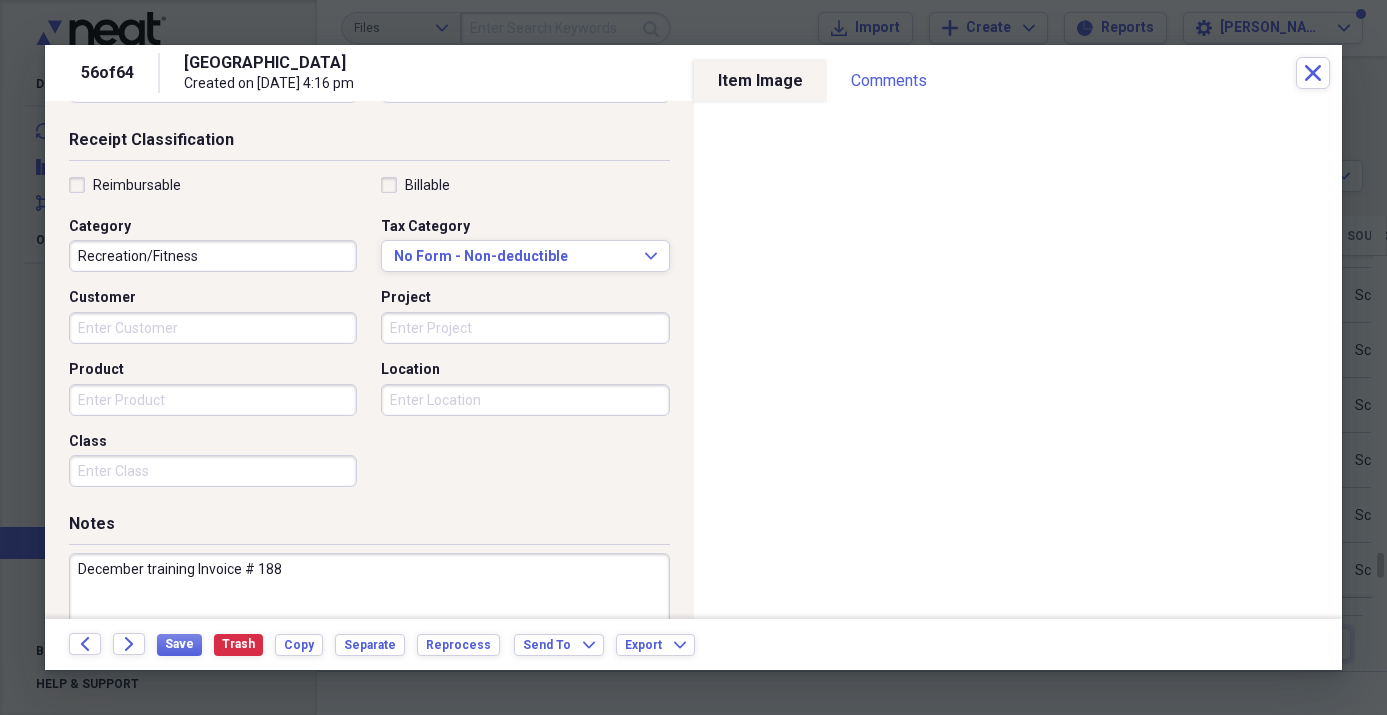 scroll, scrollTop: 414, scrollLeft: 0, axis: vertical 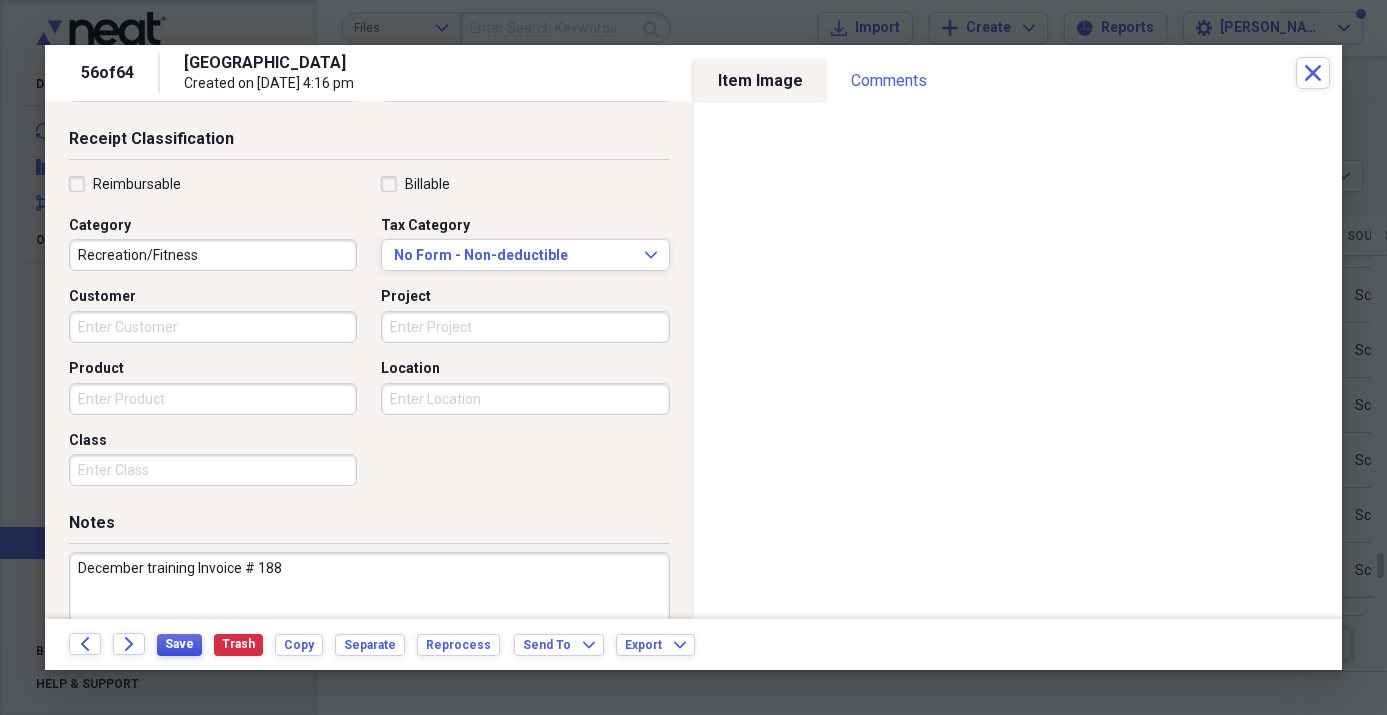 type on "[PERSON_NAME] Coach" 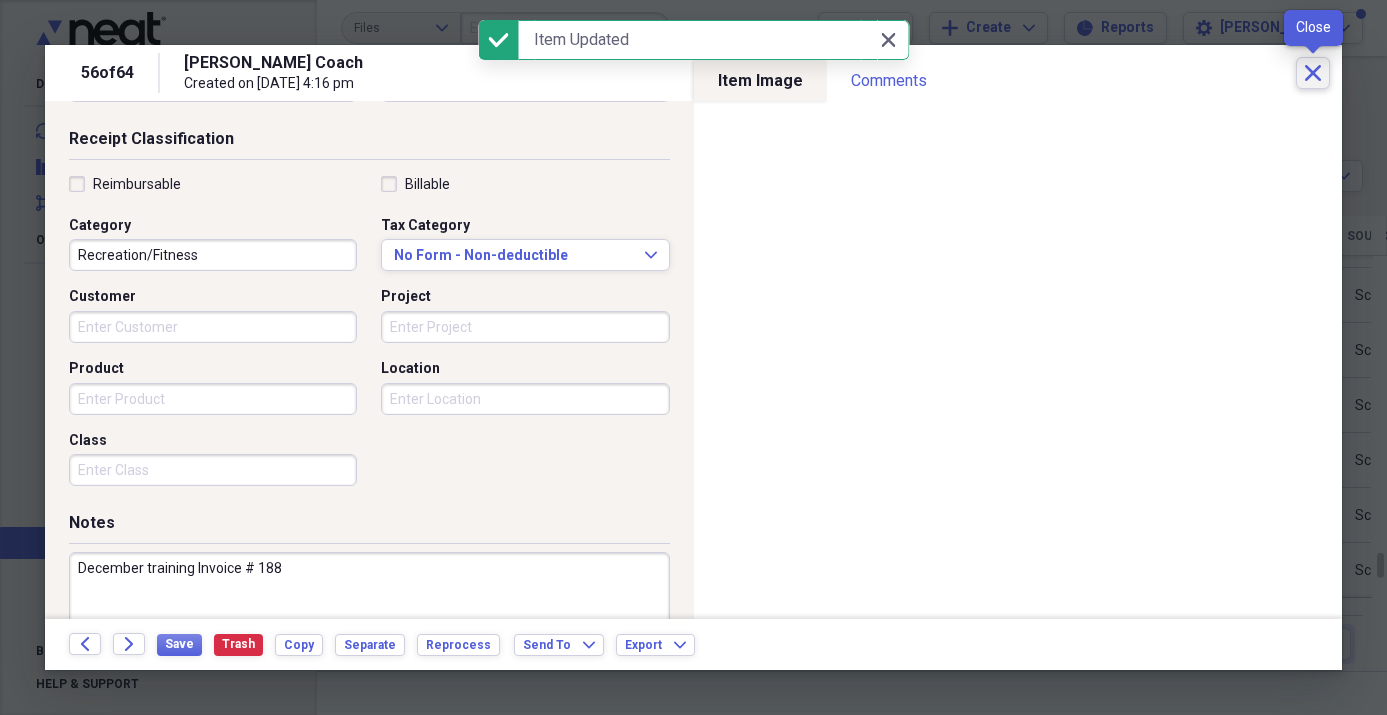 click on "Close" 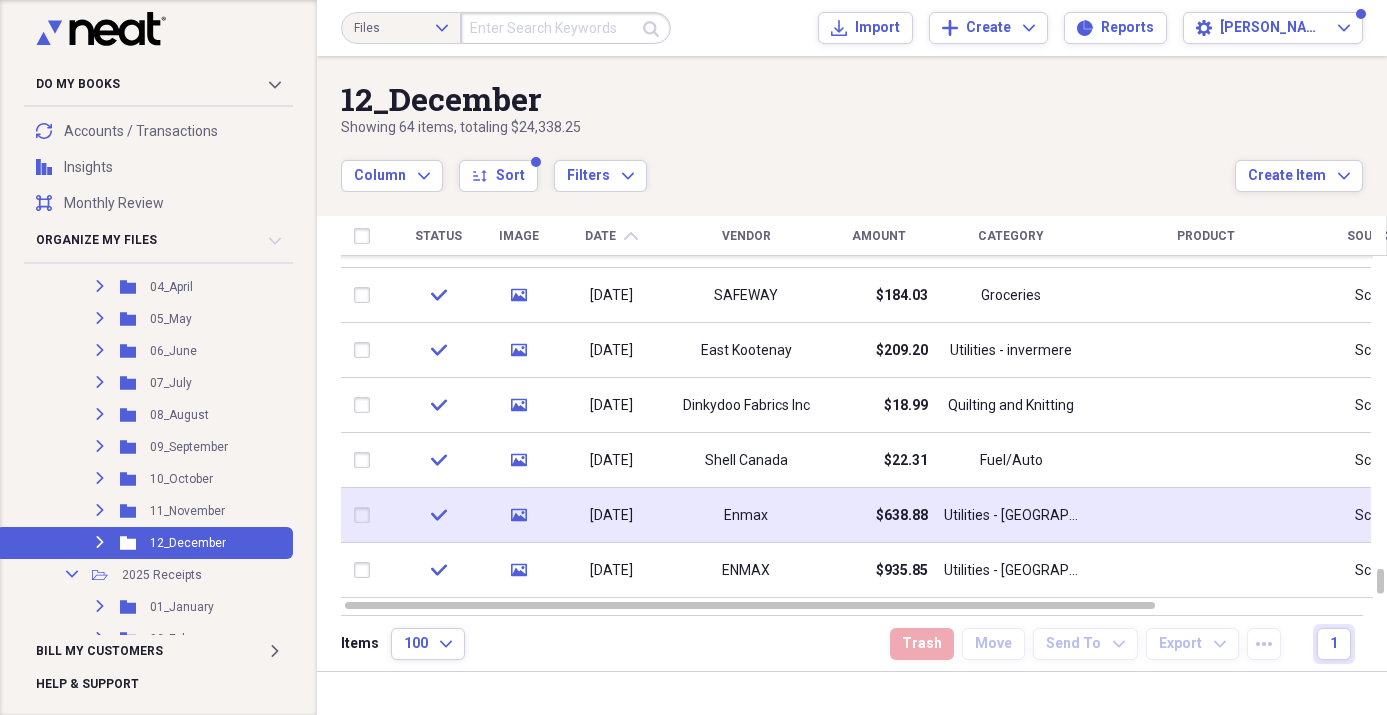 click on "[DATE]" at bounding box center (611, 516) 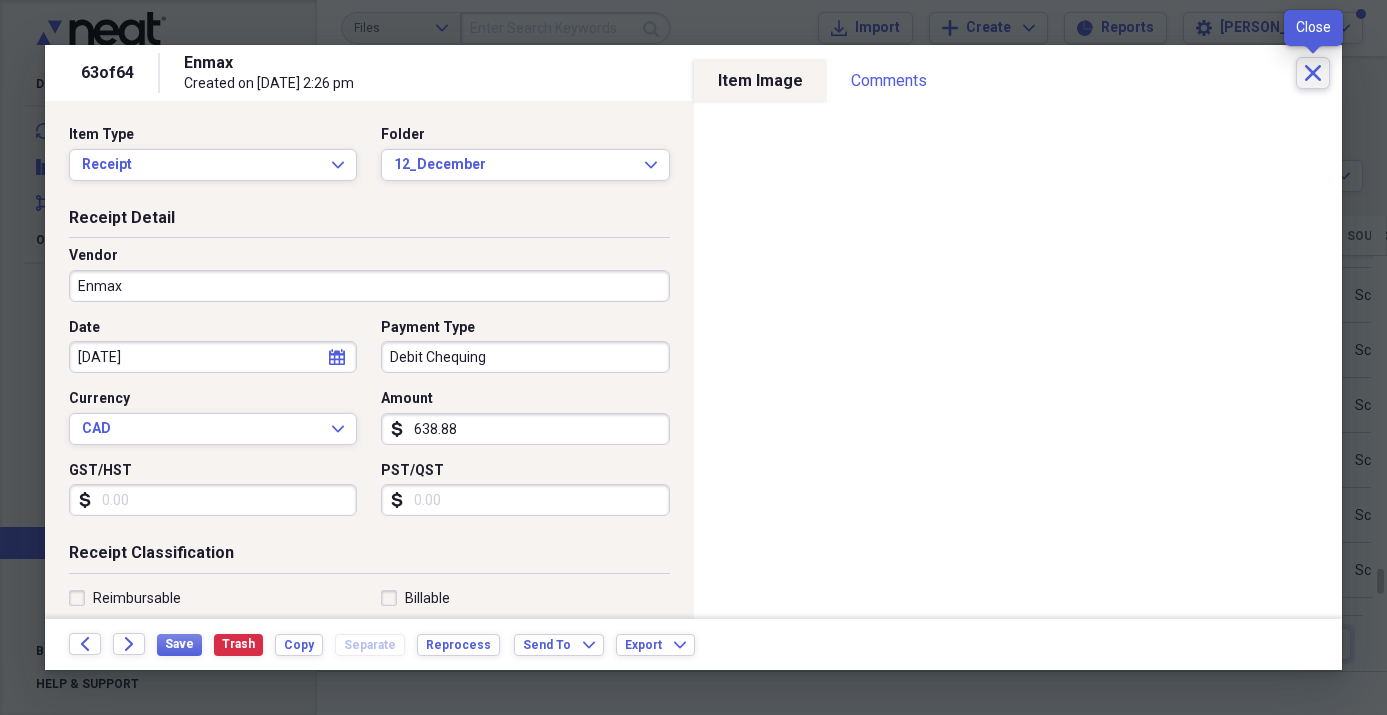 click on "Close" 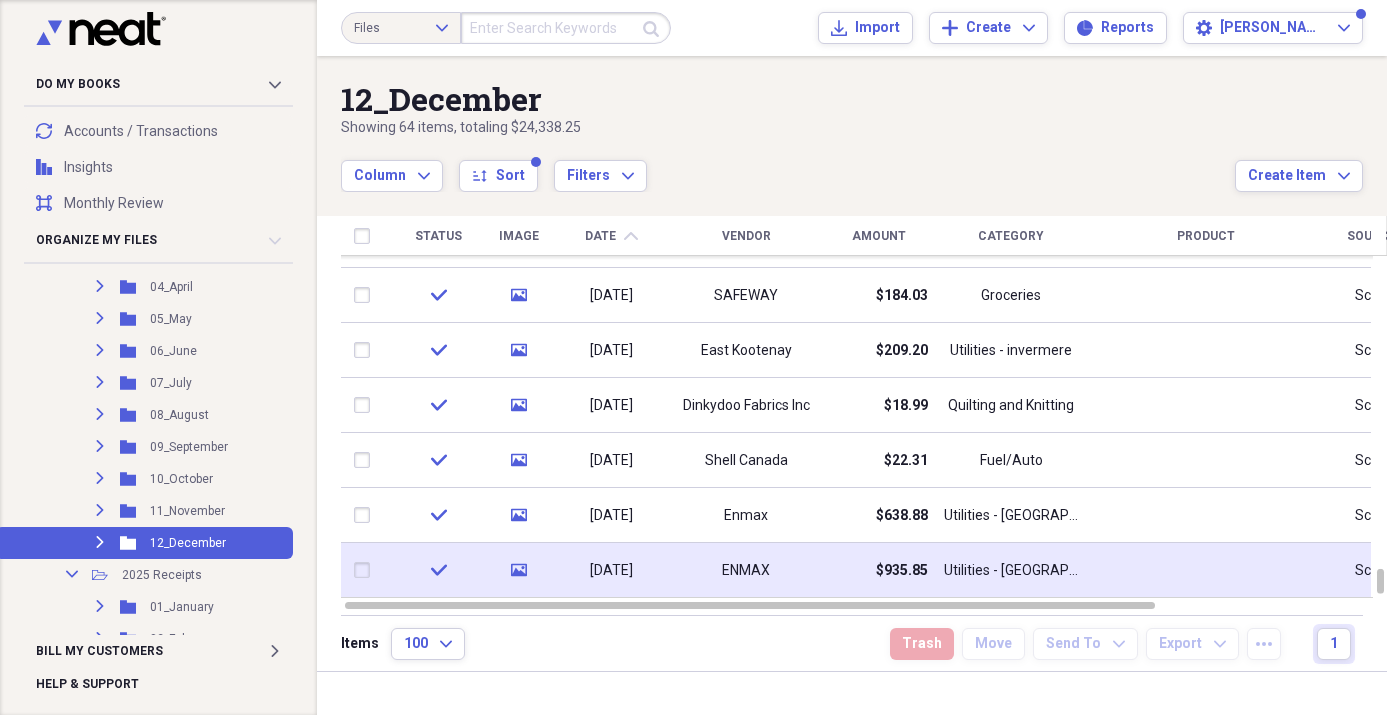 click on "ENMAX" at bounding box center (746, 571) 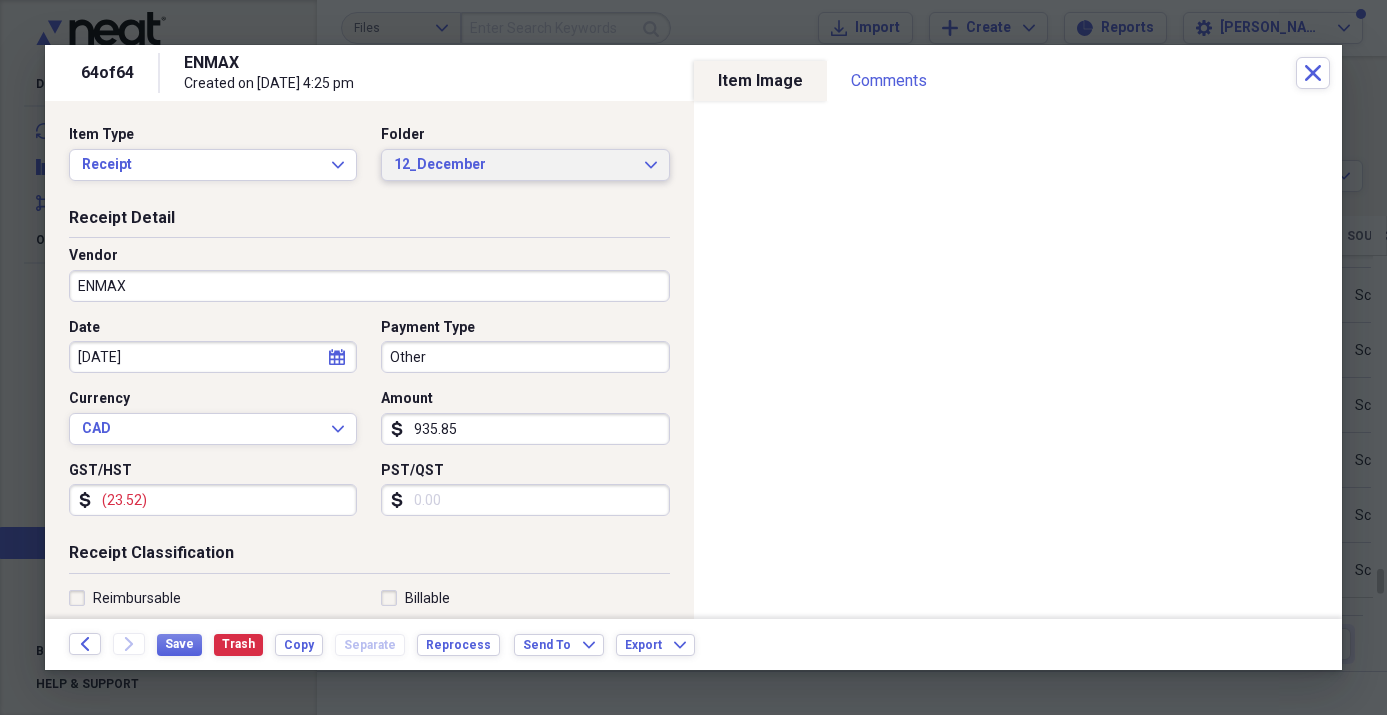 click on "12_December" at bounding box center (513, 165) 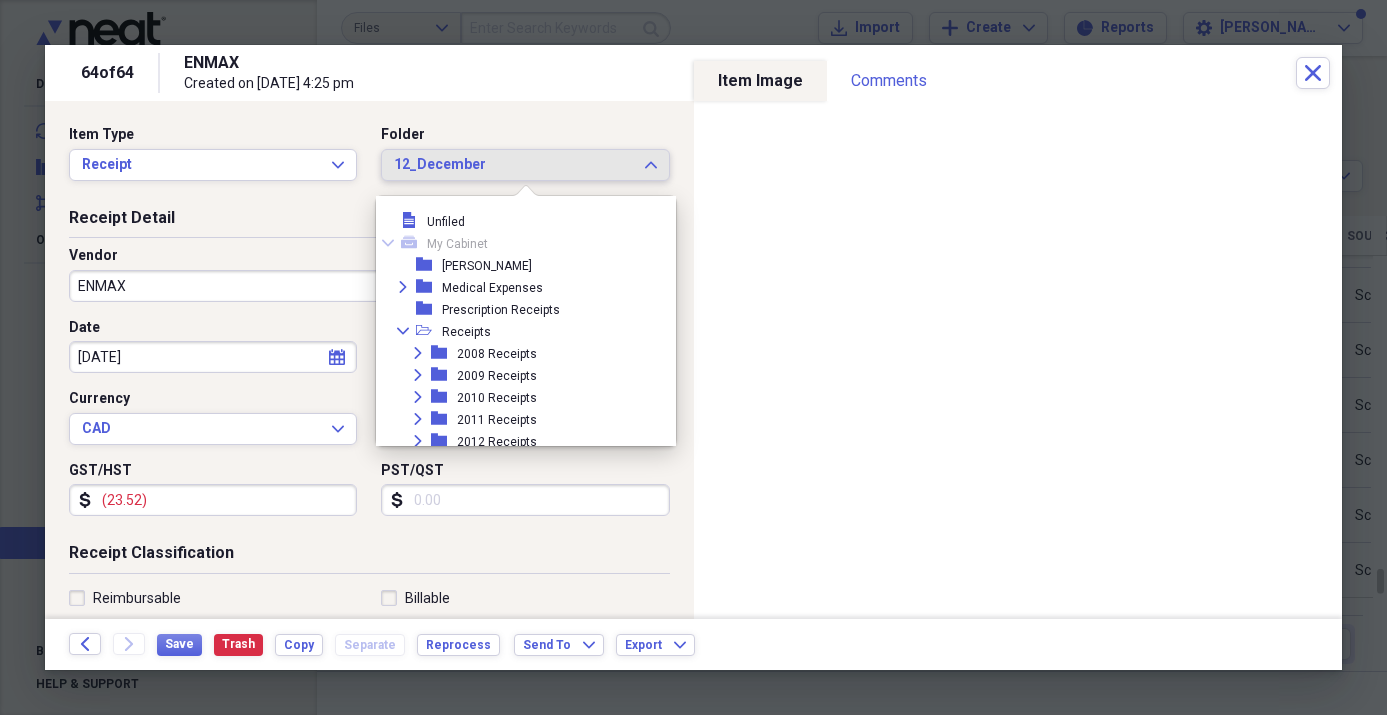 scroll, scrollTop: 693, scrollLeft: 0, axis: vertical 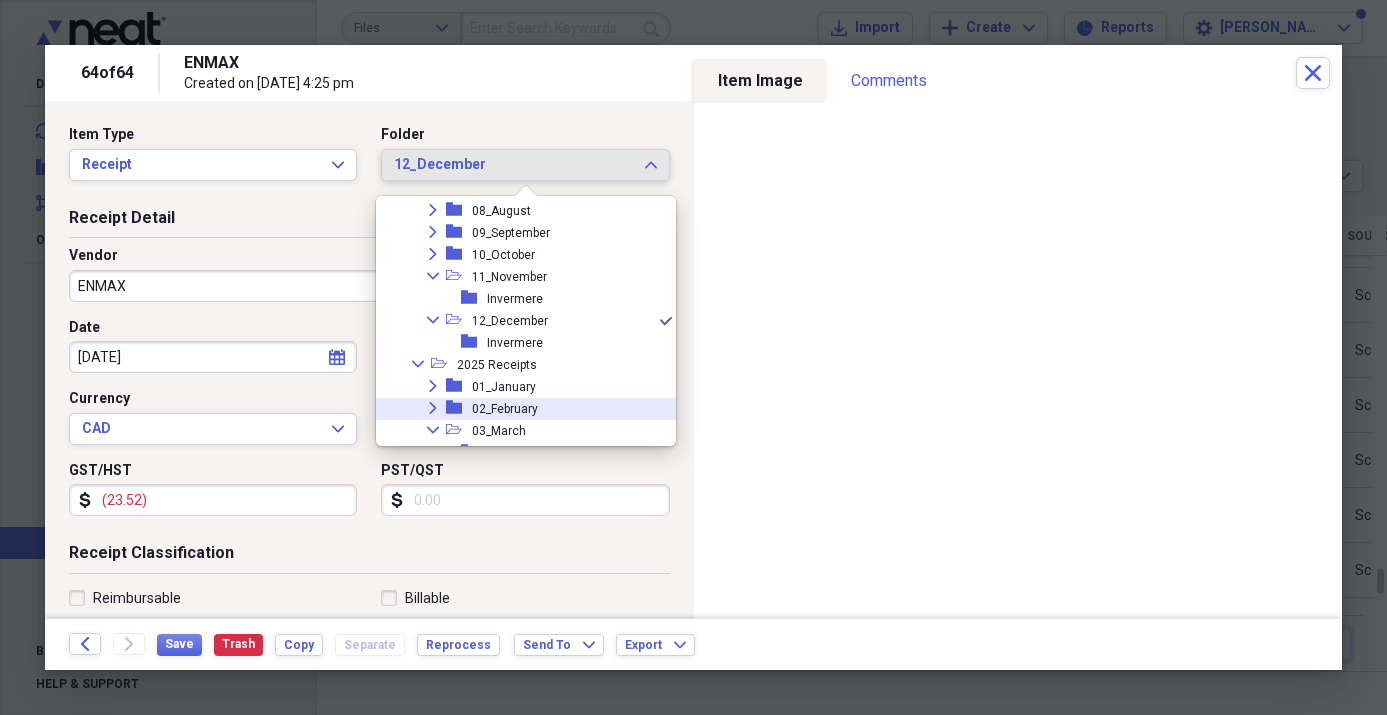 click on "02_February" at bounding box center (505, 409) 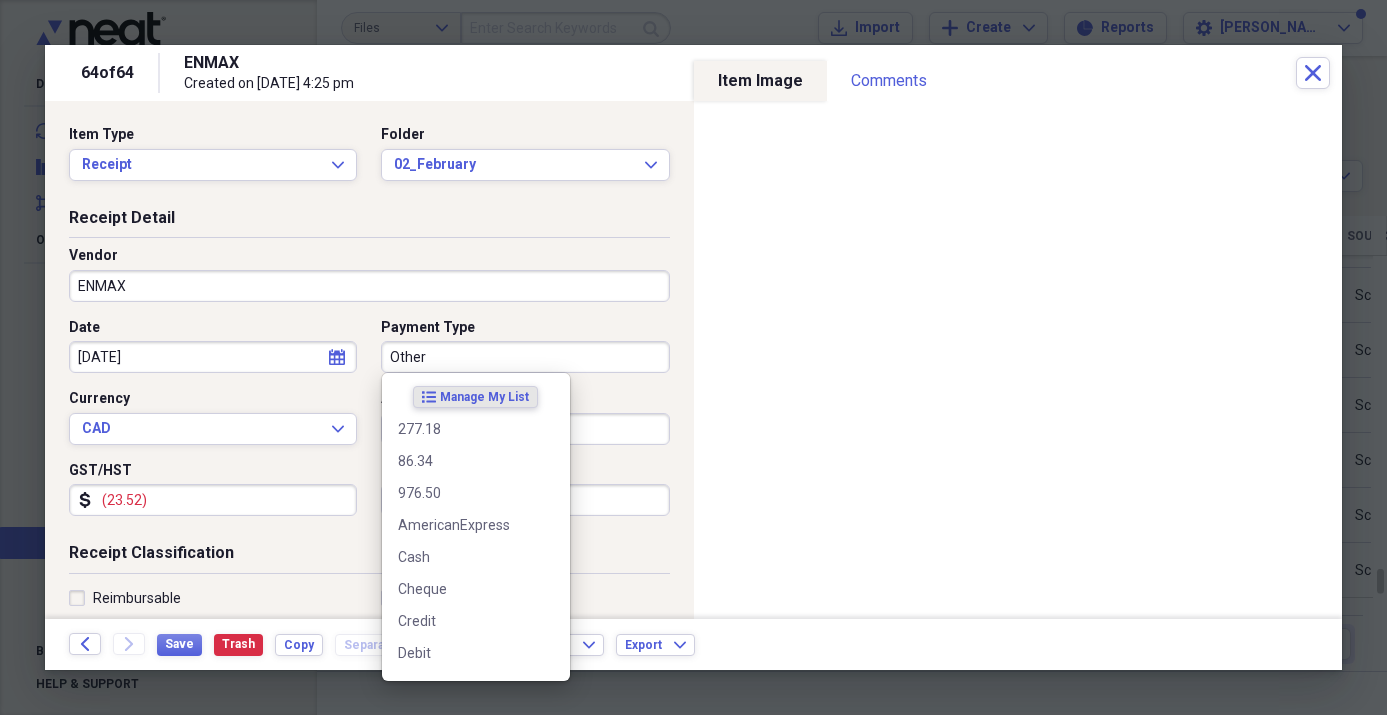 click on "Other" at bounding box center (525, 357) 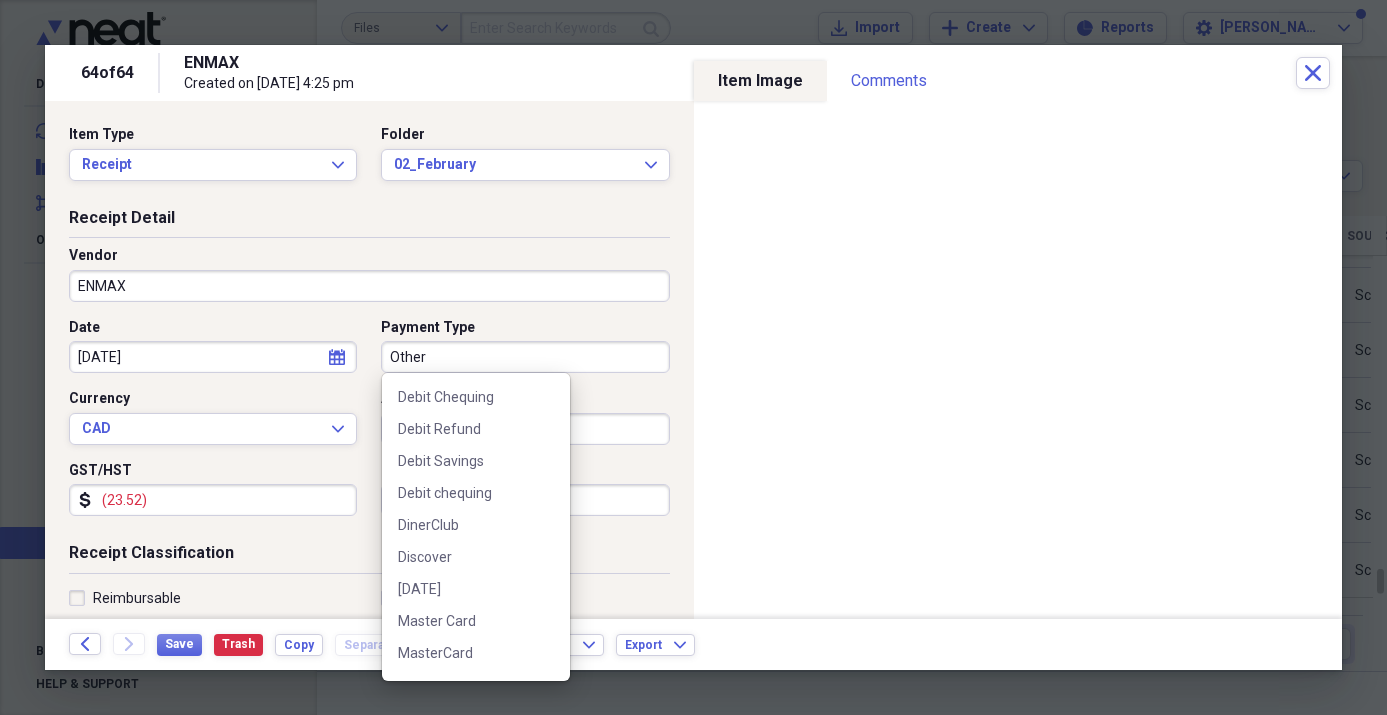 scroll, scrollTop: 293, scrollLeft: 0, axis: vertical 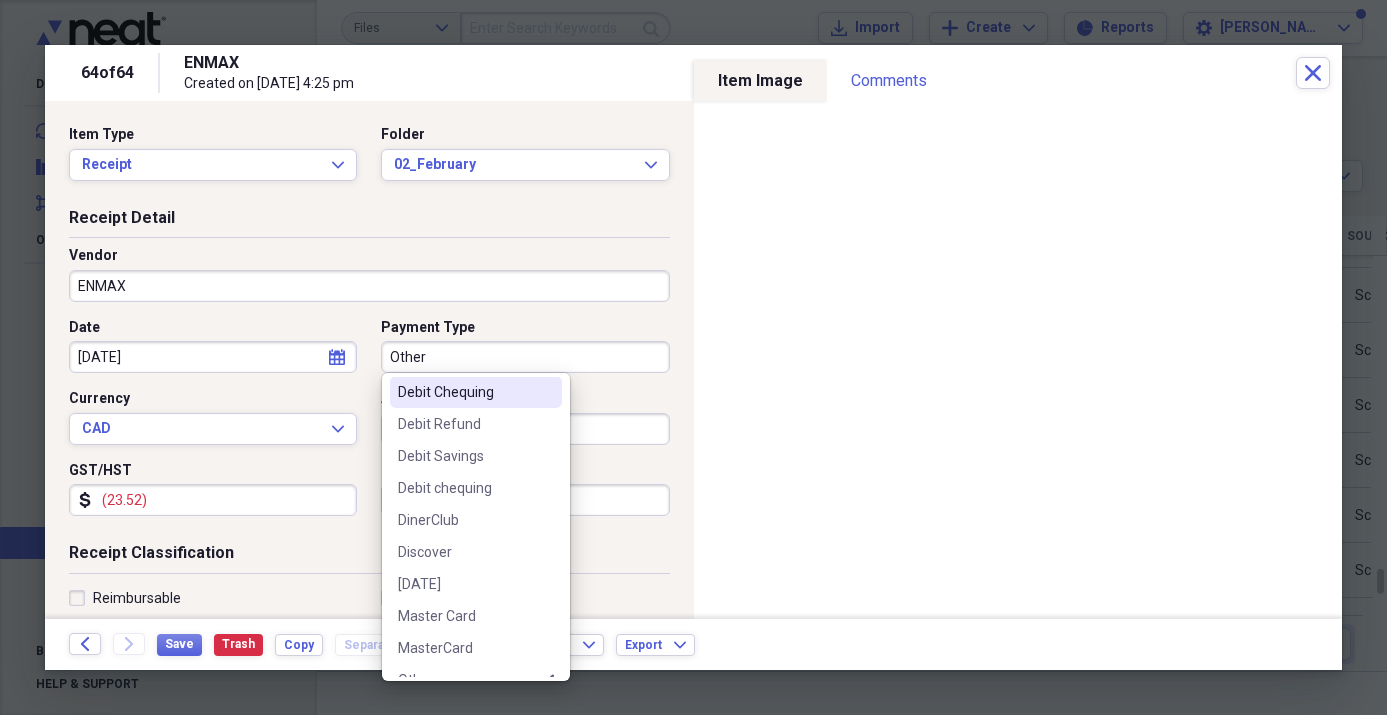 click on "Debit Chequing" at bounding box center (464, 392) 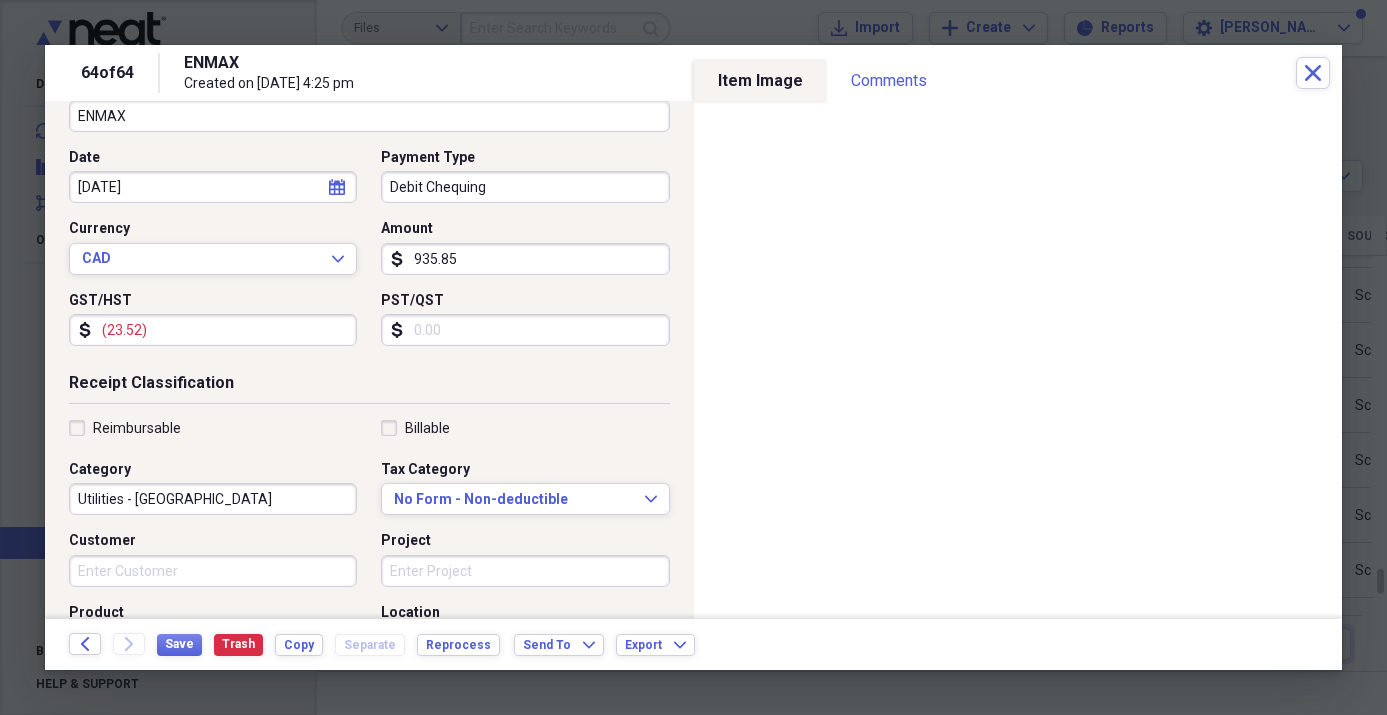 scroll, scrollTop: 173, scrollLeft: 0, axis: vertical 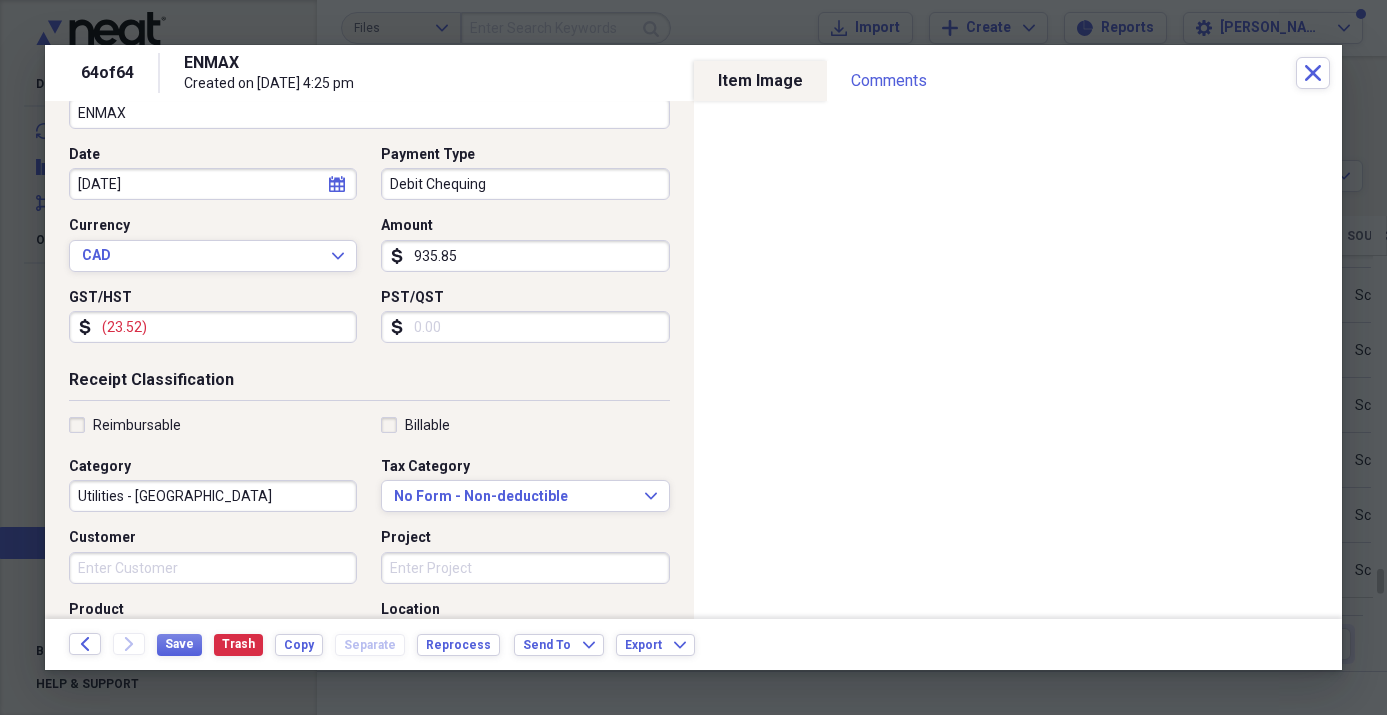 click on "(23.52)" at bounding box center (213, 327) 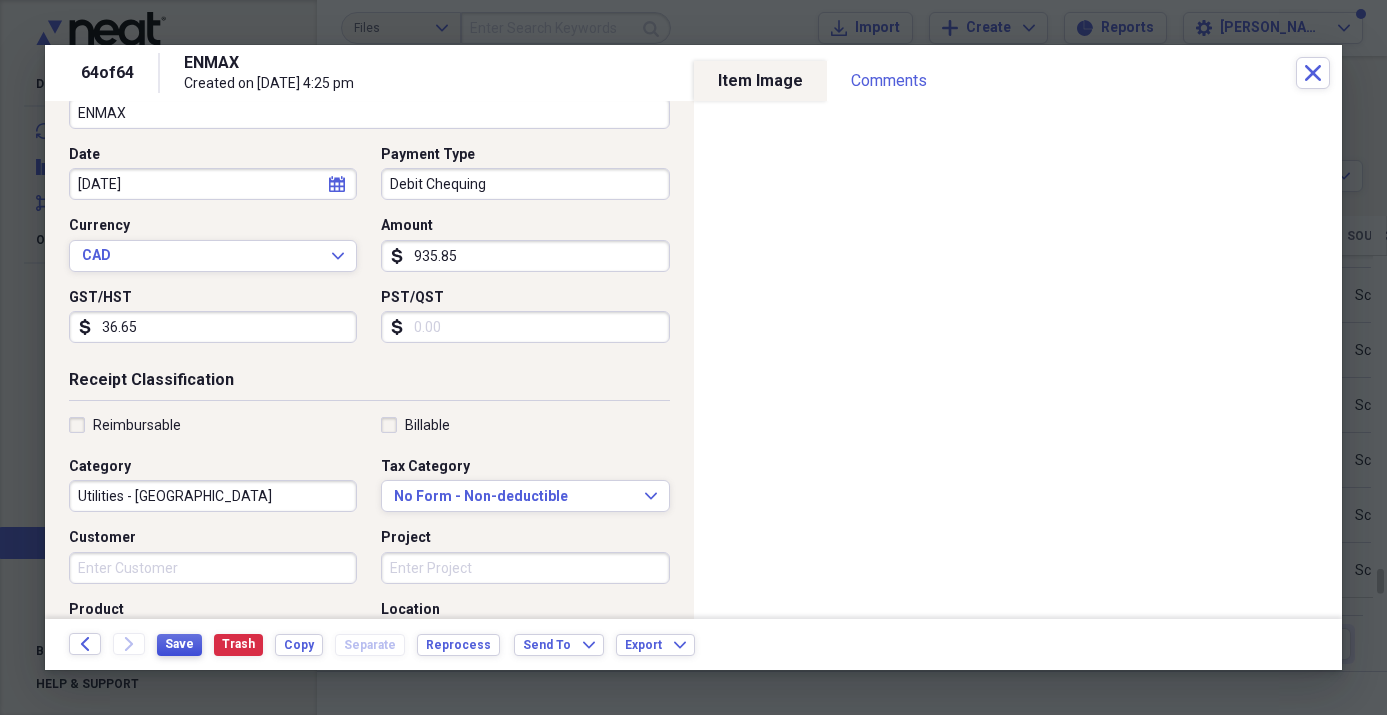type on "36.65" 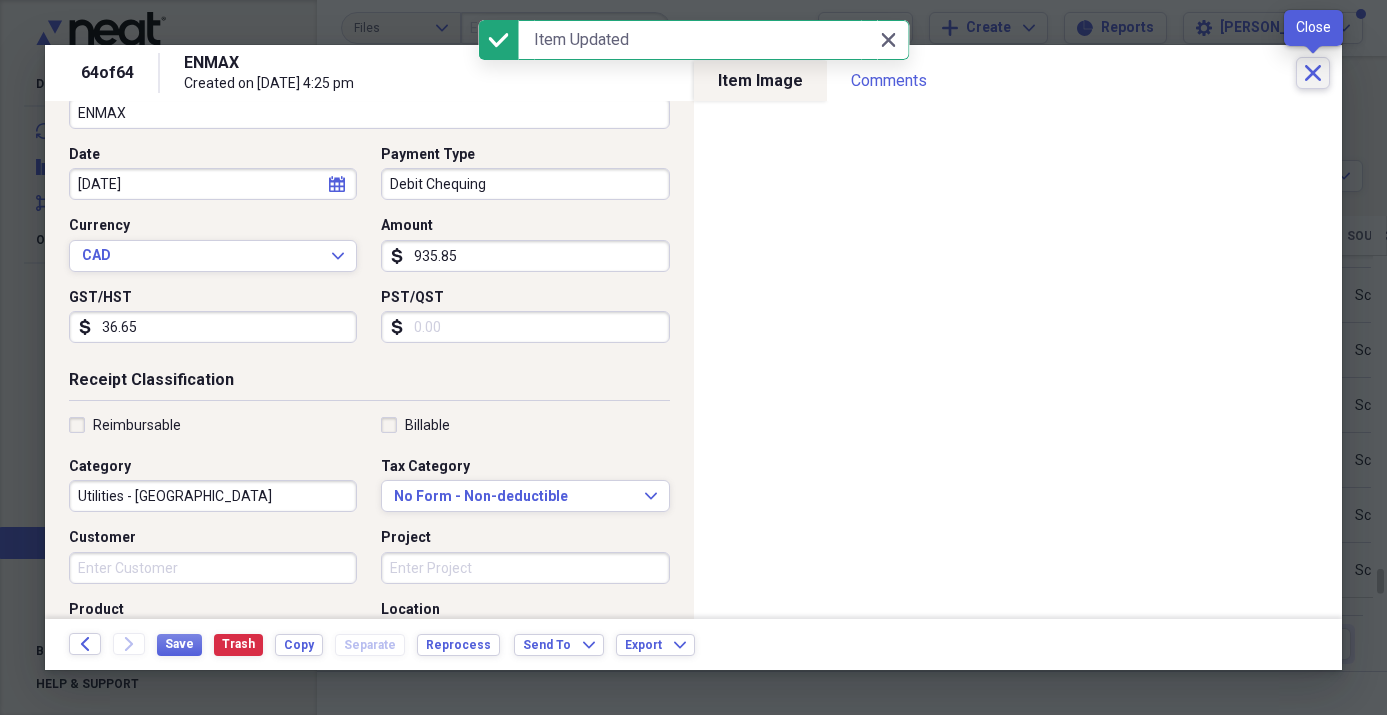 click on "Close" 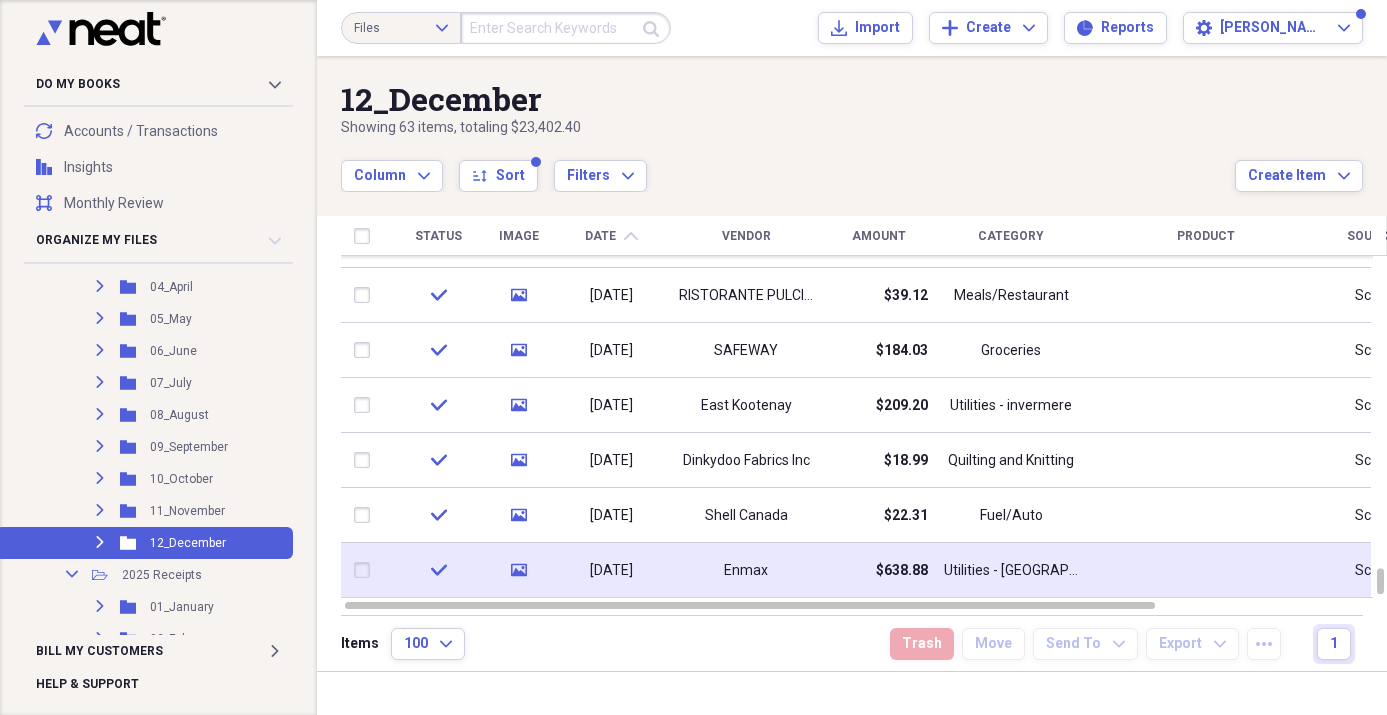 click on "[DATE]" at bounding box center [611, 571] 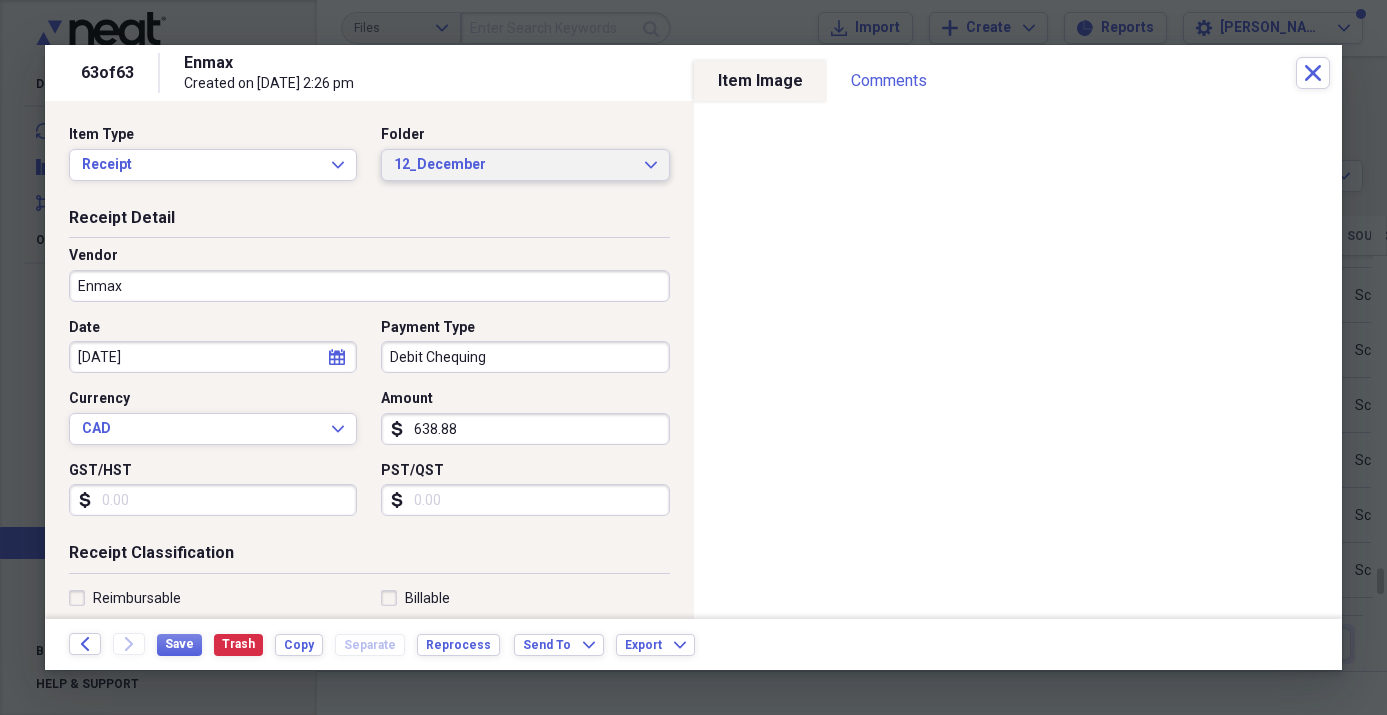 click on "12_December" at bounding box center [513, 165] 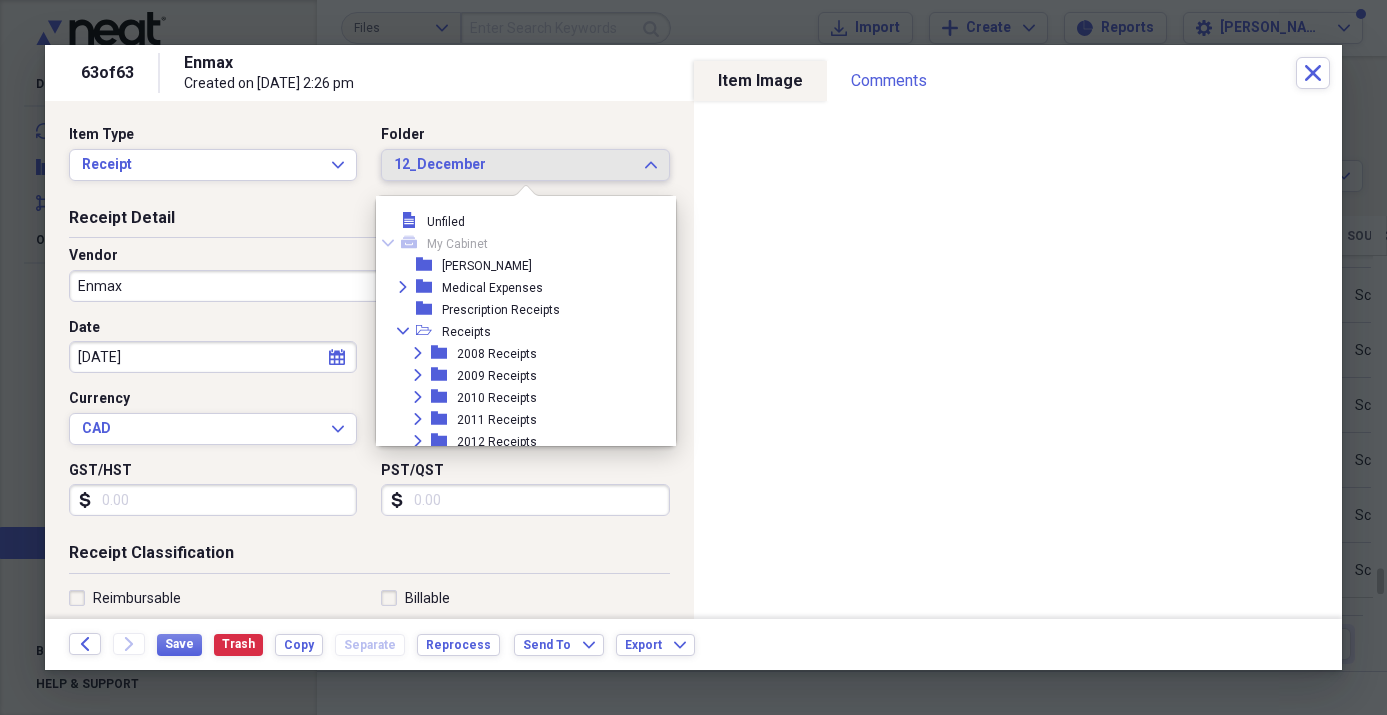 scroll, scrollTop: 693, scrollLeft: 0, axis: vertical 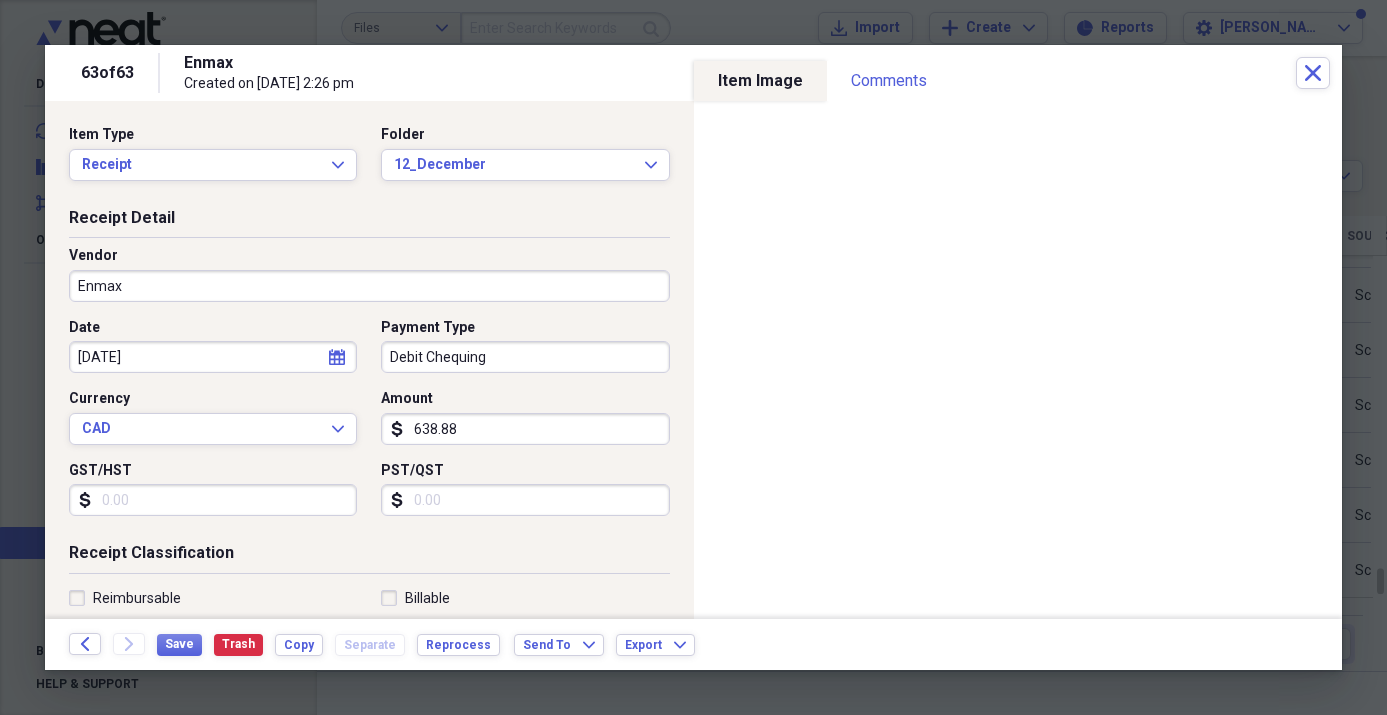 click 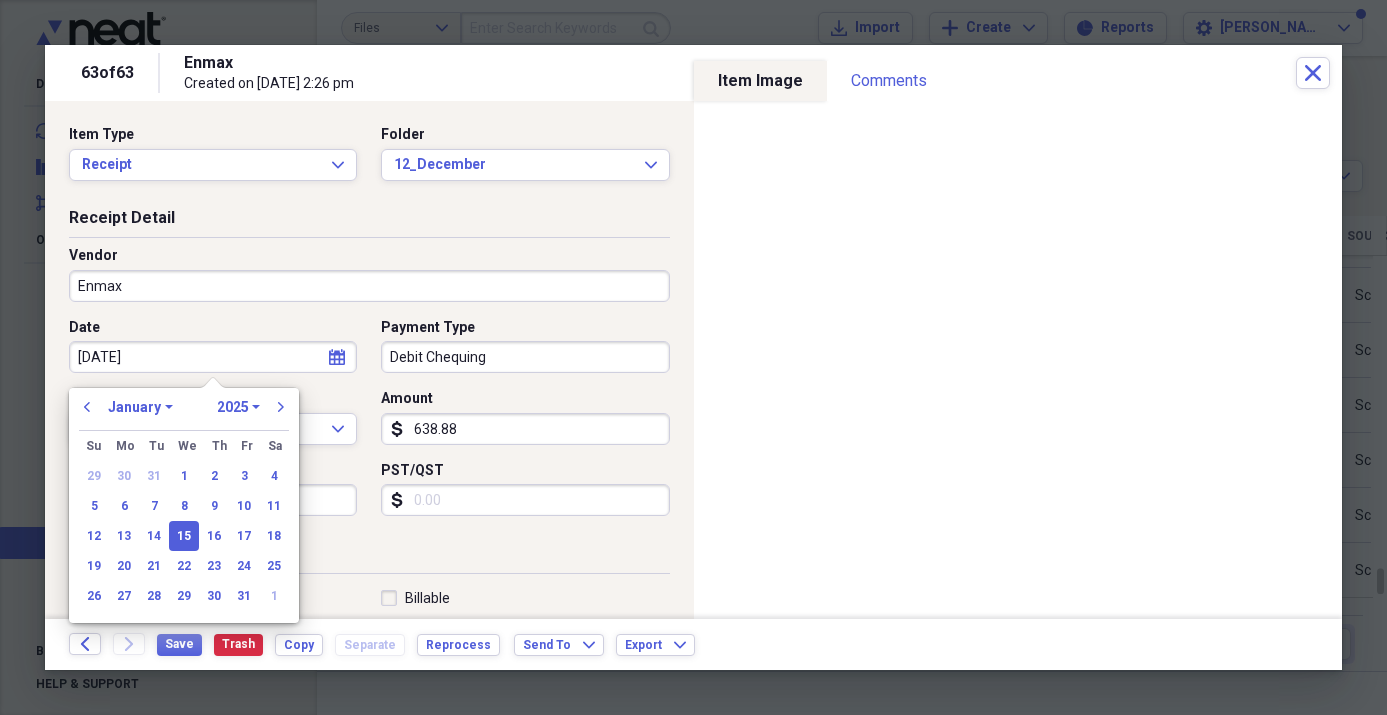 click 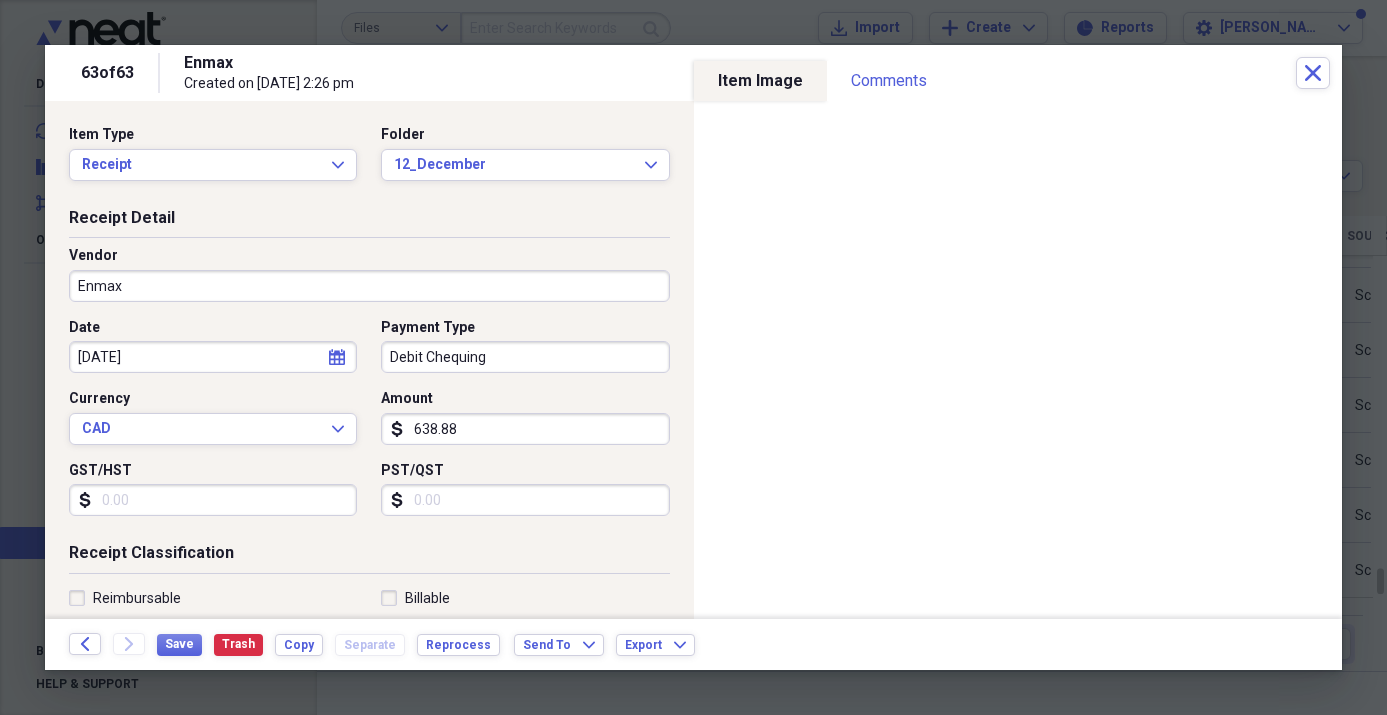 click 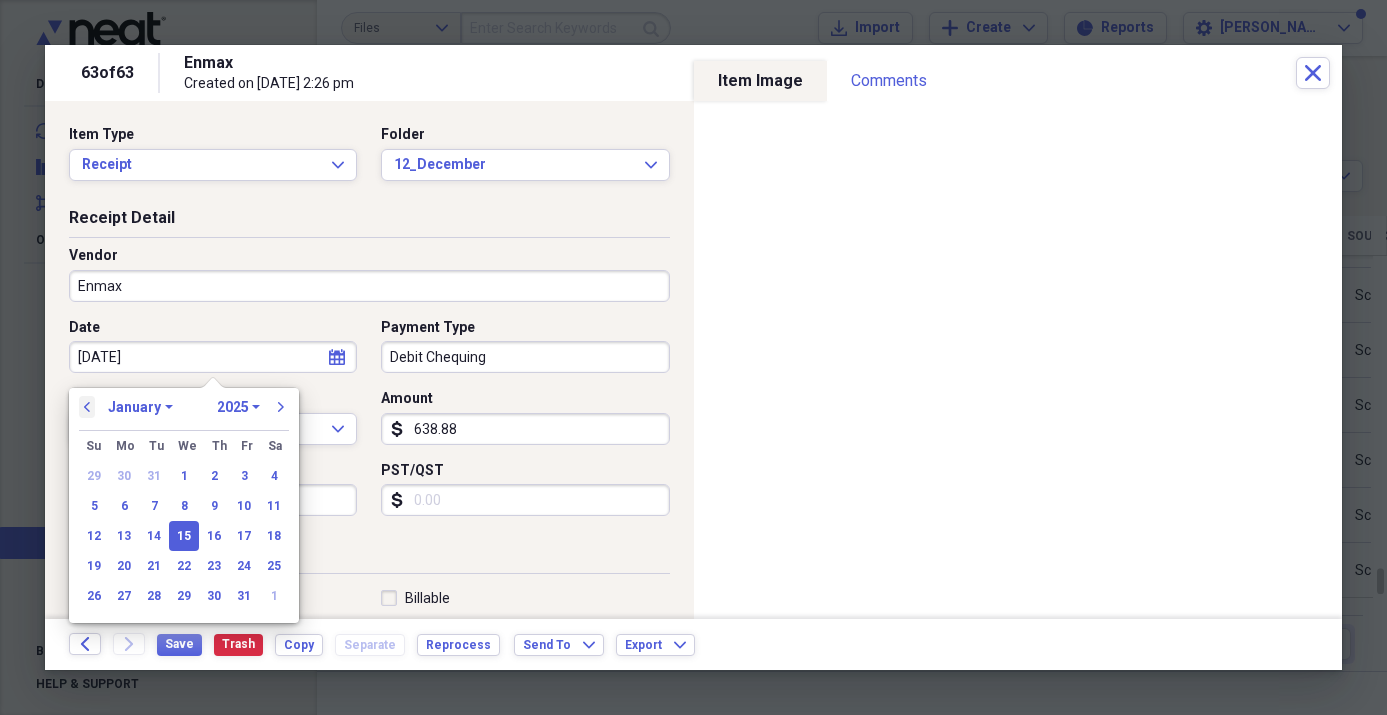 click on "previous" at bounding box center [87, 407] 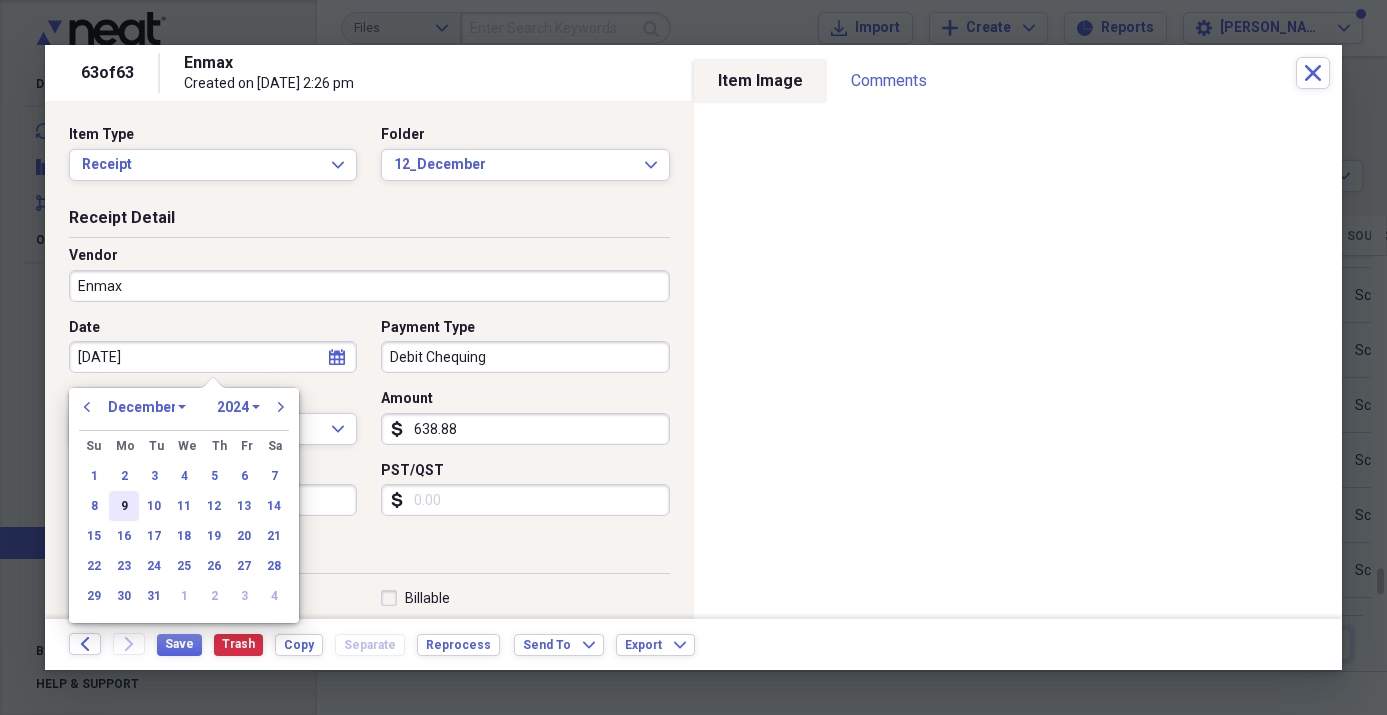 click on "9" at bounding box center (124, 506) 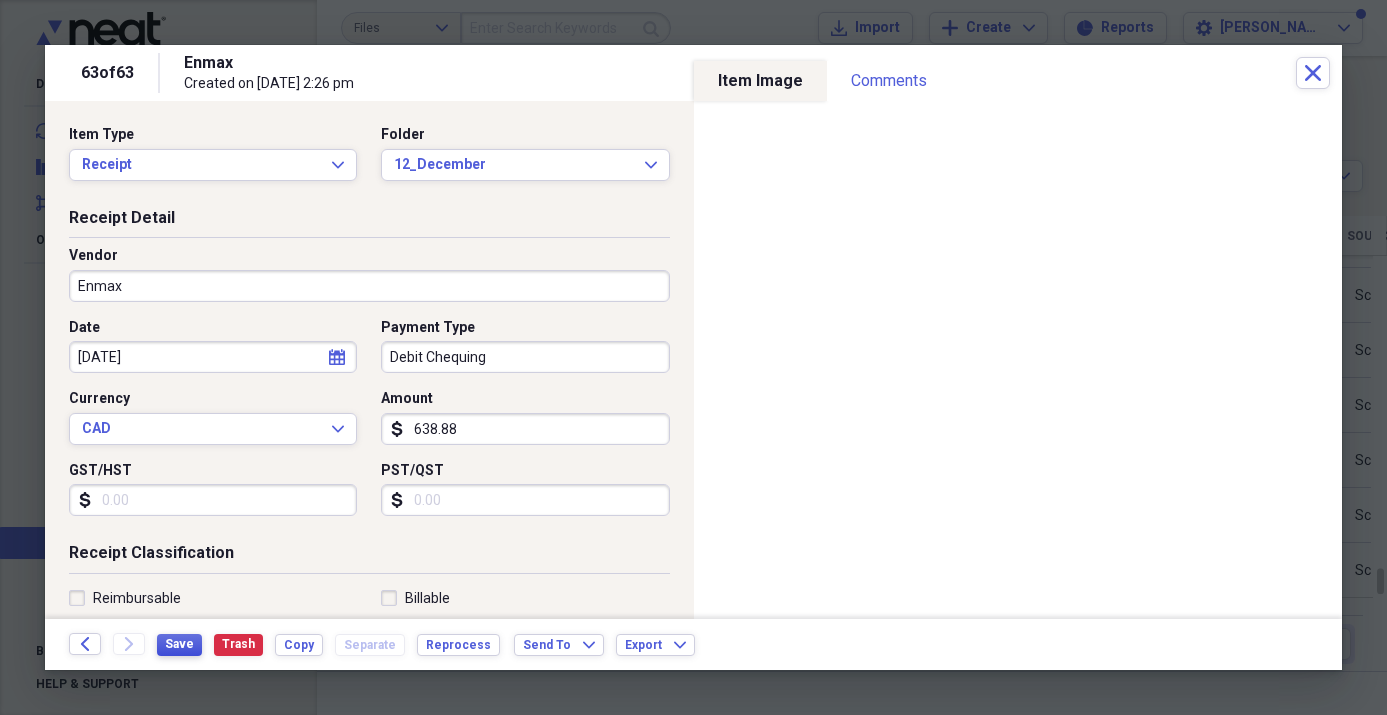 click on "Save" at bounding box center (179, 644) 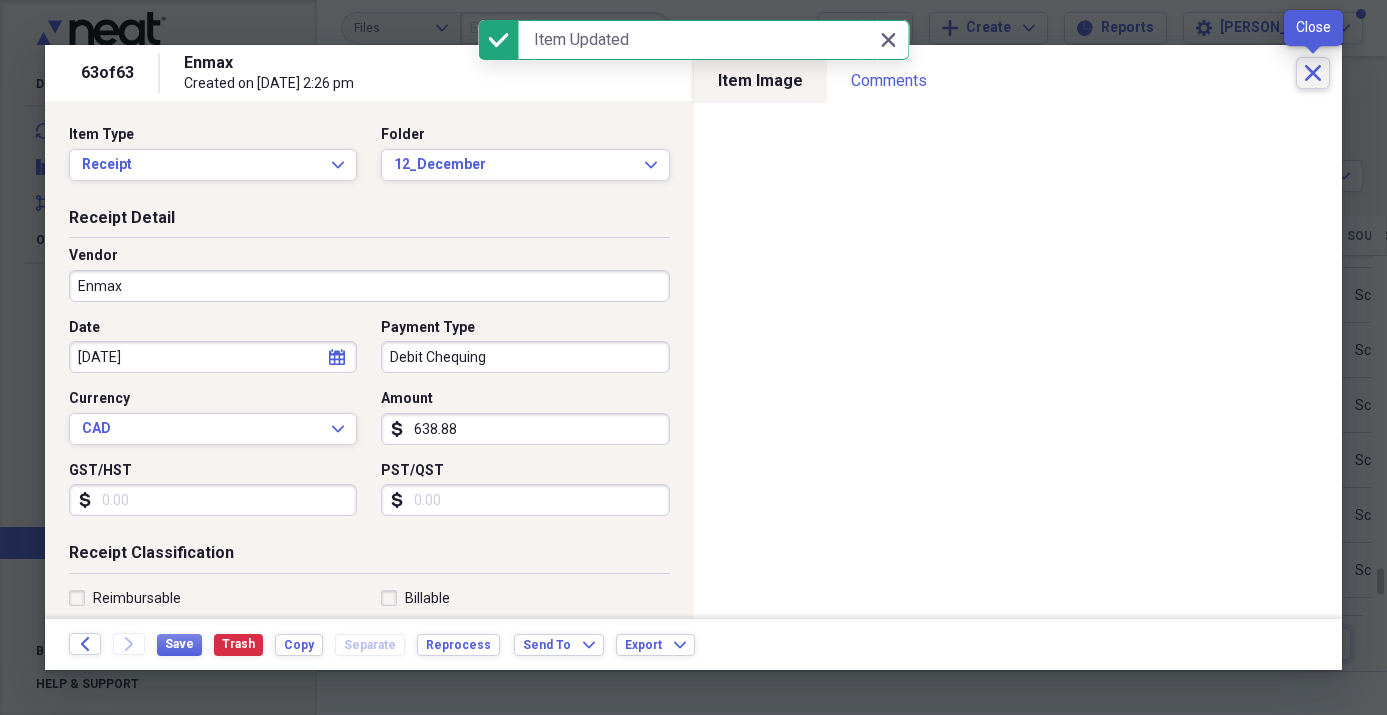 click 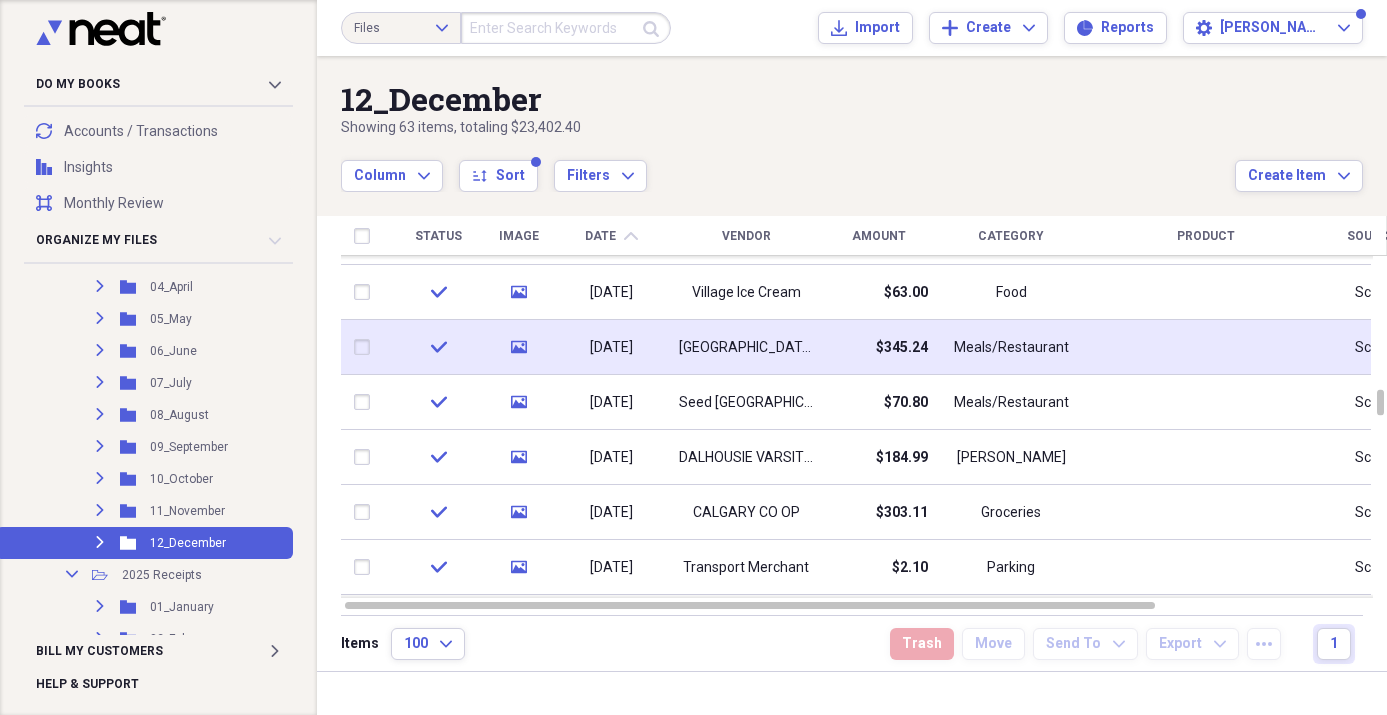 click on "[GEOGRAPHIC_DATA]" at bounding box center [746, 347] 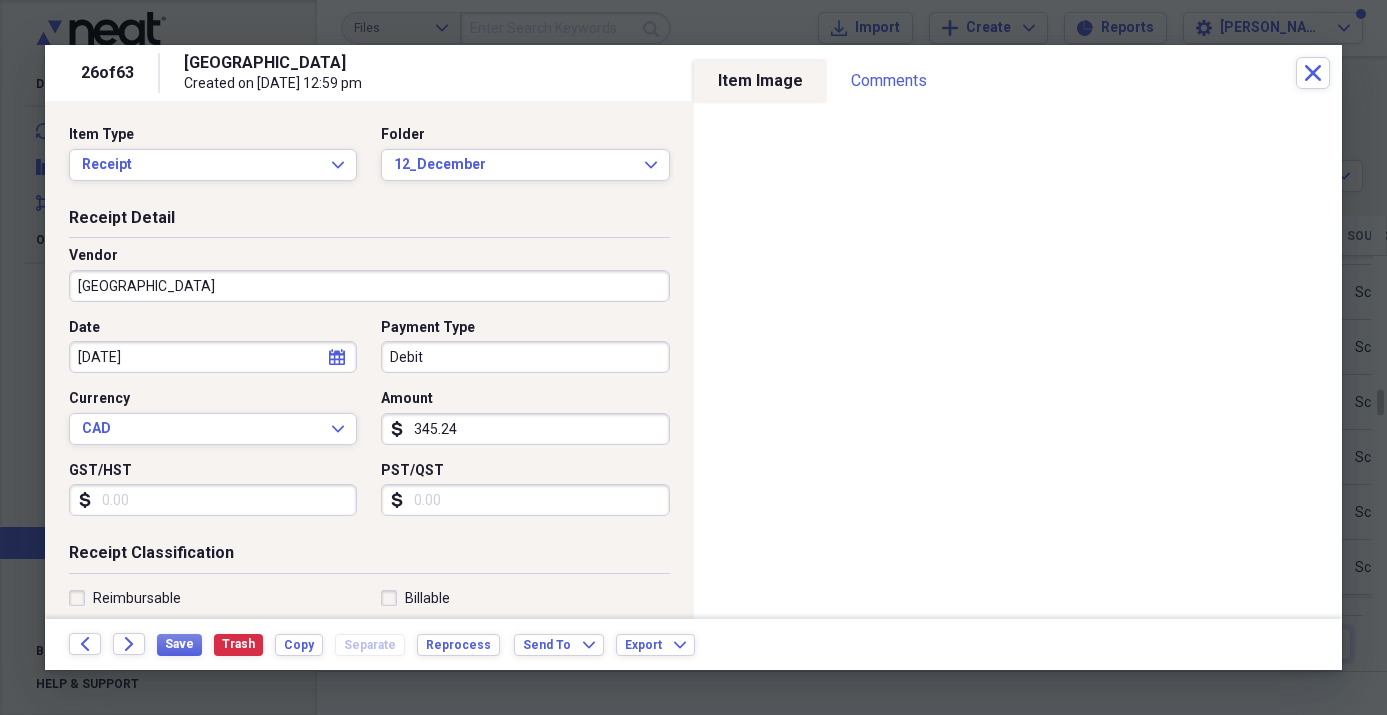 click on "[GEOGRAPHIC_DATA]" at bounding box center [369, 286] 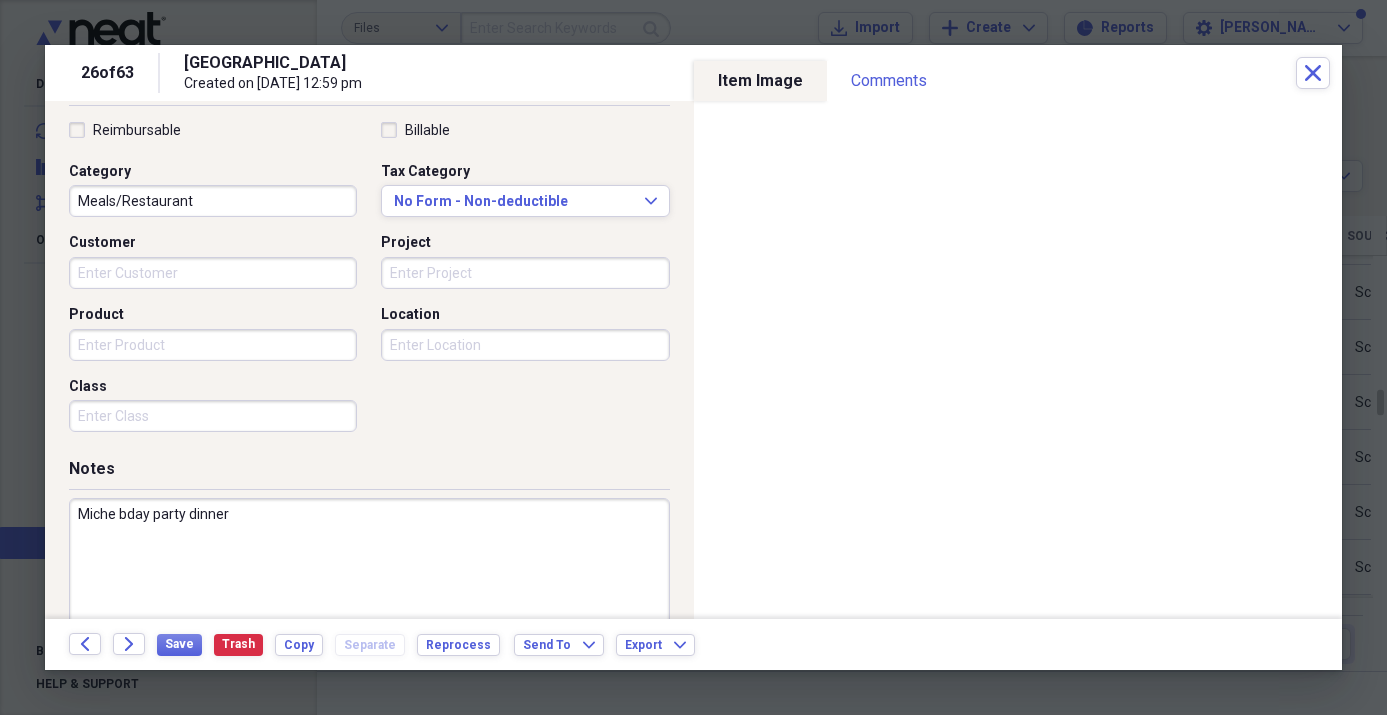 scroll, scrollTop: 470, scrollLeft: 0, axis: vertical 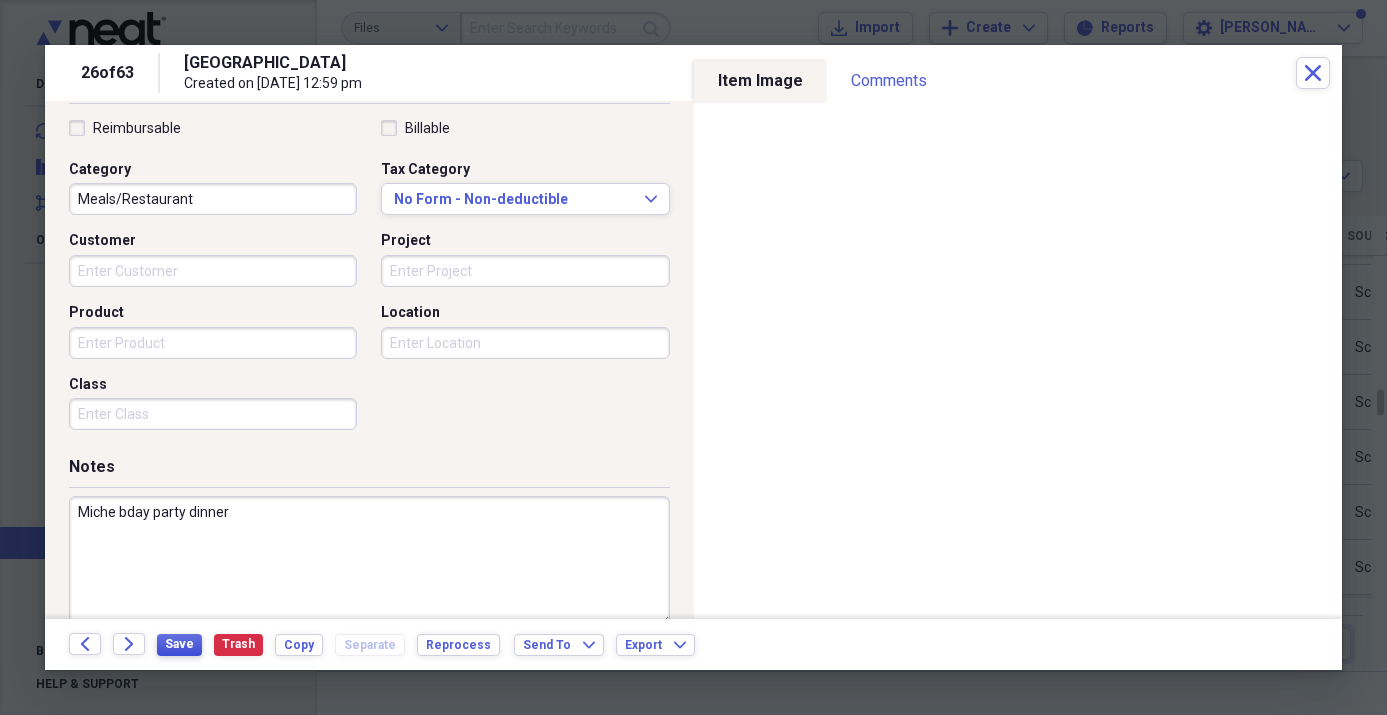 click on "Save" at bounding box center (179, 644) 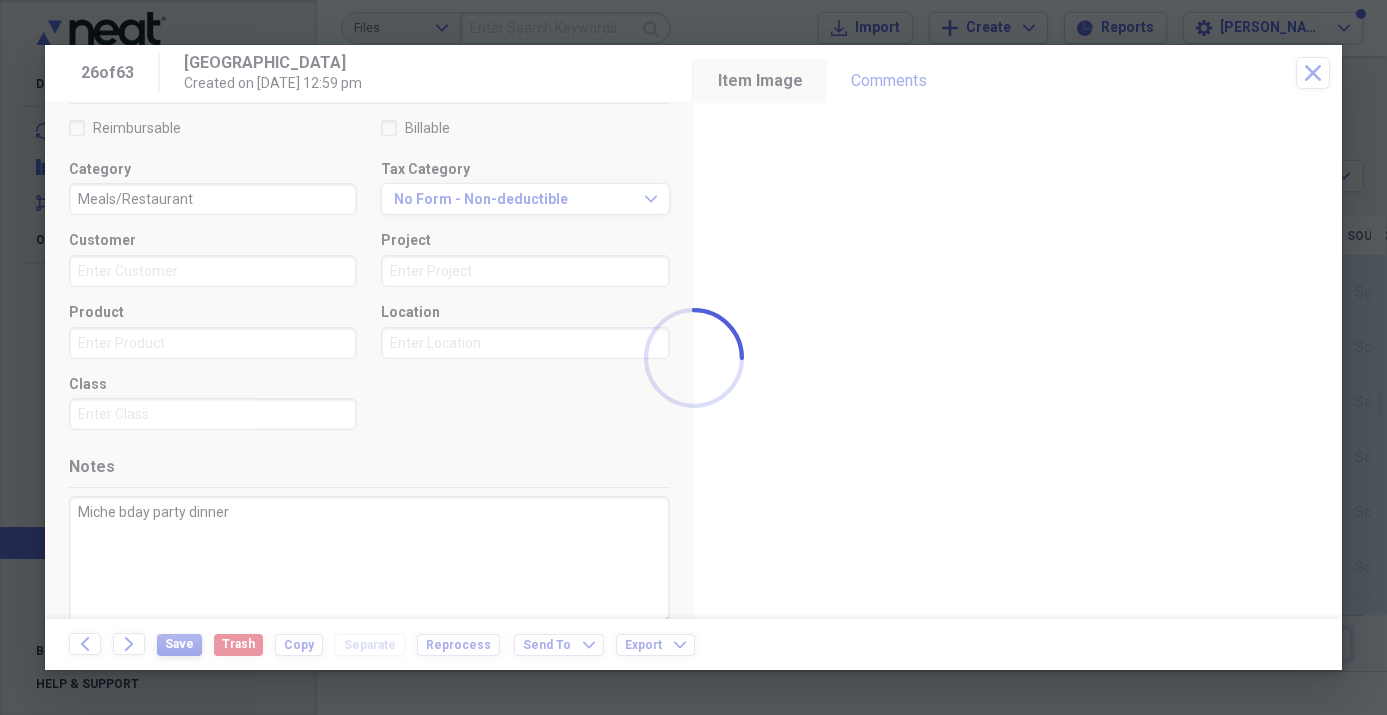 type on "[PERSON_NAME] and [PERSON_NAME]'s" 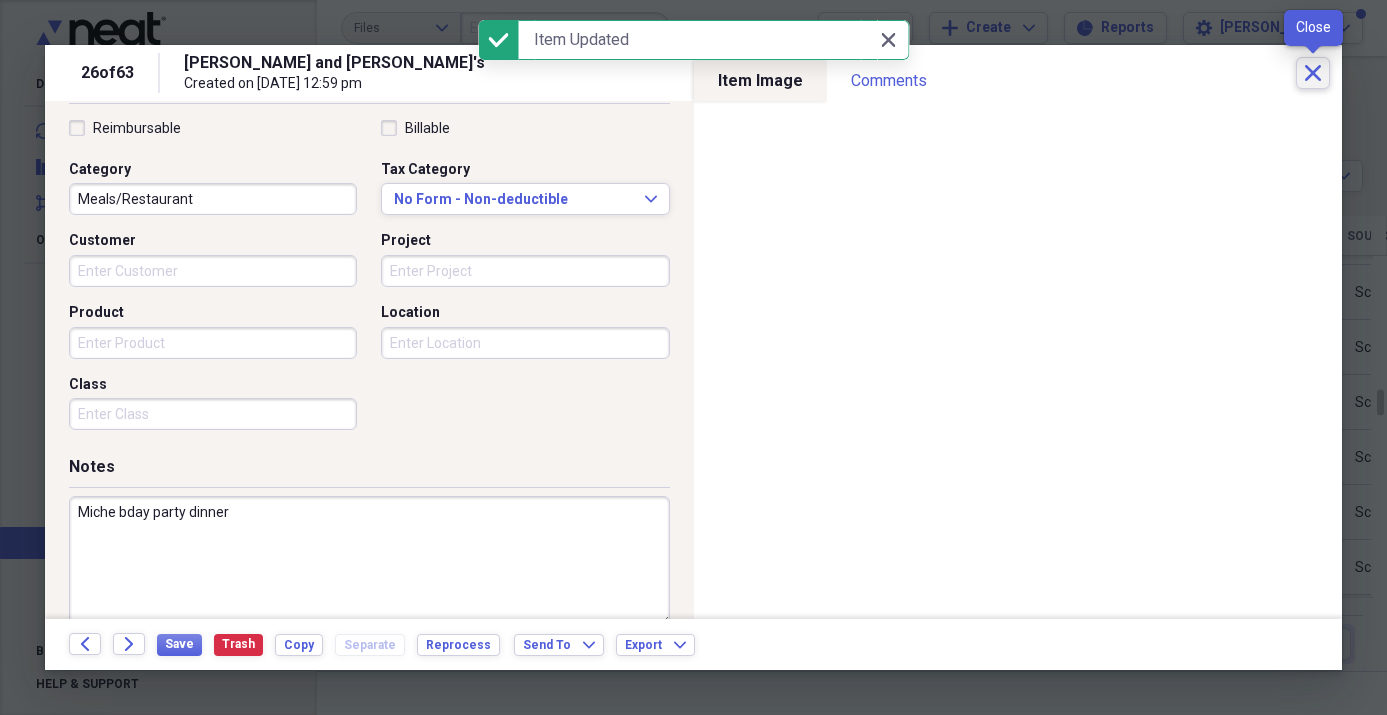click on "Close" 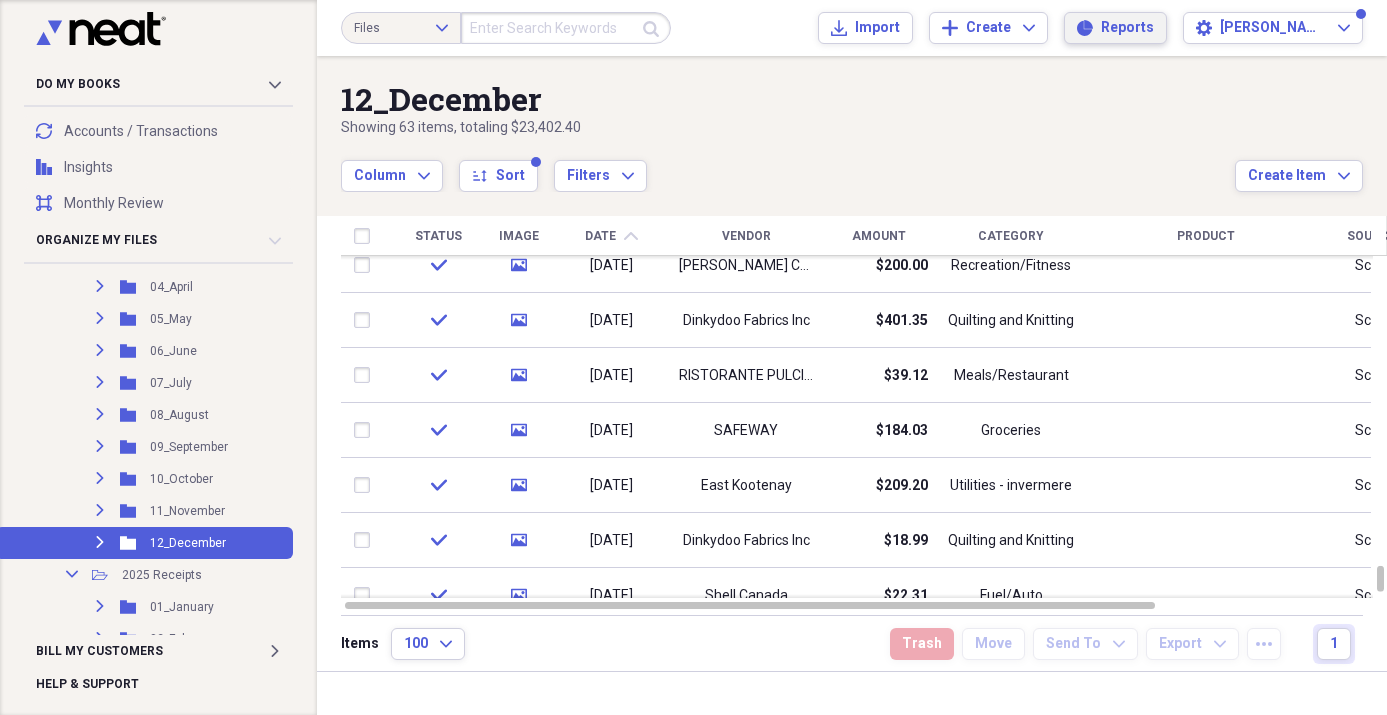 click on "Reports Reports" at bounding box center (1115, 28) 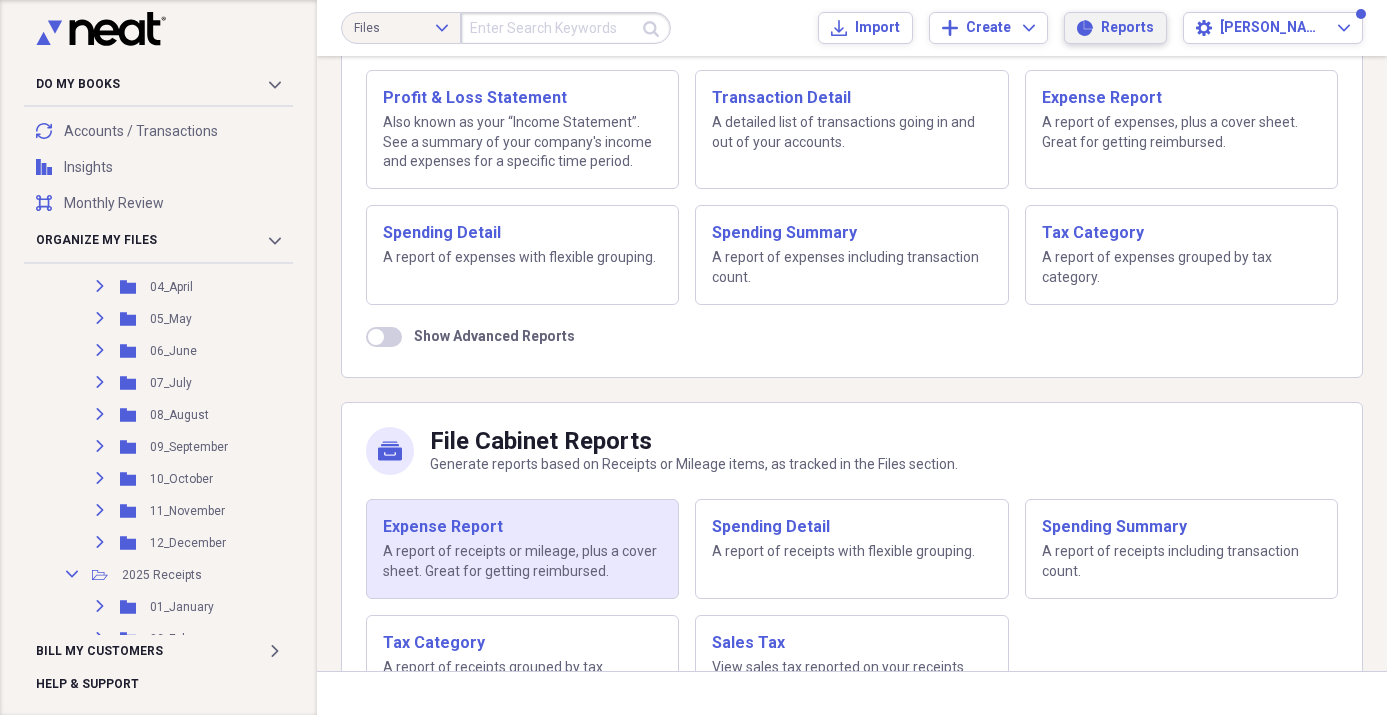 scroll, scrollTop: 238, scrollLeft: 0, axis: vertical 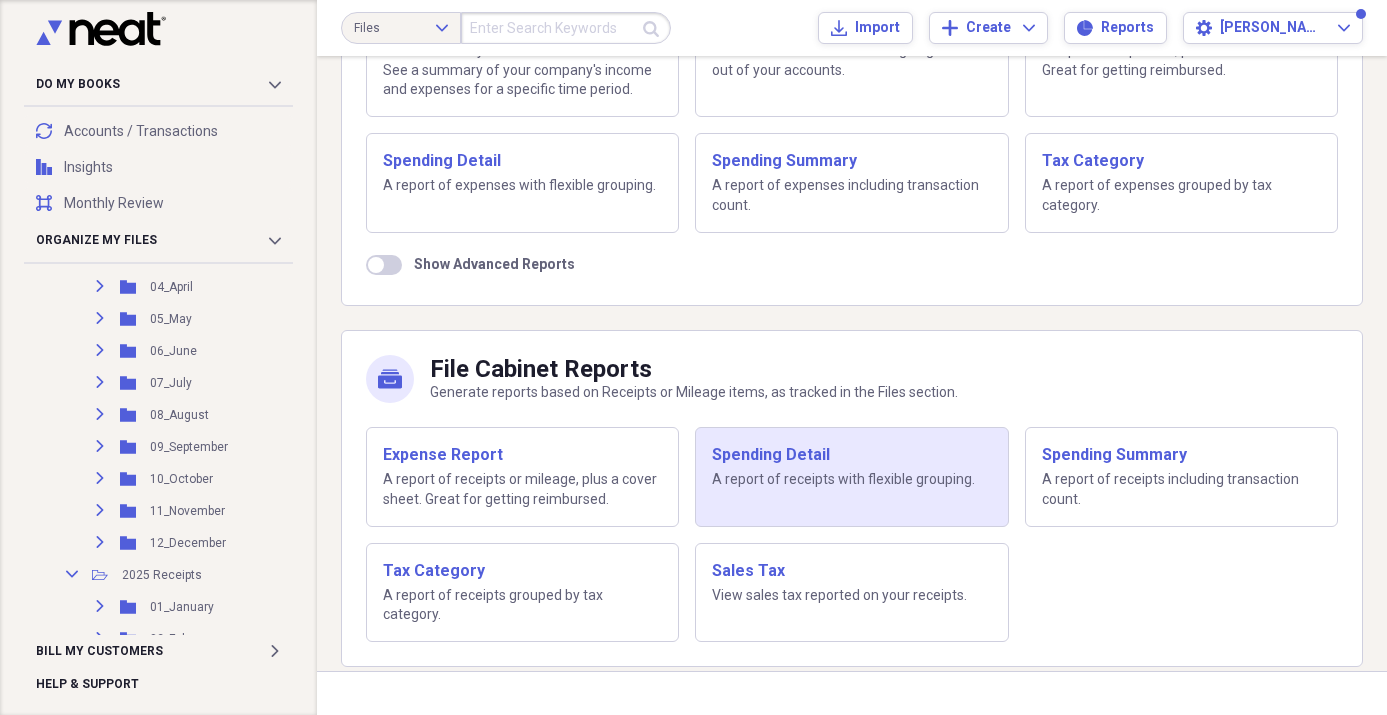 click on "Spending Detail" at bounding box center [851, 455] 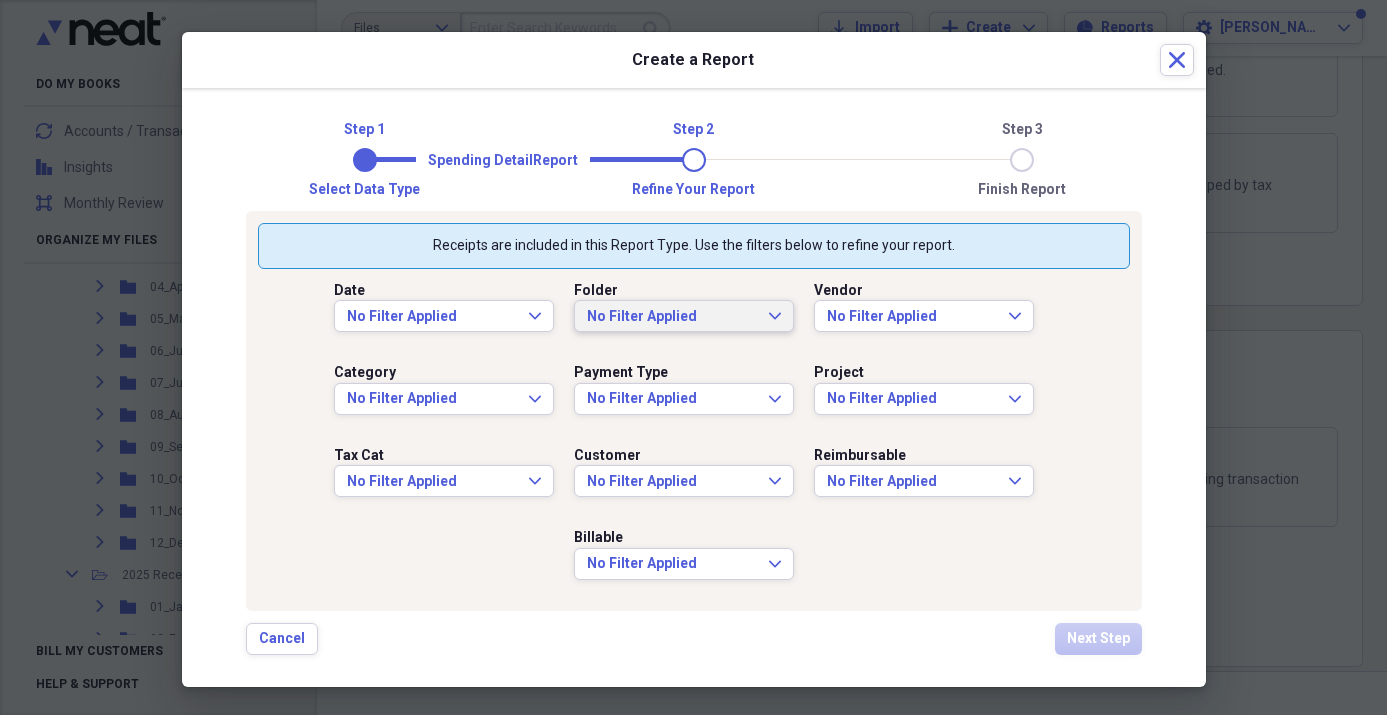 click on "No Filter Applied" at bounding box center [672, 317] 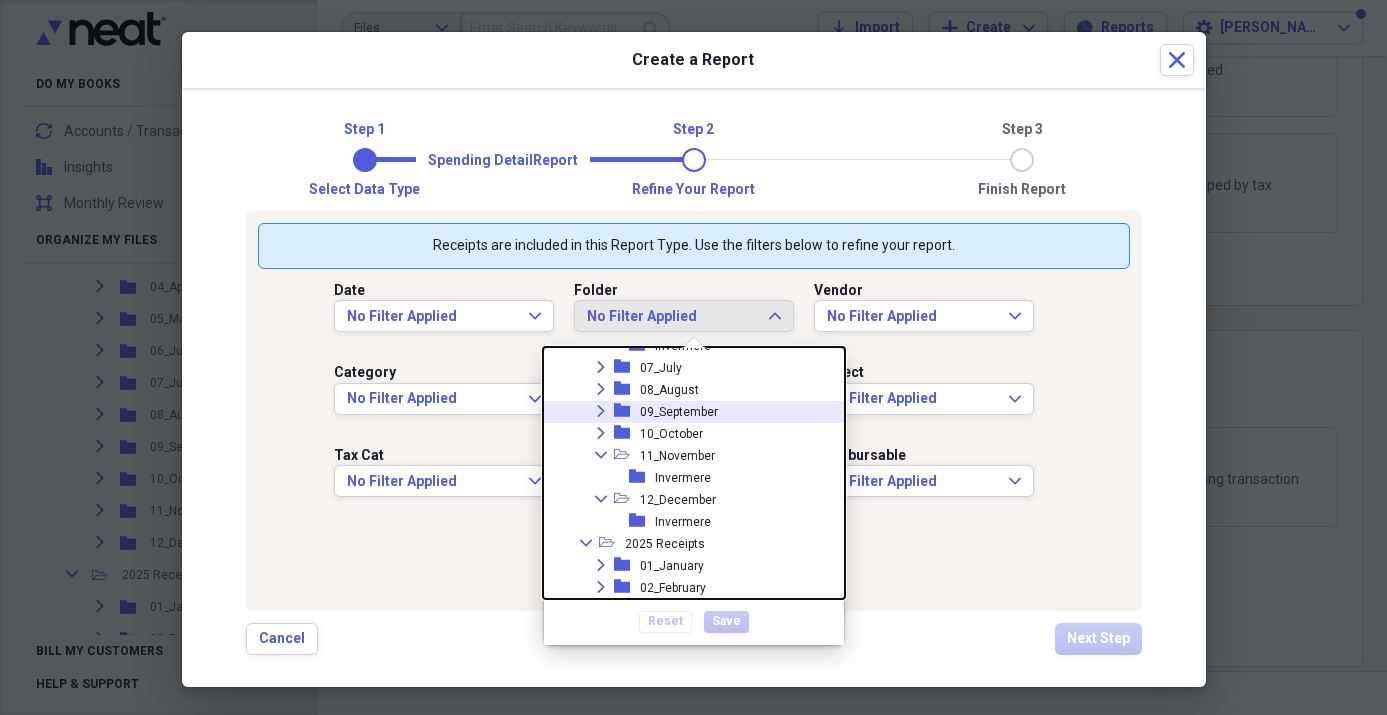 scroll, scrollTop: 667, scrollLeft: 0, axis: vertical 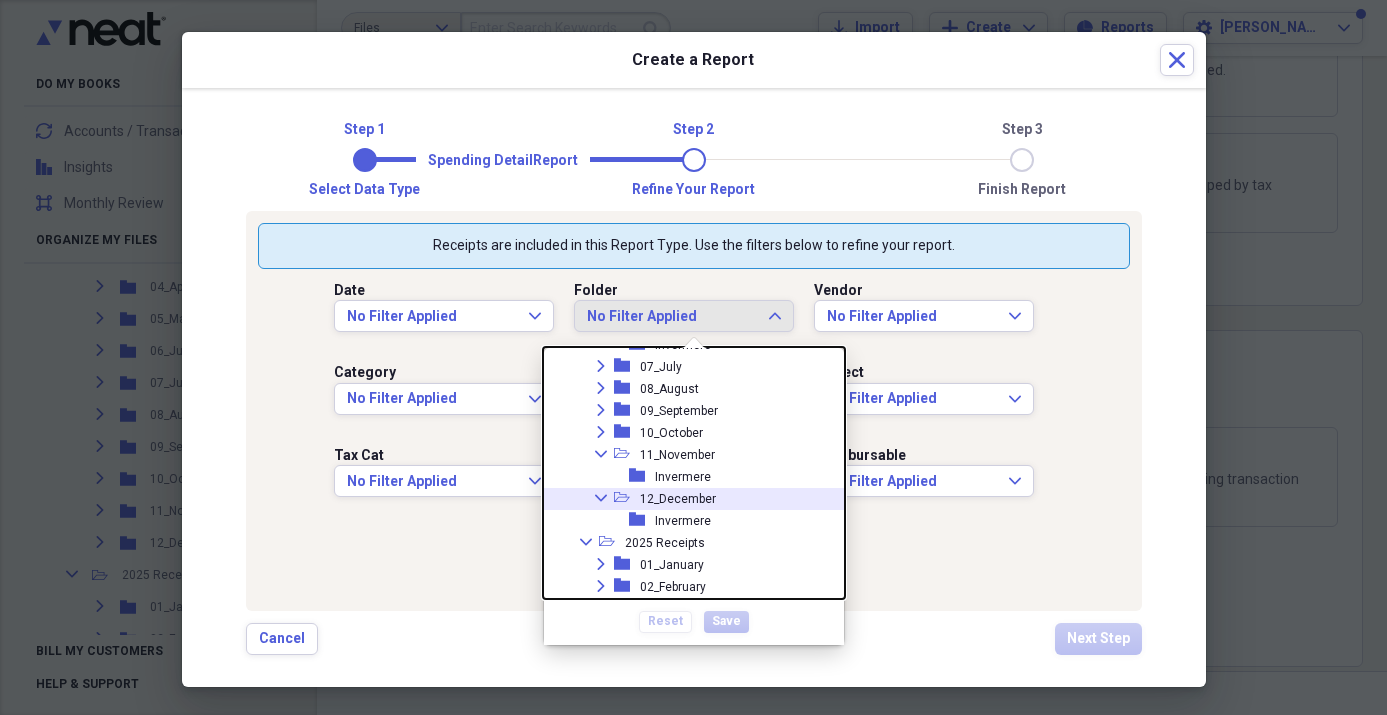click on "Collapse" 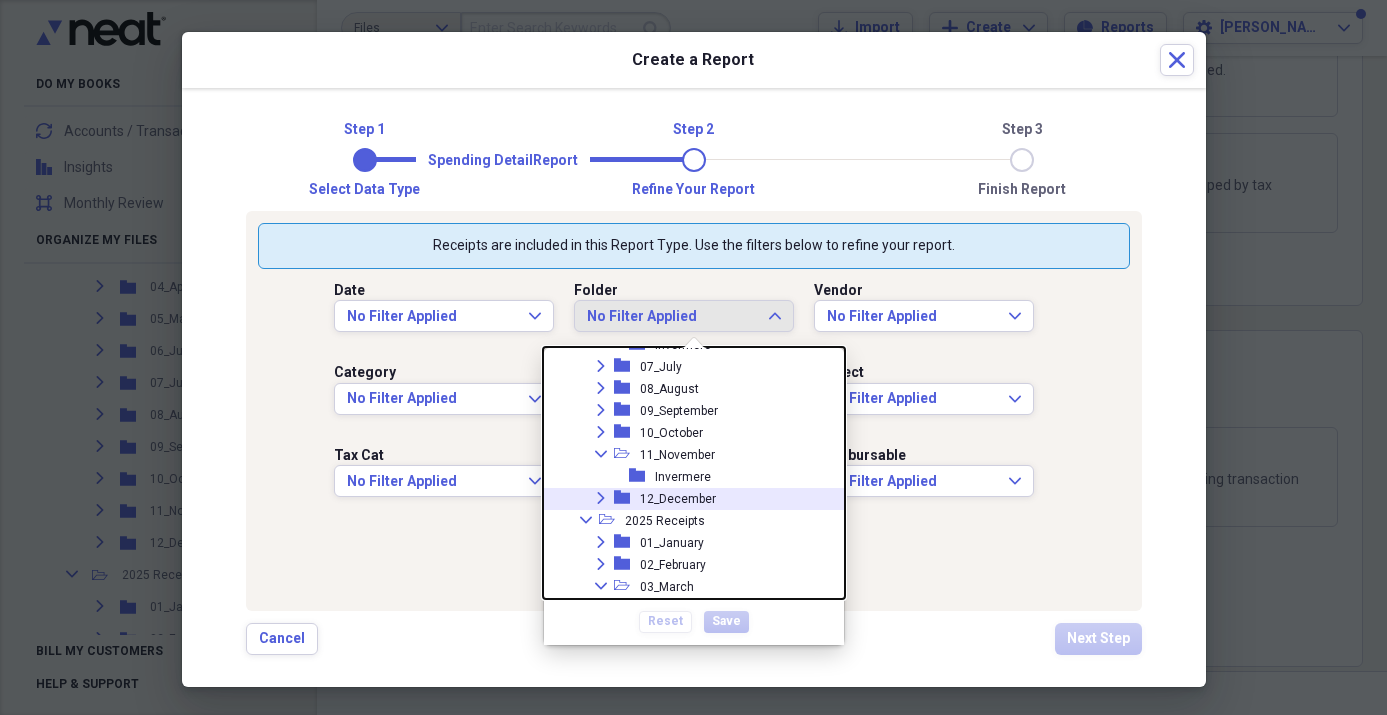 click on "12_December" at bounding box center (678, 499) 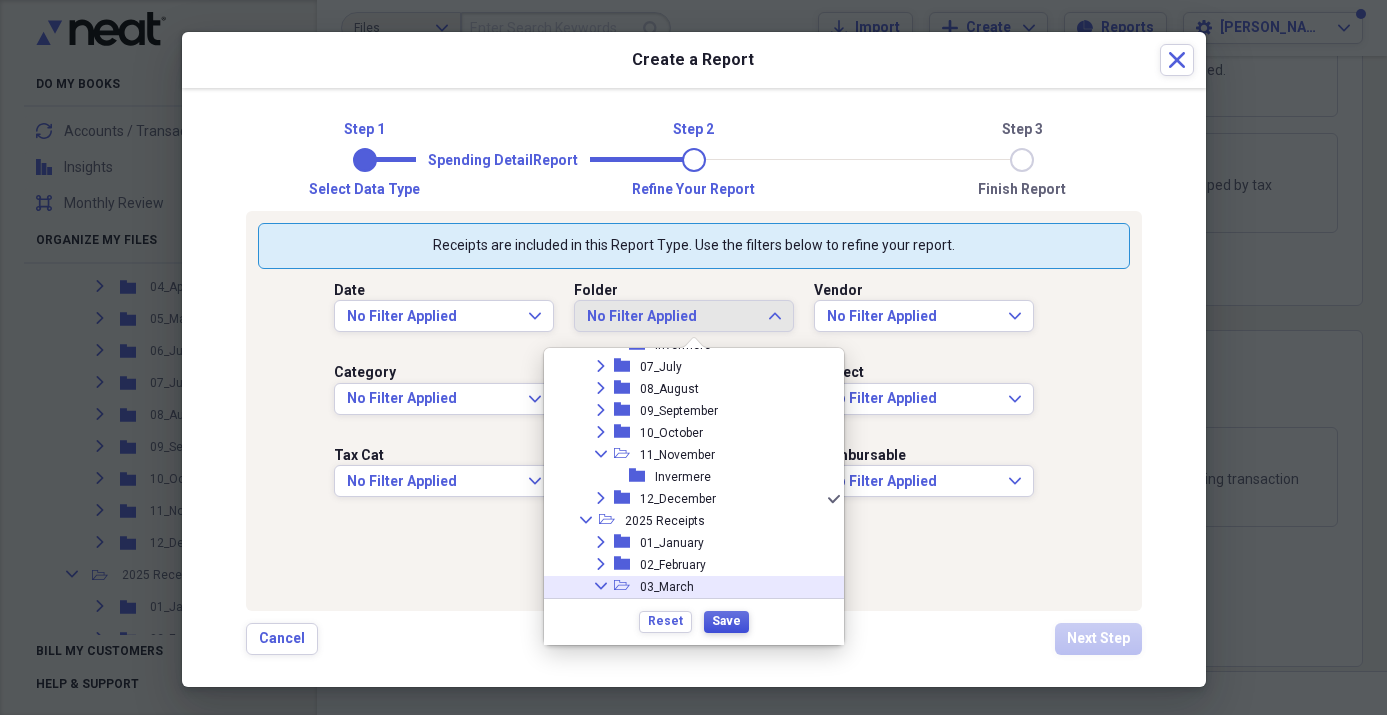 click on "Save" at bounding box center (726, 621) 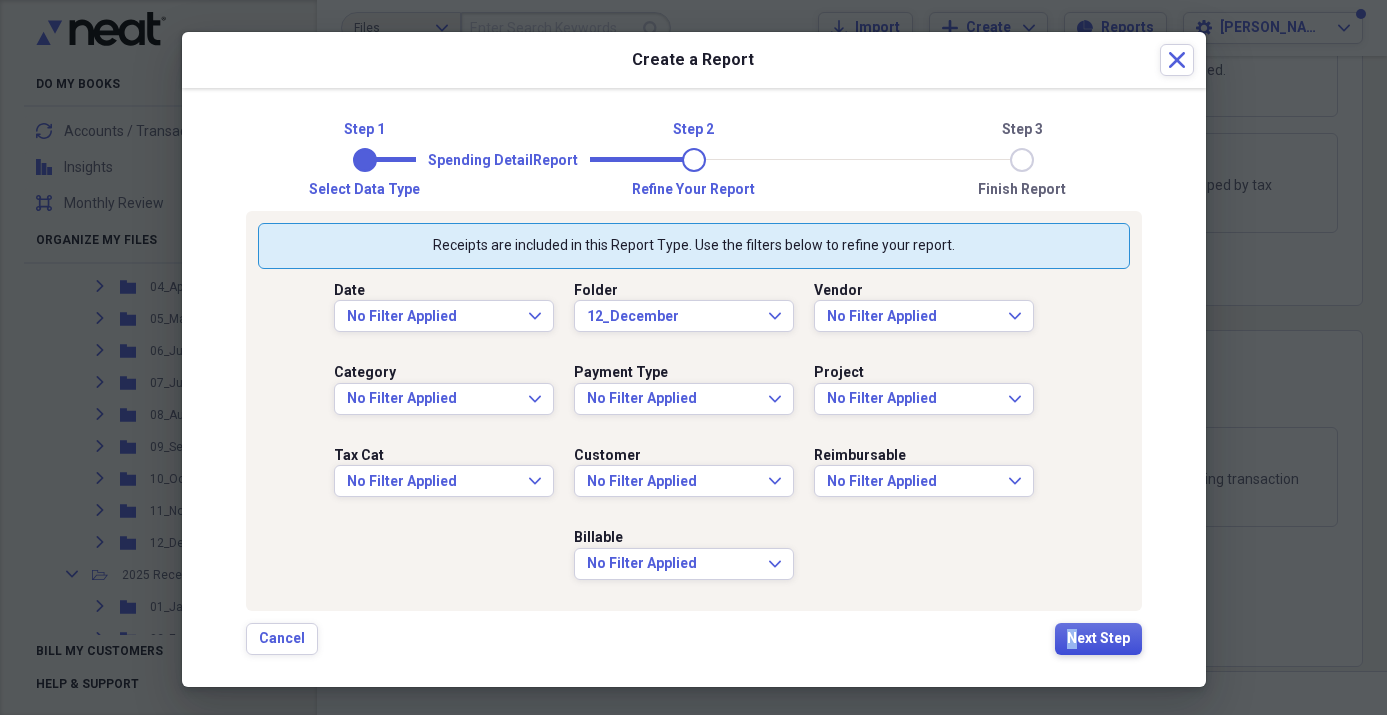 click on "Next Step" at bounding box center (1098, 639) 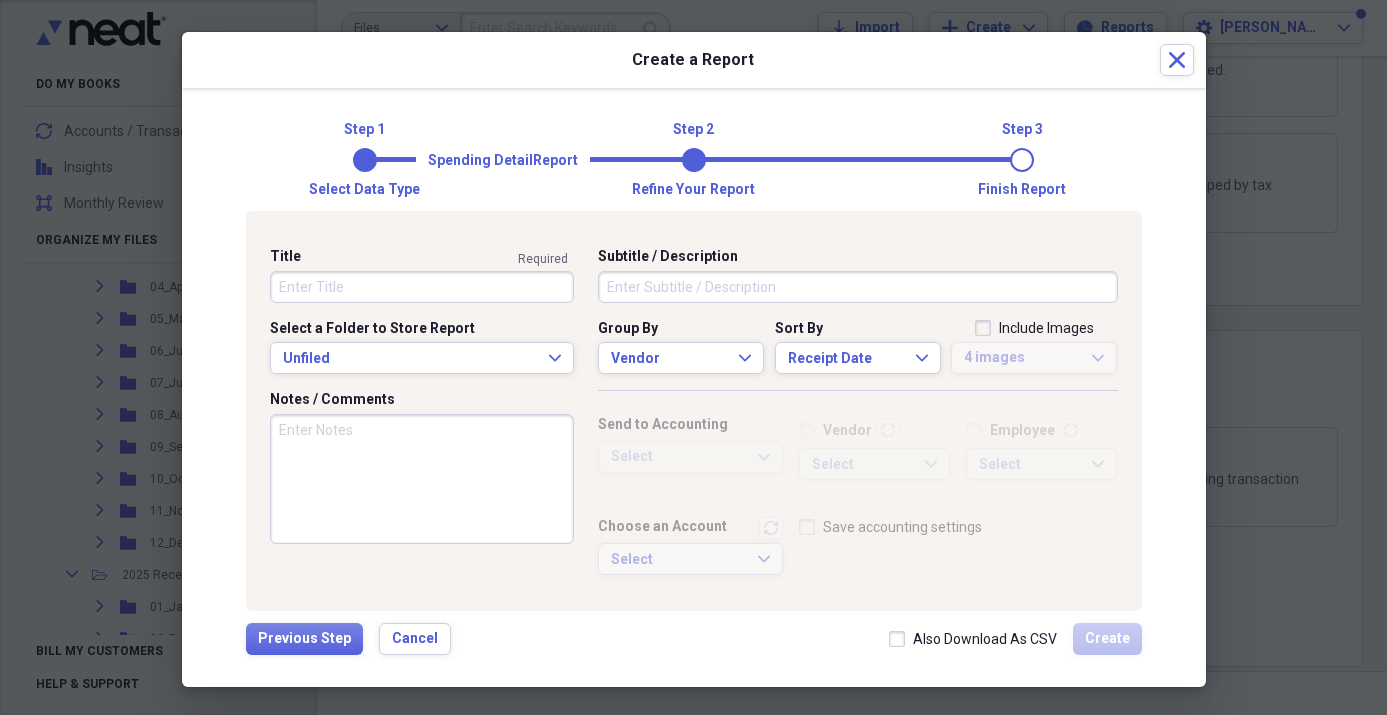 click on "Title" at bounding box center [422, 287] 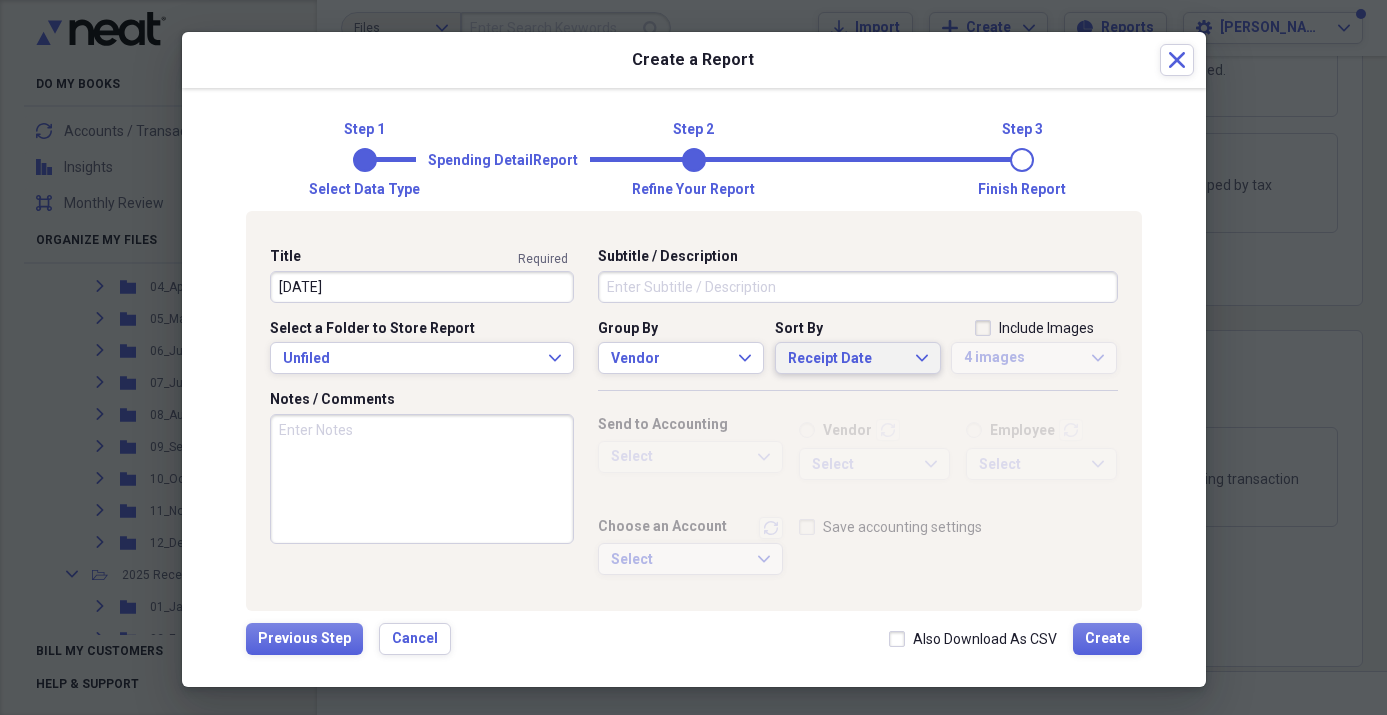 type on "[DATE]" 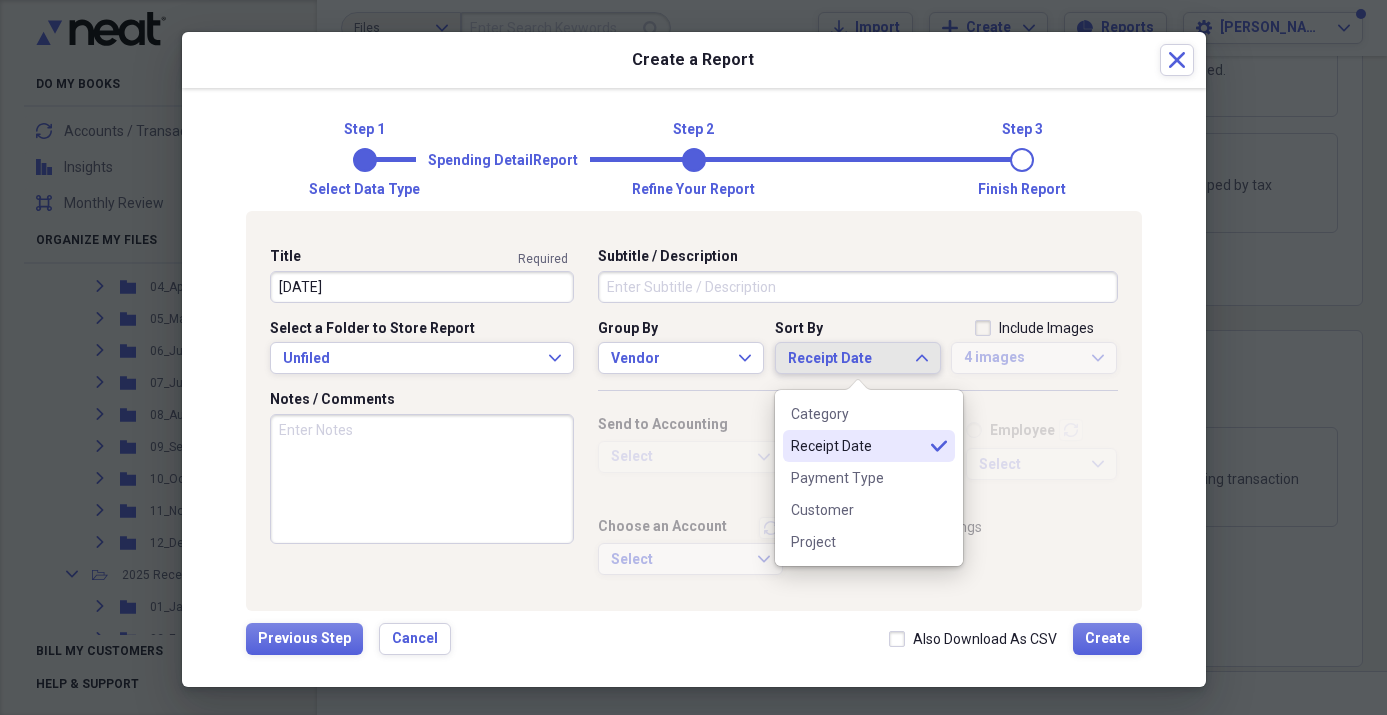 click on "Receipt Date" at bounding box center (857, 446) 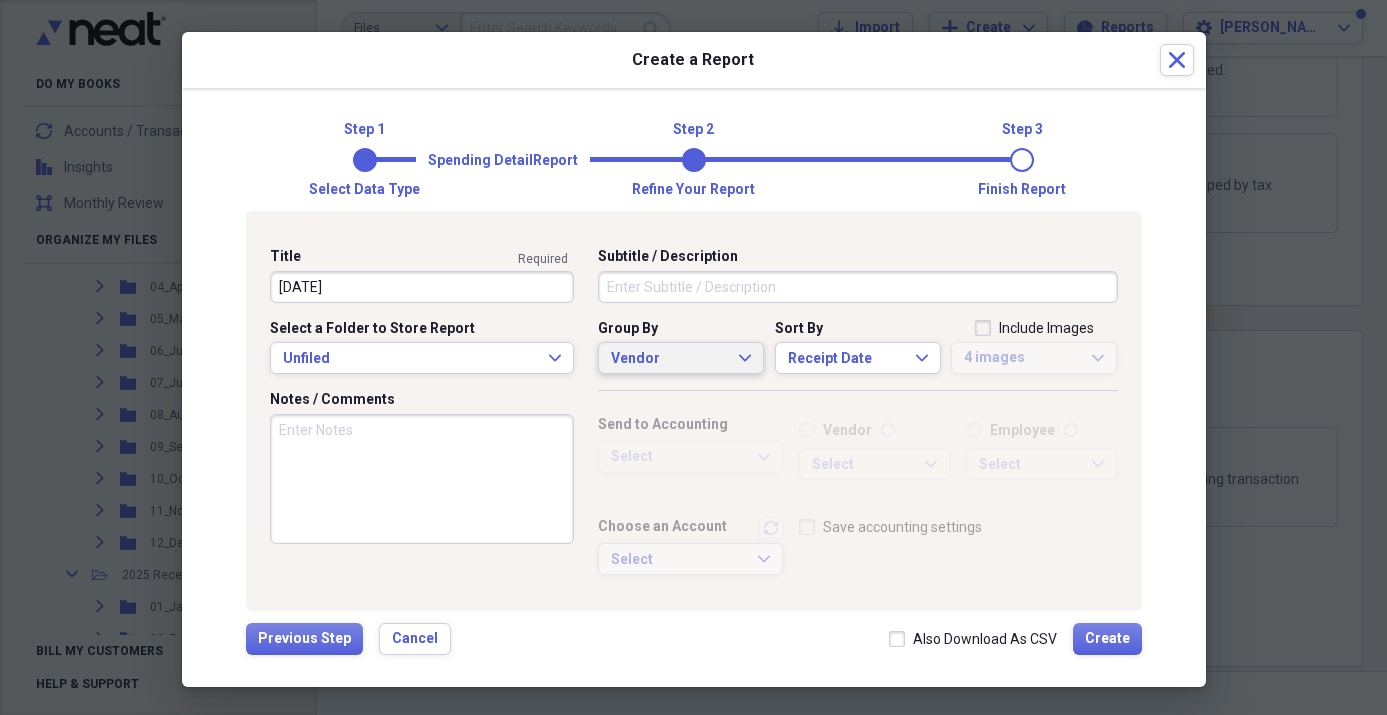 click on "Vendor" at bounding box center (669, 359) 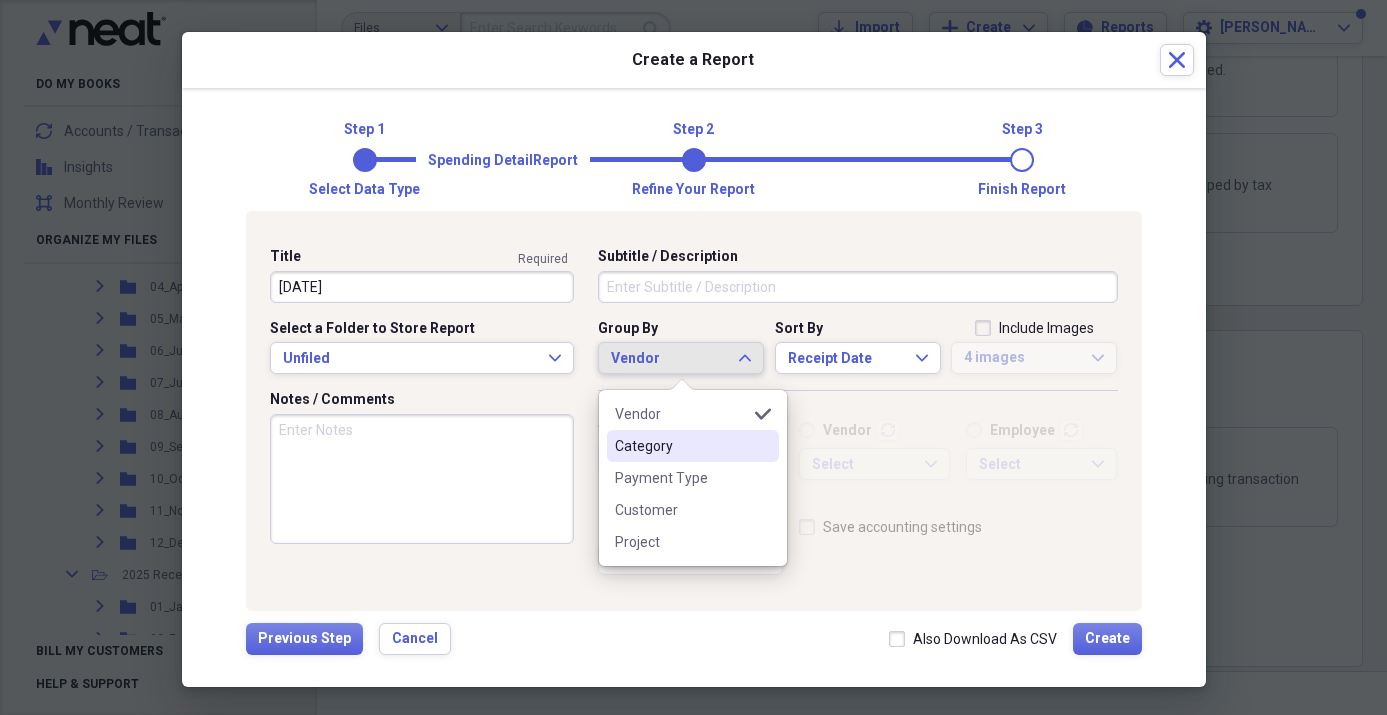 click on "Category" at bounding box center (693, 446) 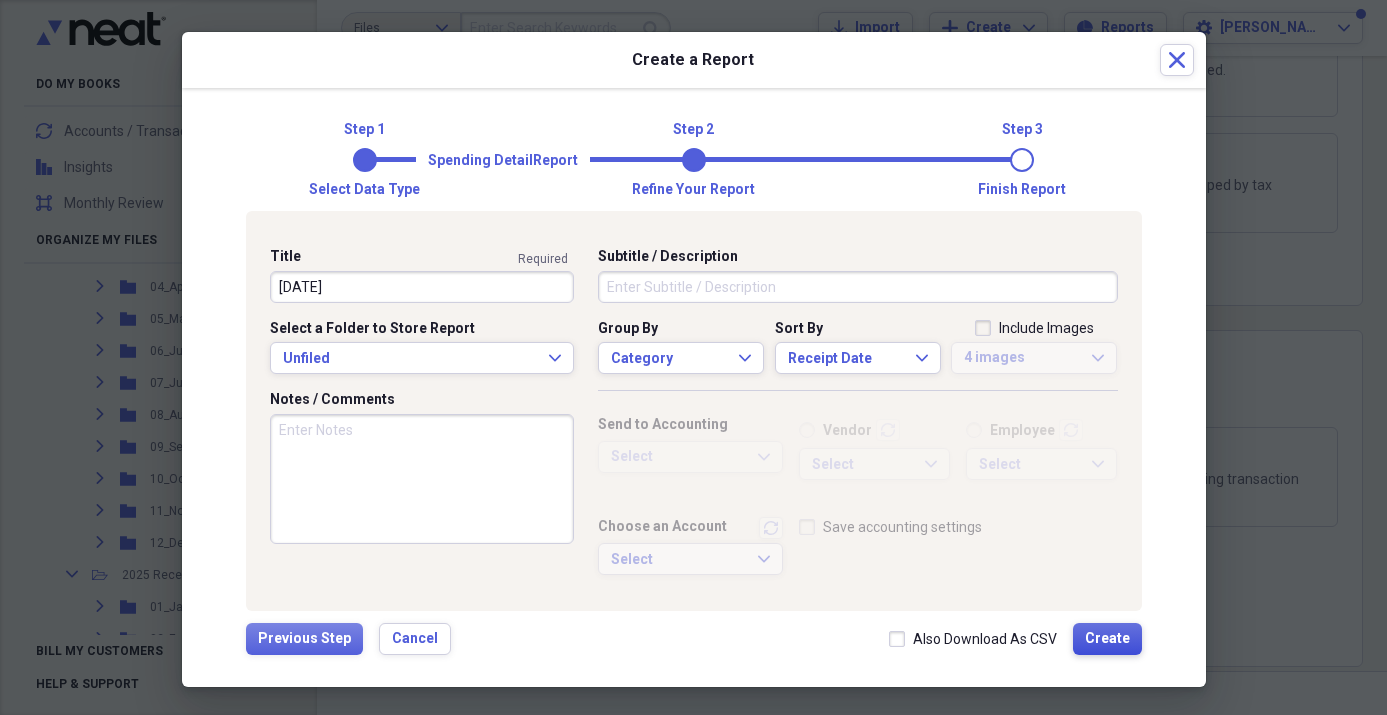 click on "Create" at bounding box center (1107, 639) 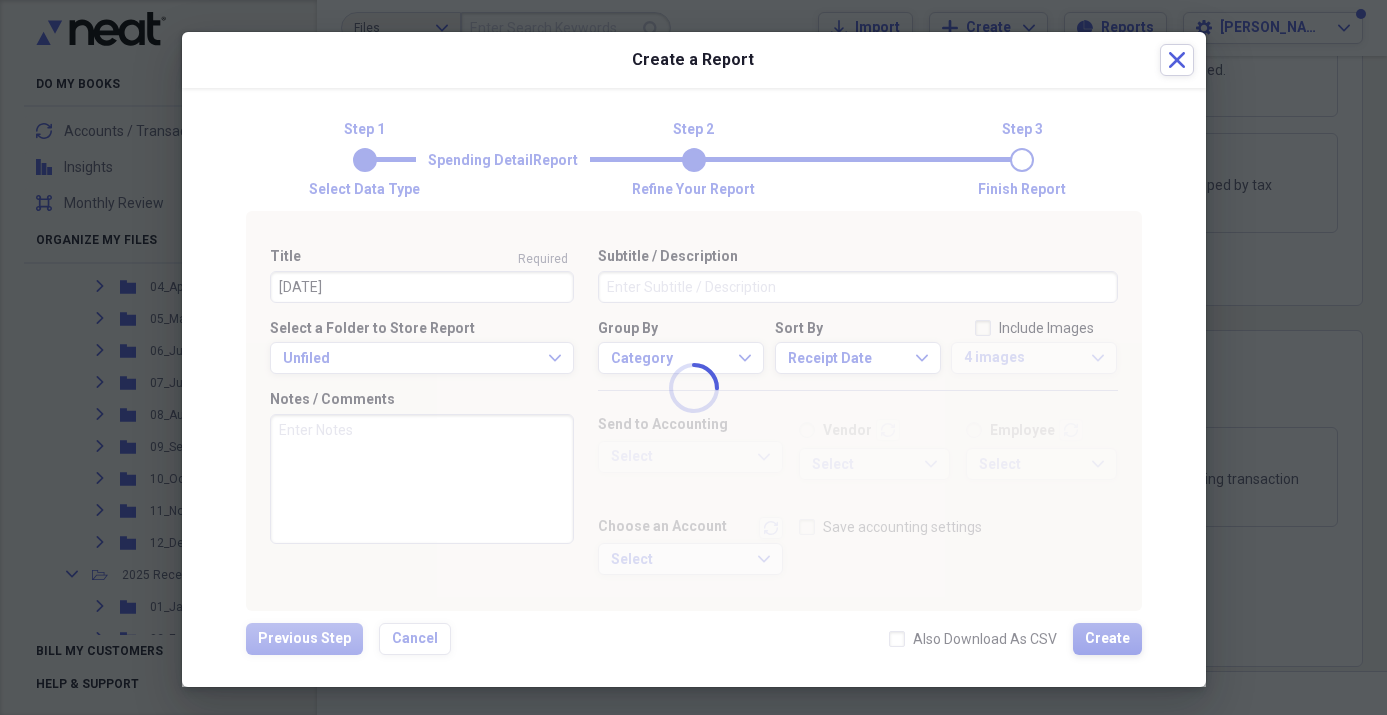 type 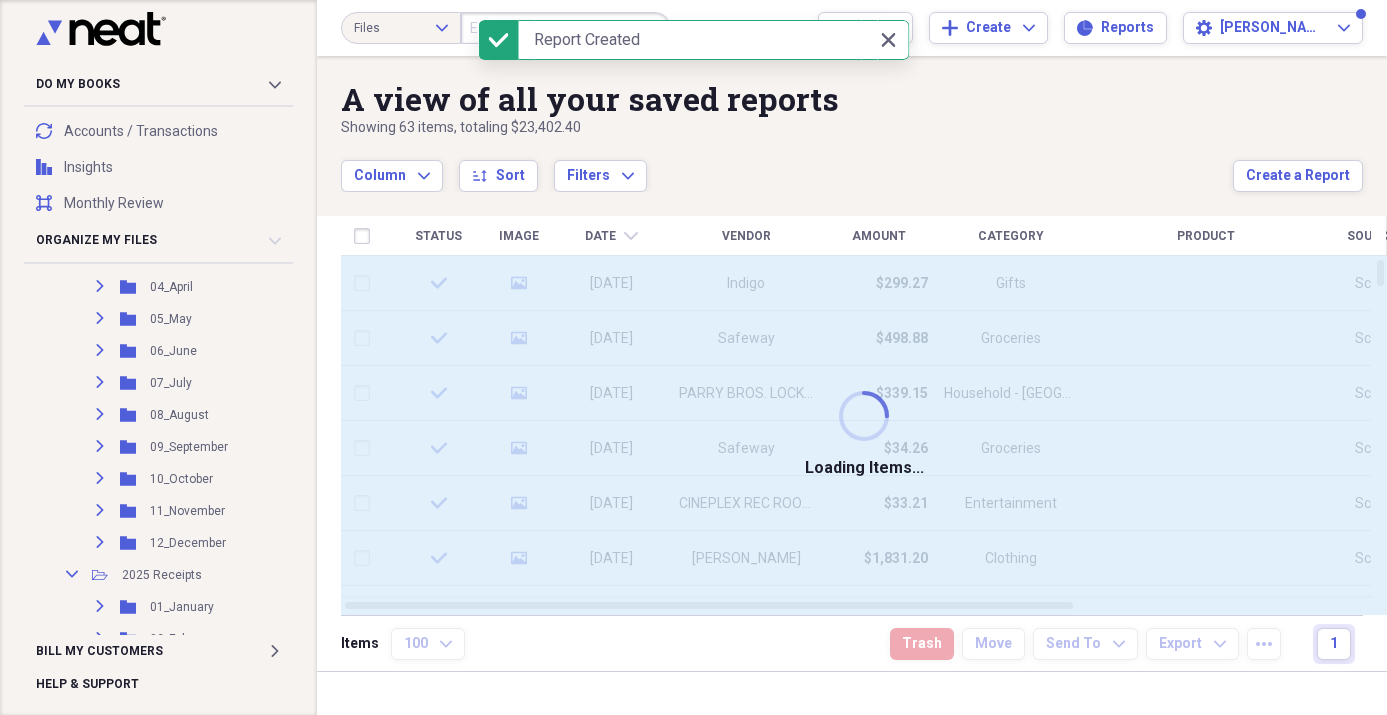 scroll, scrollTop: 0, scrollLeft: 0, axis: both 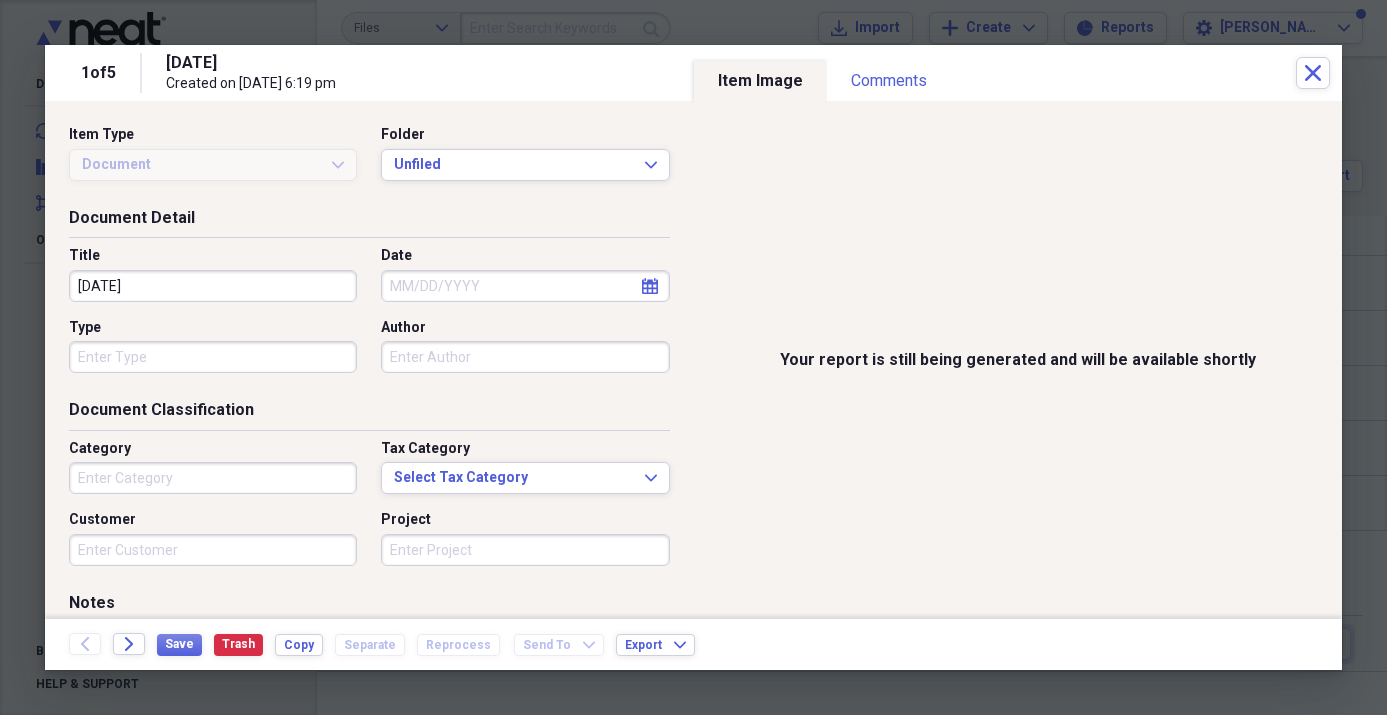 type on "Job" 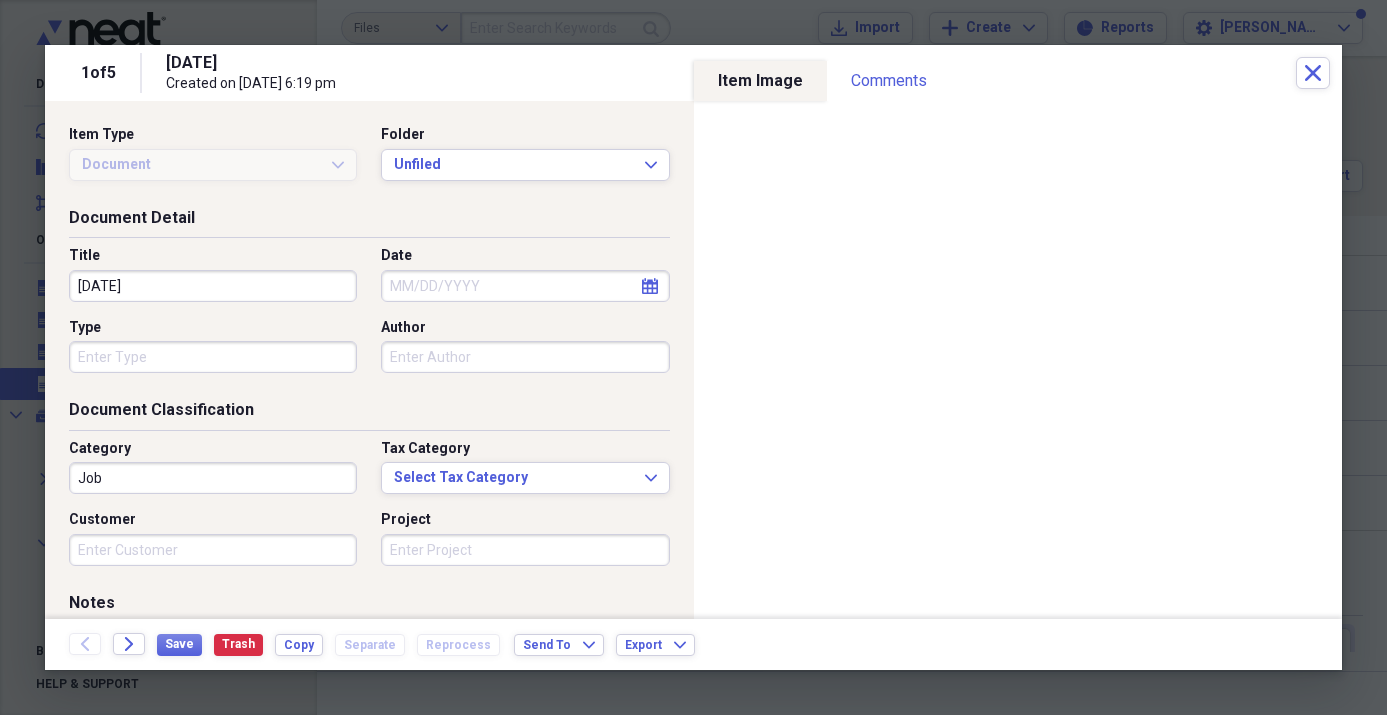 scroll, scrollTop: 0, scrollLeft: 0, axis: both 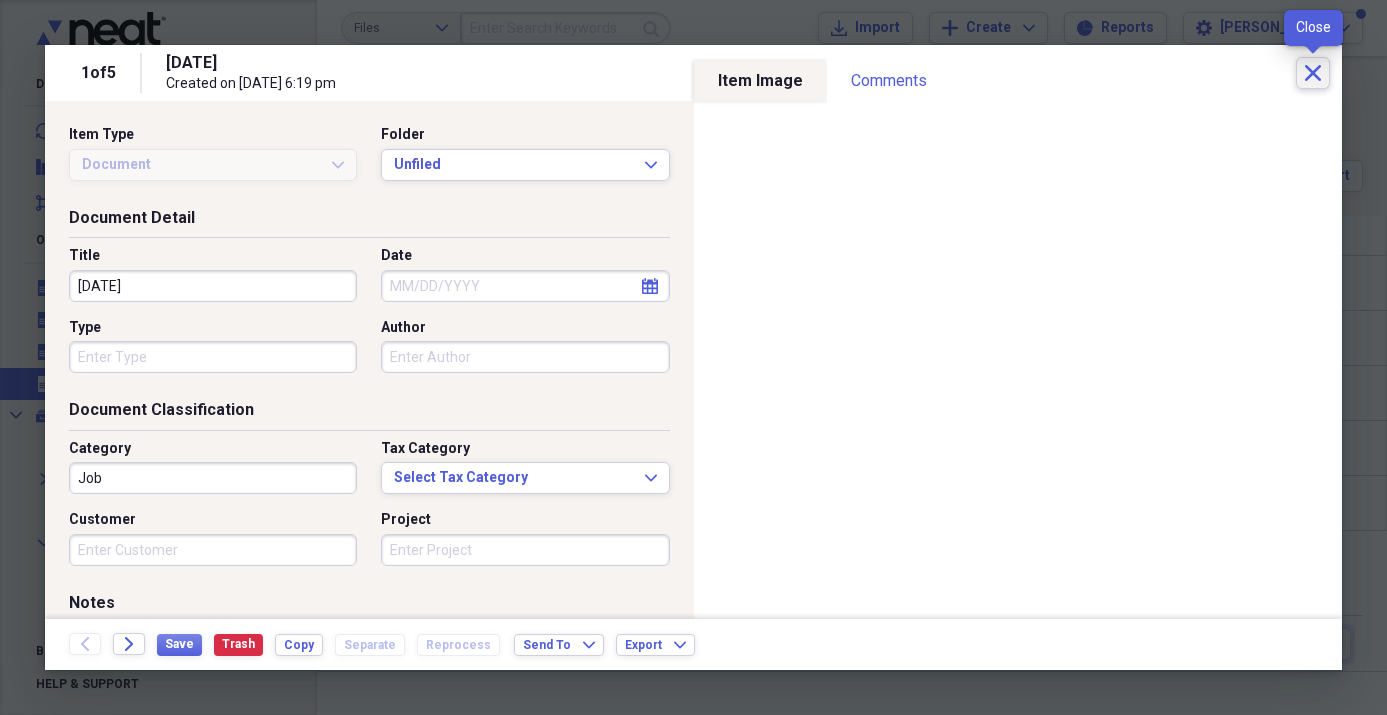 click on "Close" 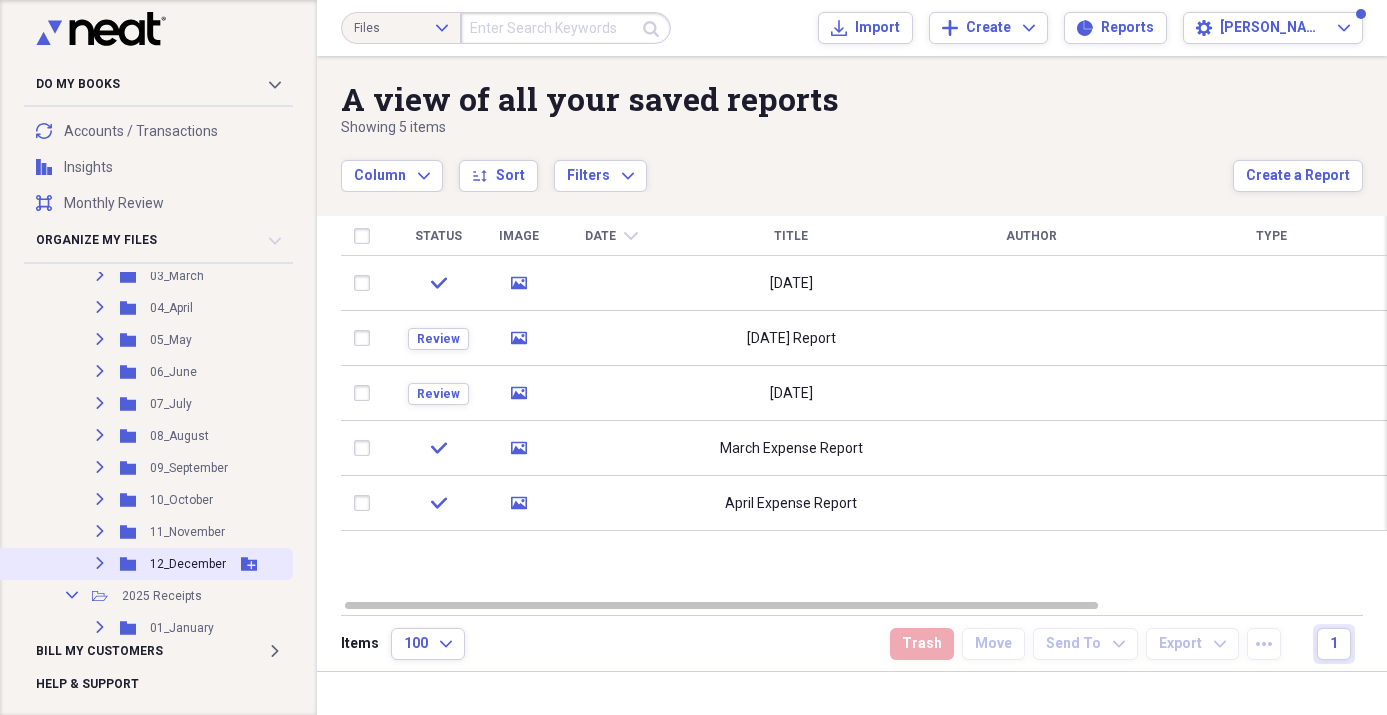 scroll, scrollTop: 911, scrollLeft: 0, axis: vertical 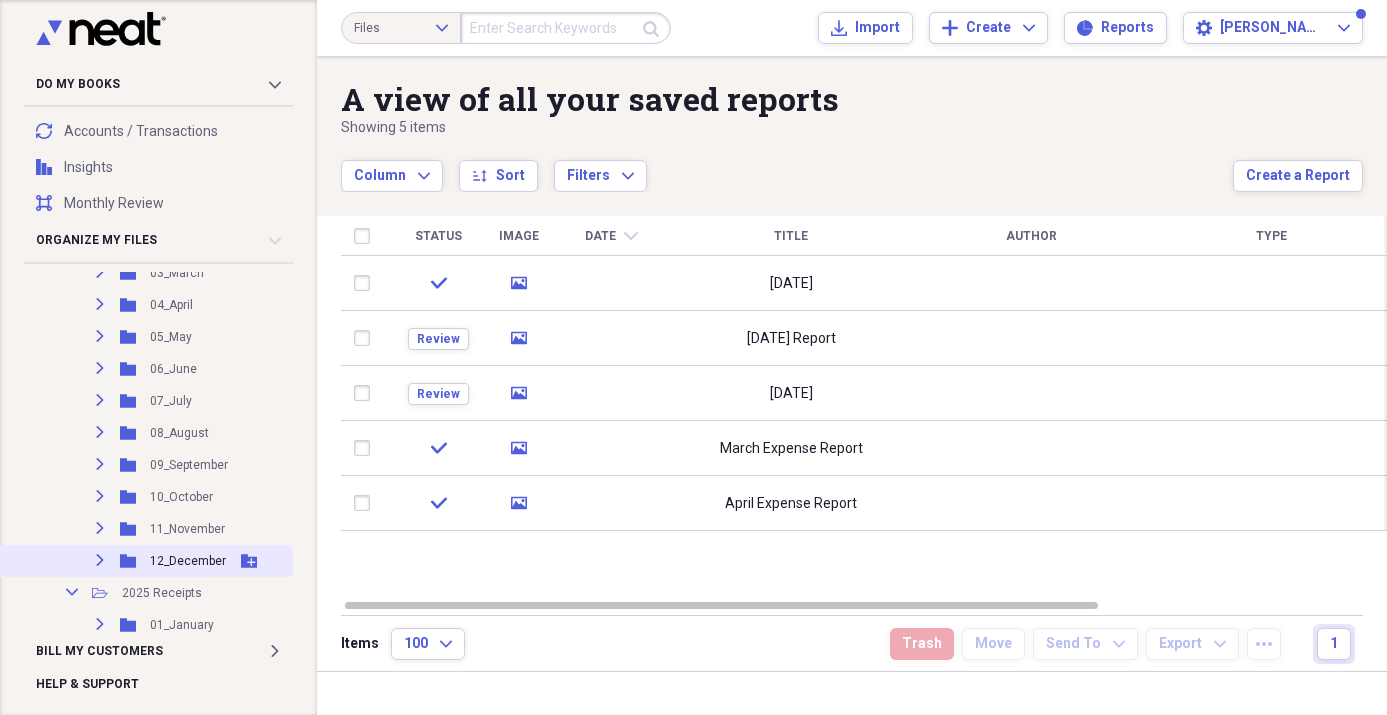click on "Expand Folder 12_December Add Folder" at bounding box center (144, 561) 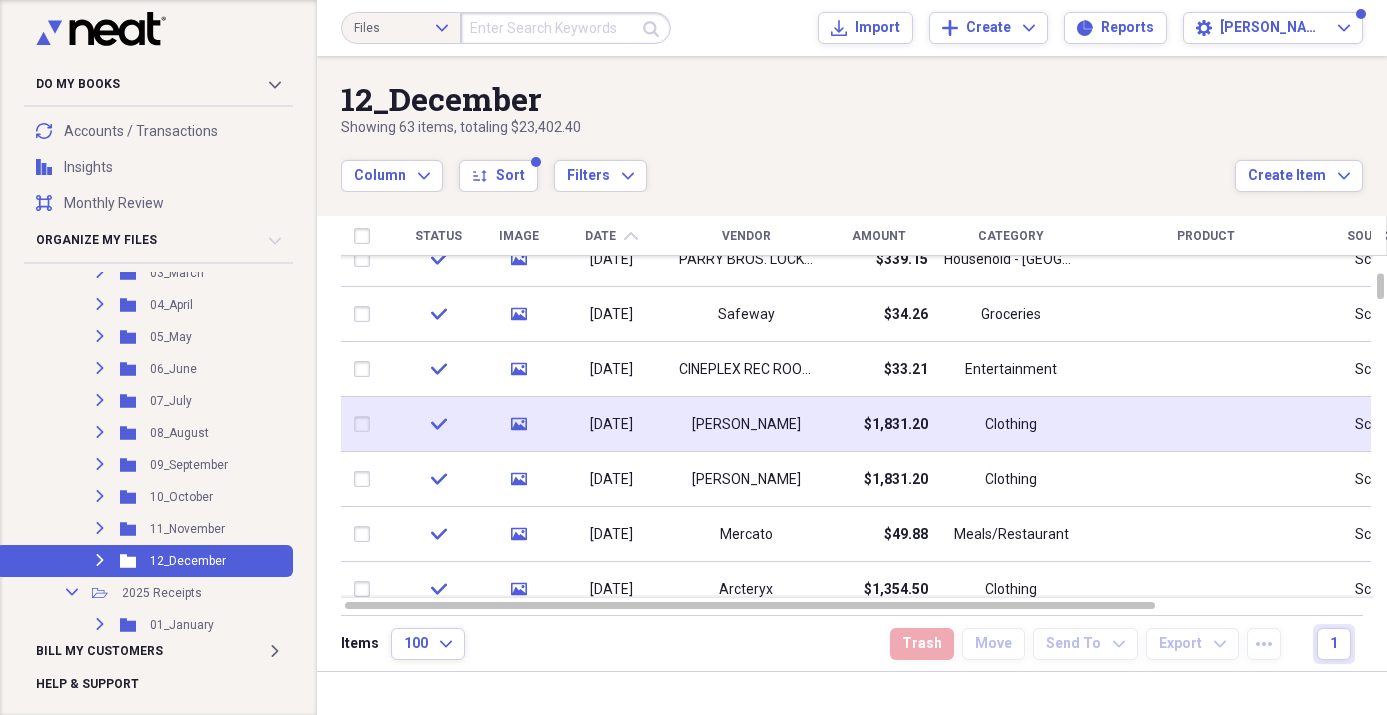 click on "[DATE]" at bounding box center [611, 425] 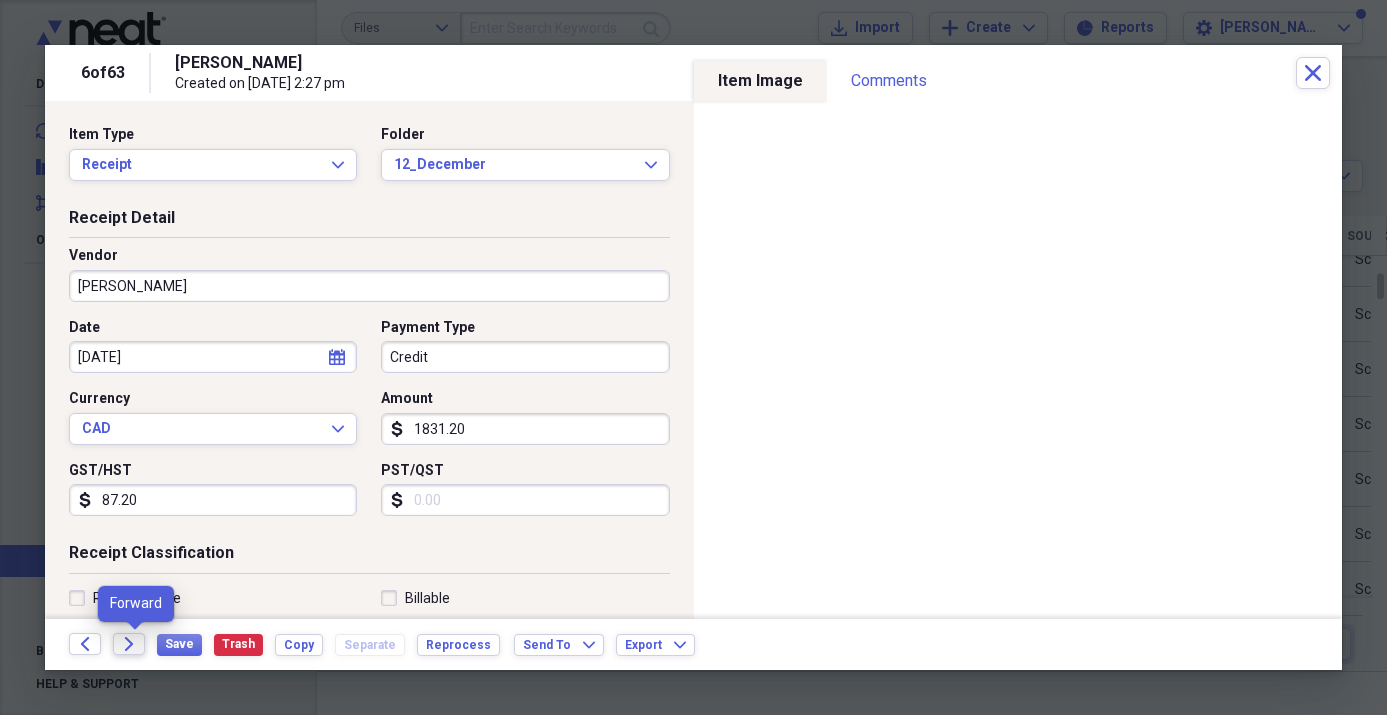 click on "Forward" 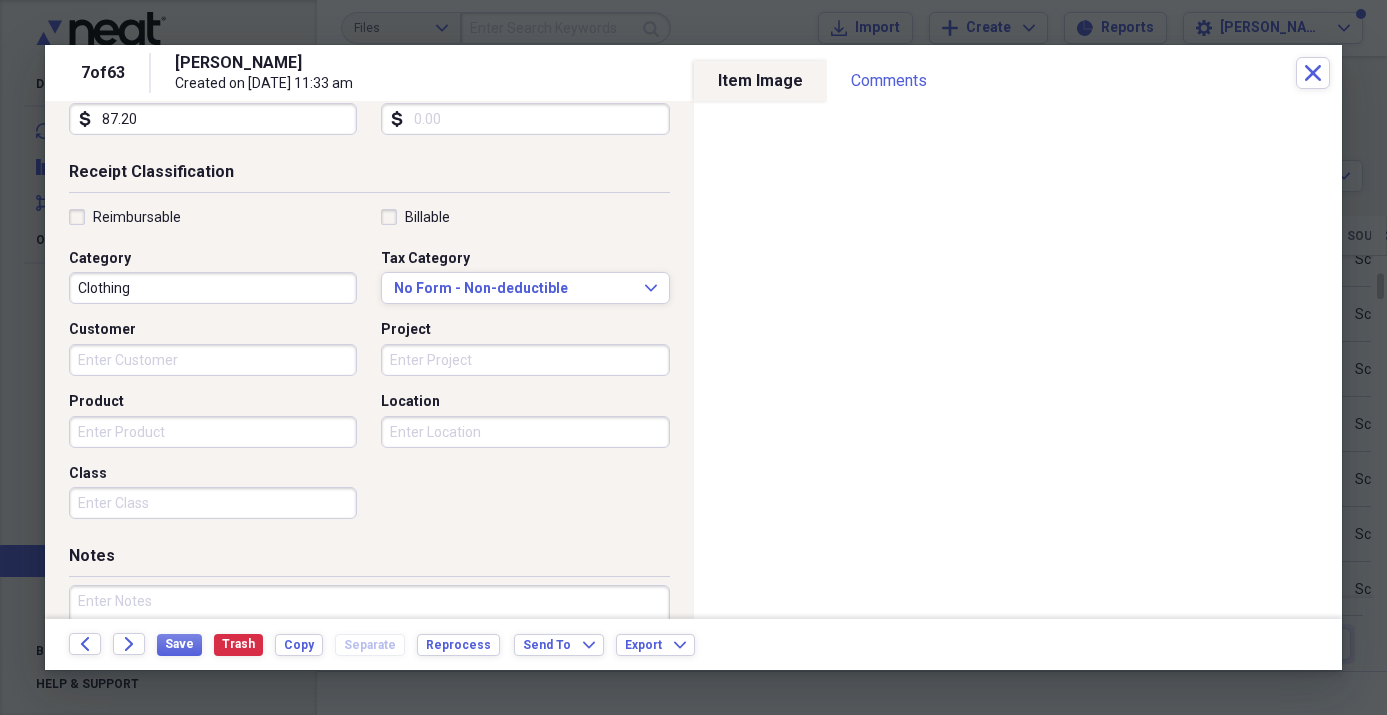 scroll, scrollTop: 502, scrollLeft: 0, axis: vertical 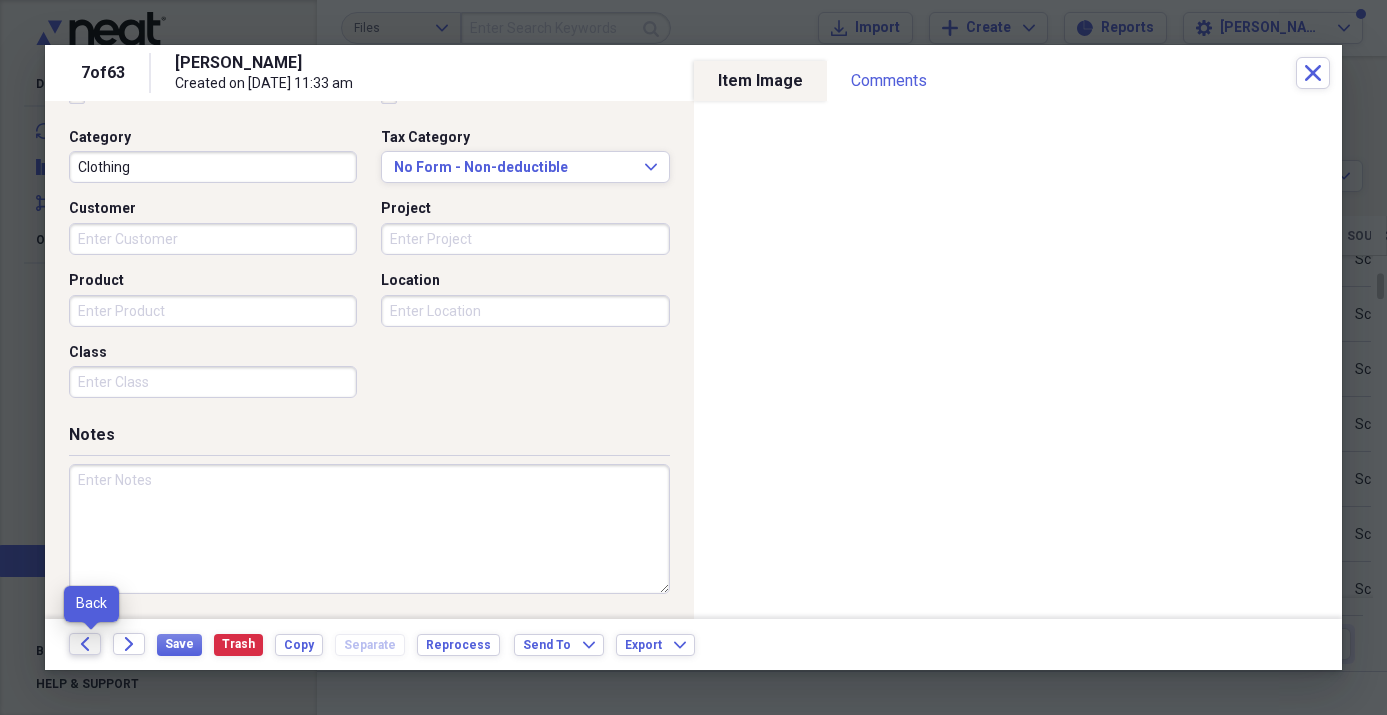 click on "Back" 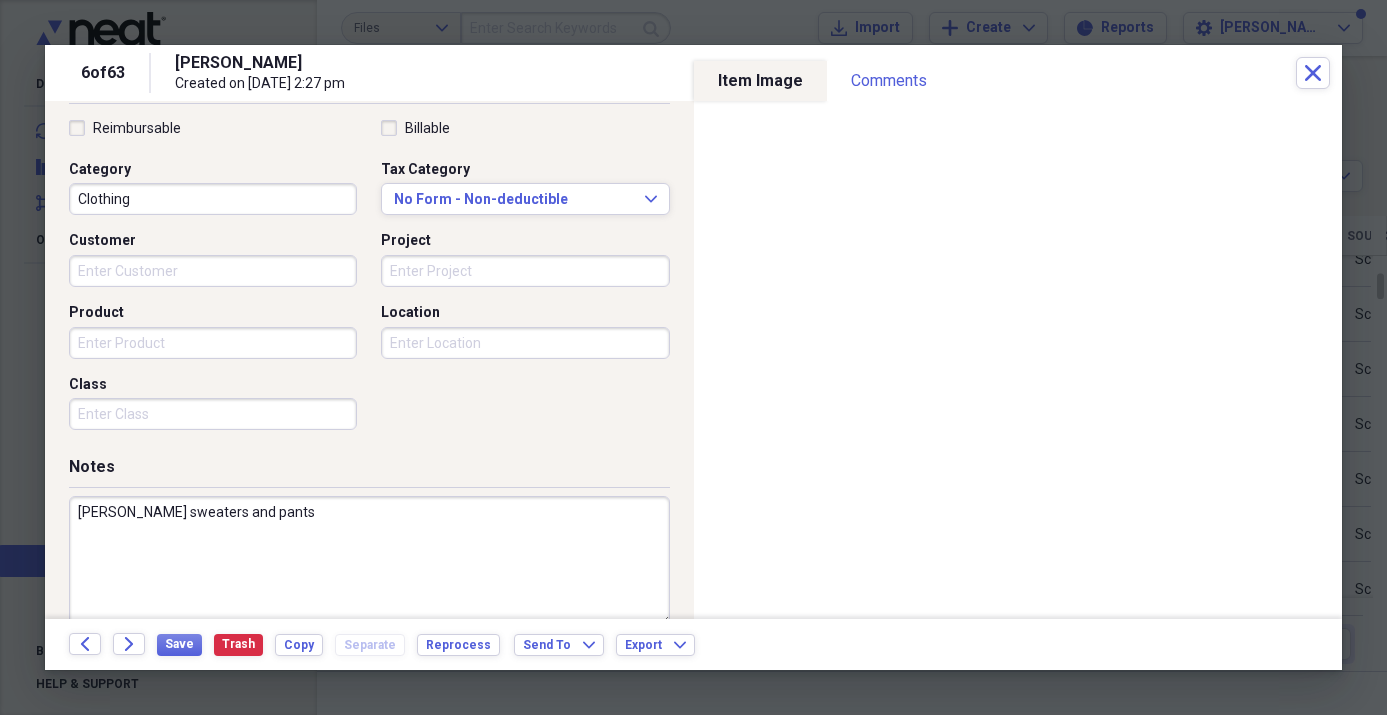 scroll, scrollTop: 502, scrollLeft: 0, axis: vertical 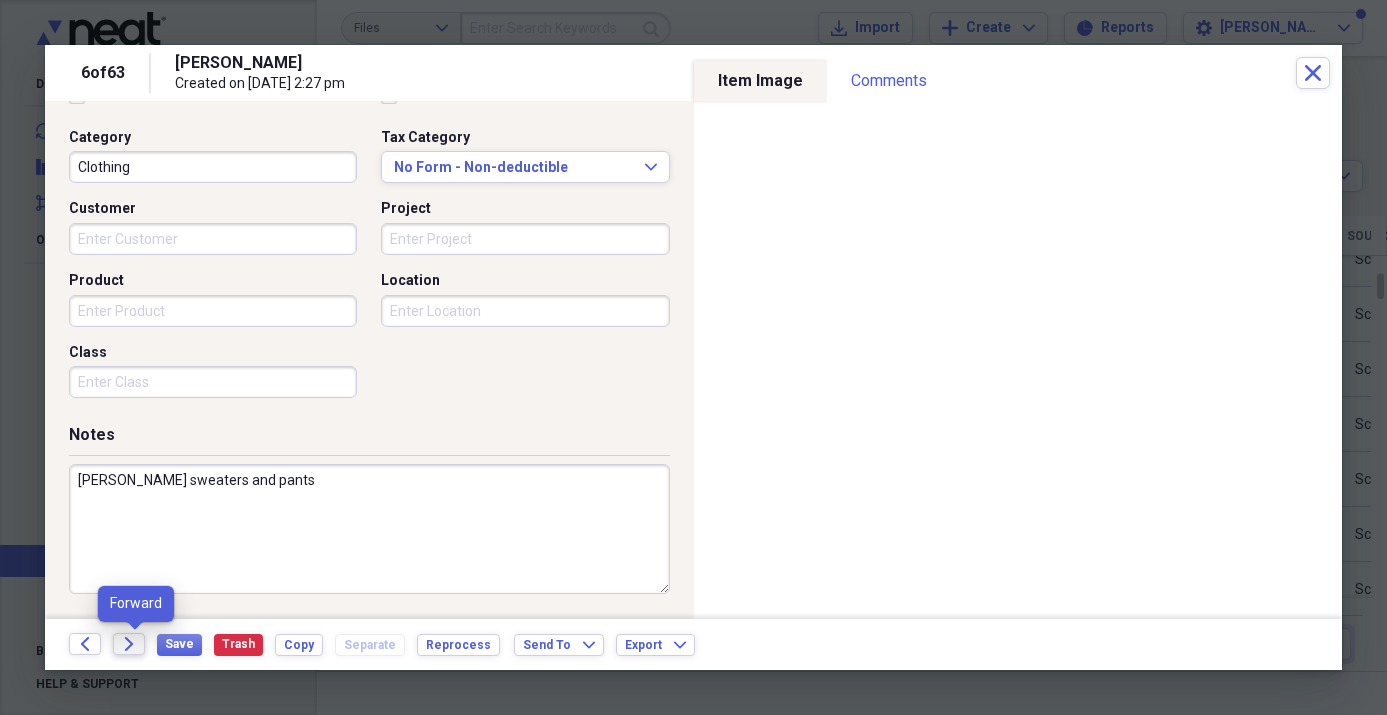 click on "Forward" 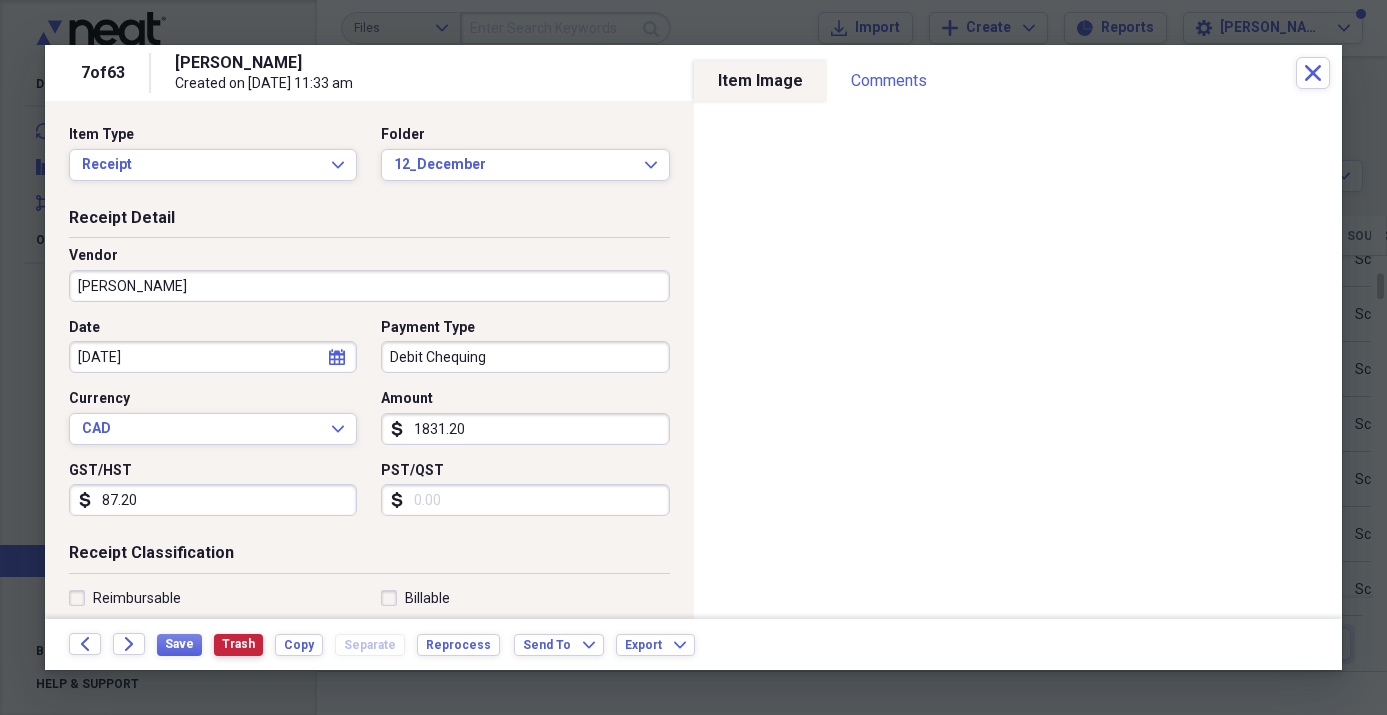 click on "Trash" at bounding box center [238, 644] 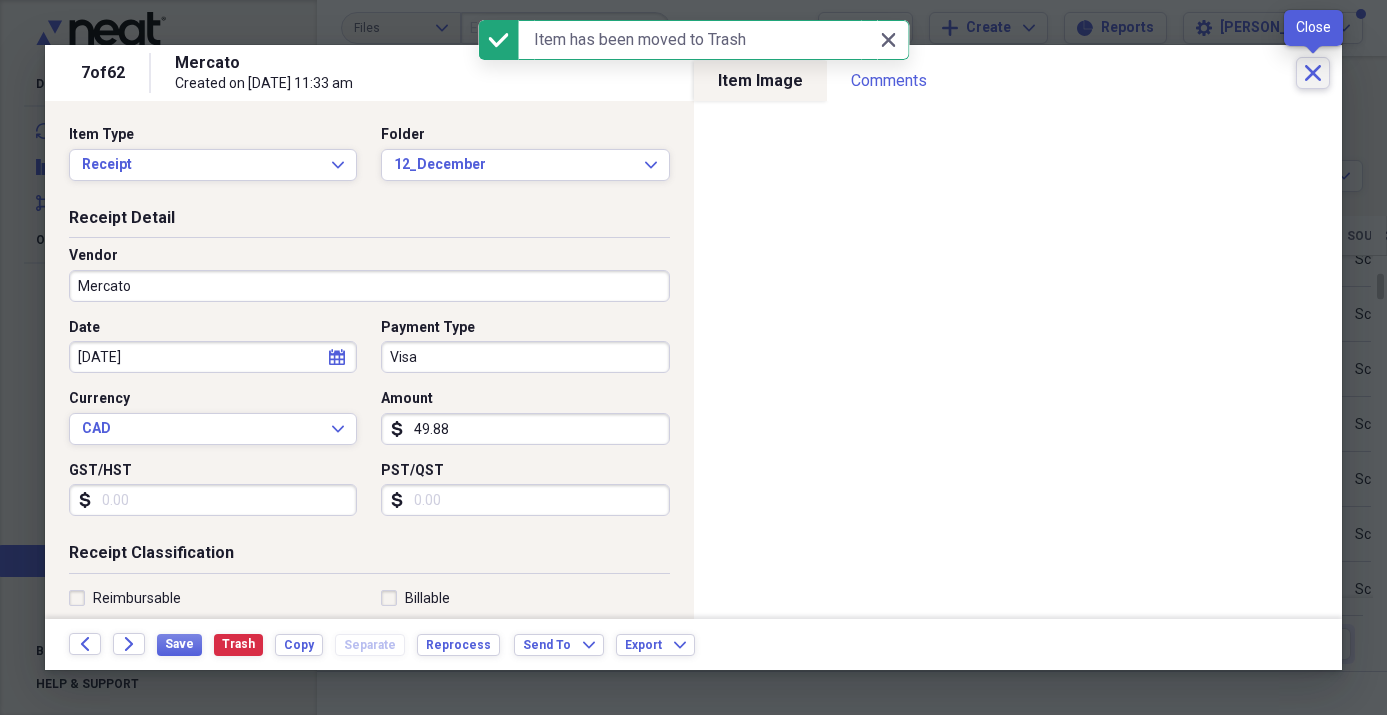 click on "Close" 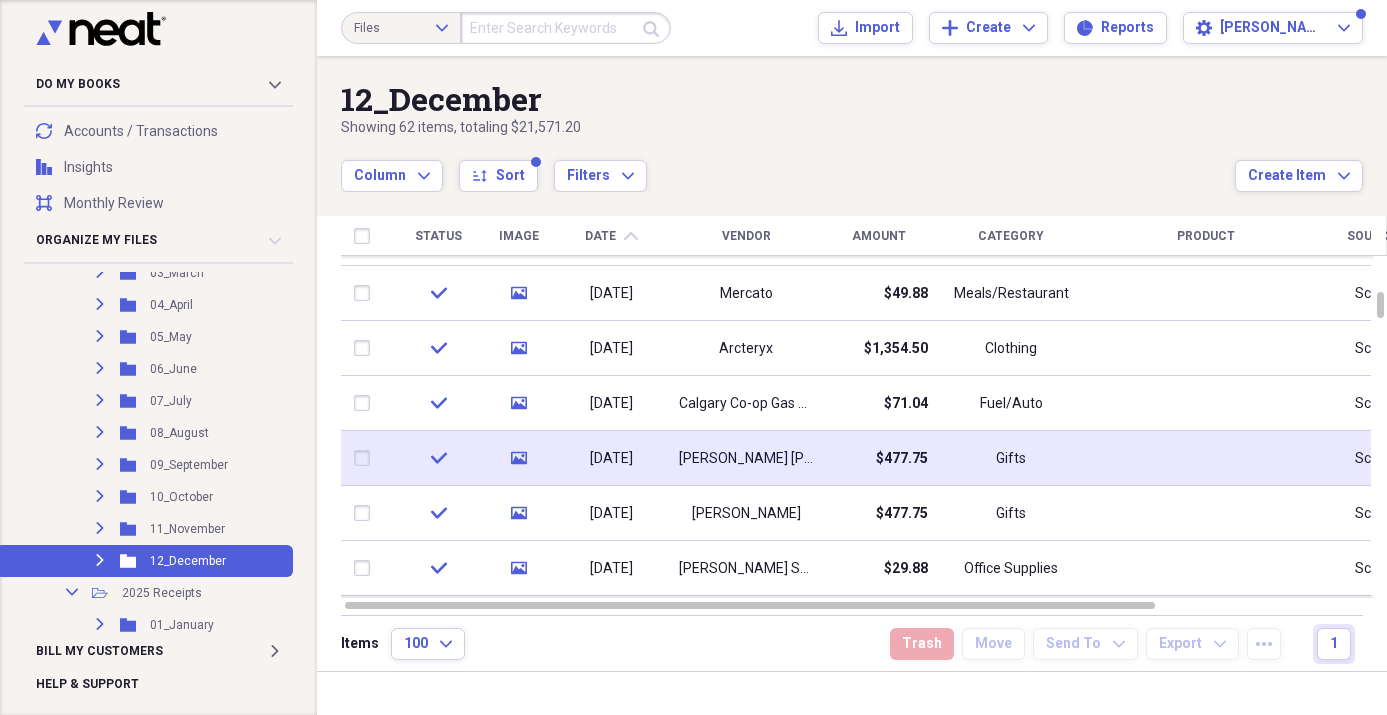 click on "[DATE]" at bounding box center (611, 459) 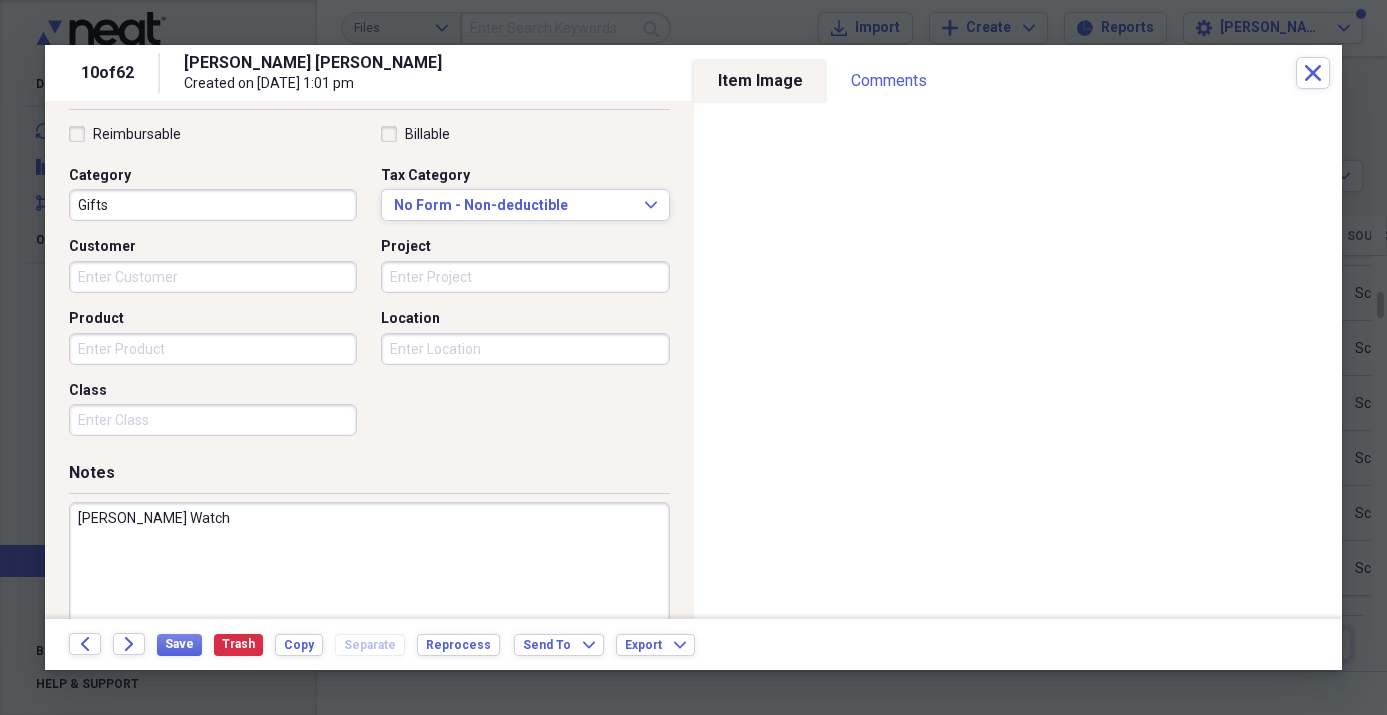scroll, scrollTop: 468, scrollLeft: 0, axis: vertical 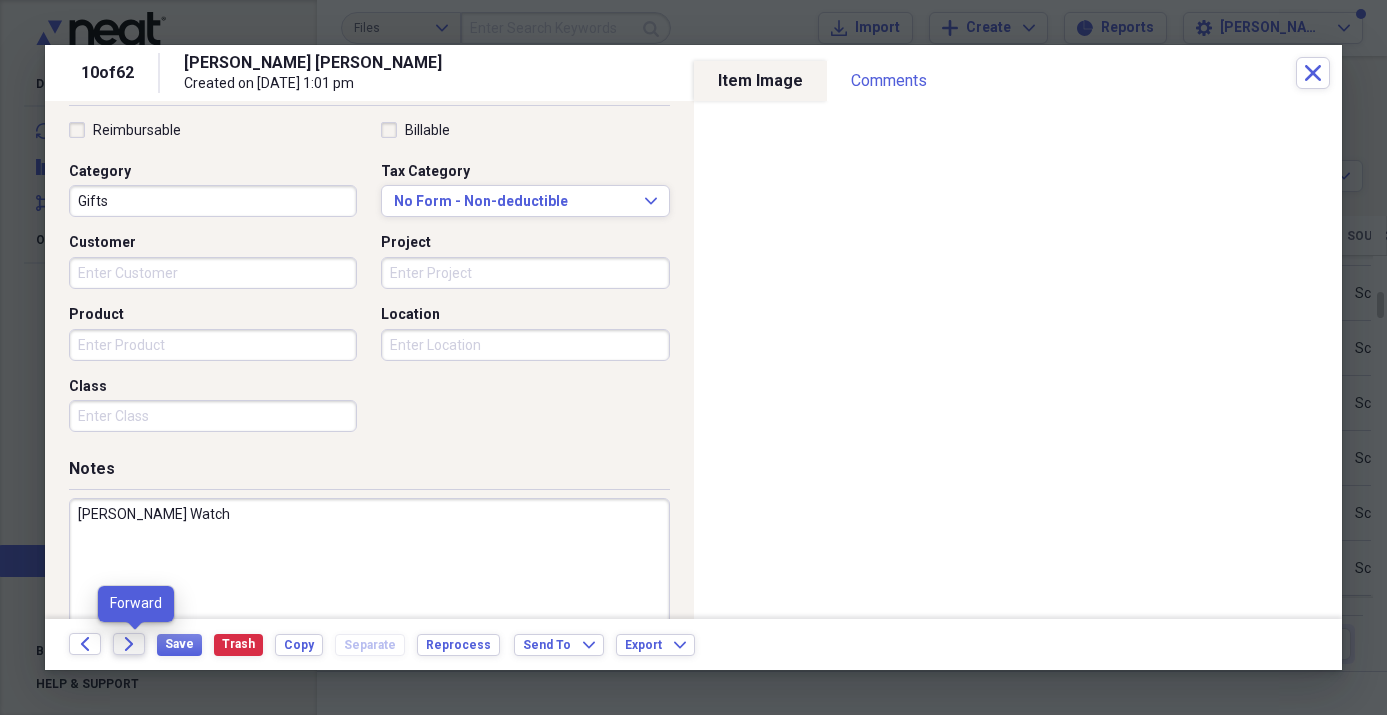 click on "Forward" 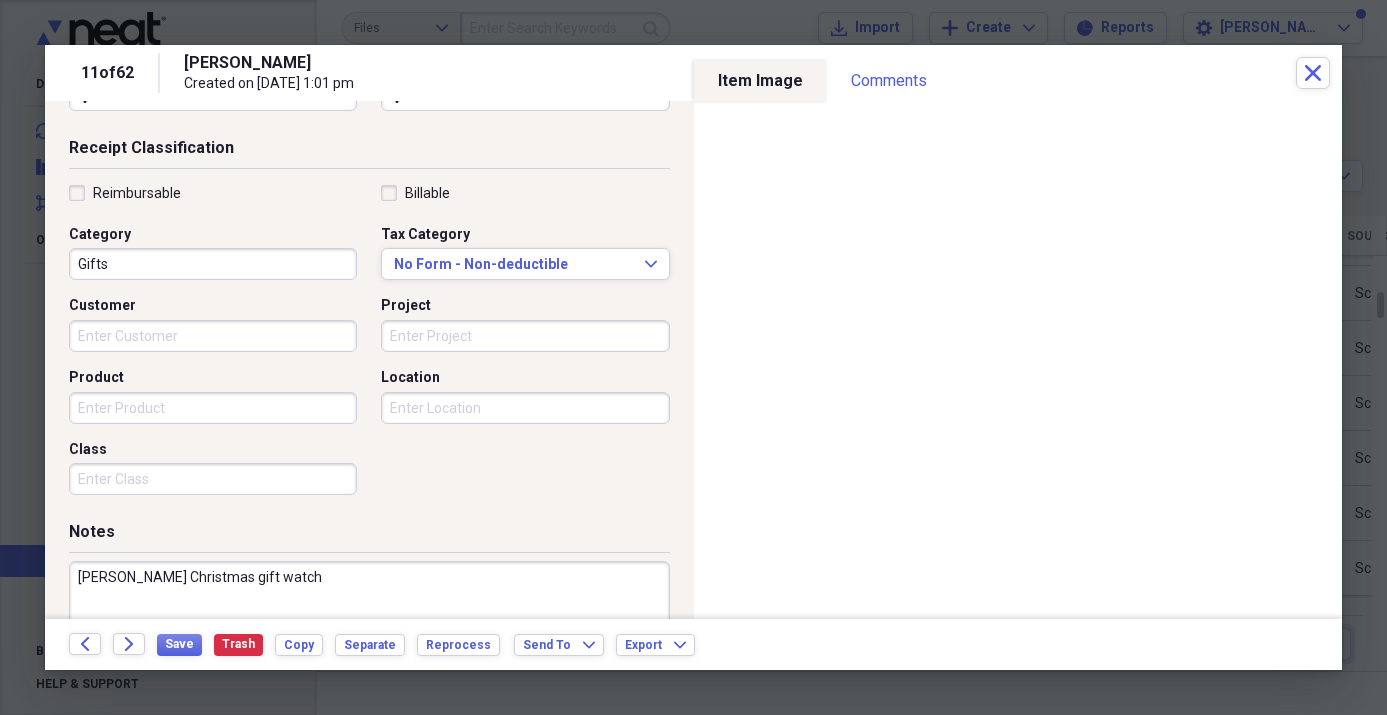 scroll, scrollTop: 502, scrollLeft: 0, axis: vertical 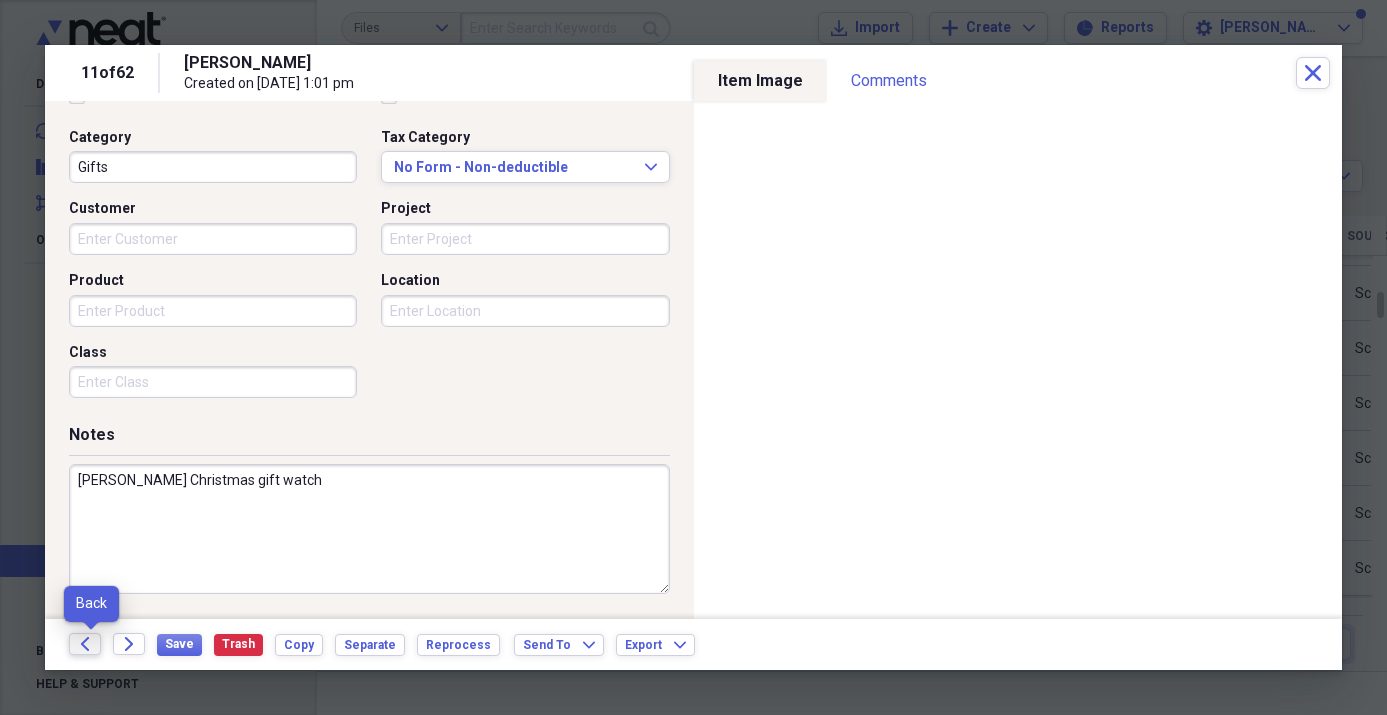 click on "Back" 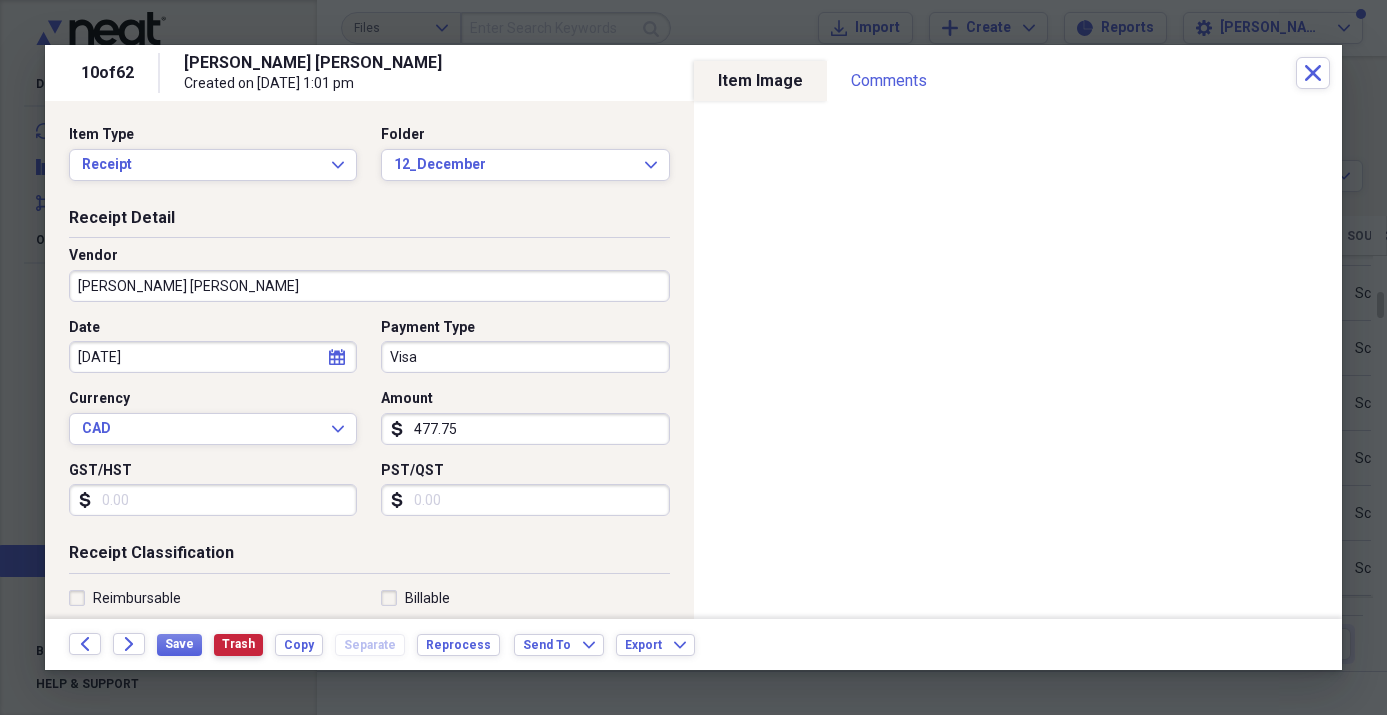 click on "Trash" at bounding box center (238, 644) 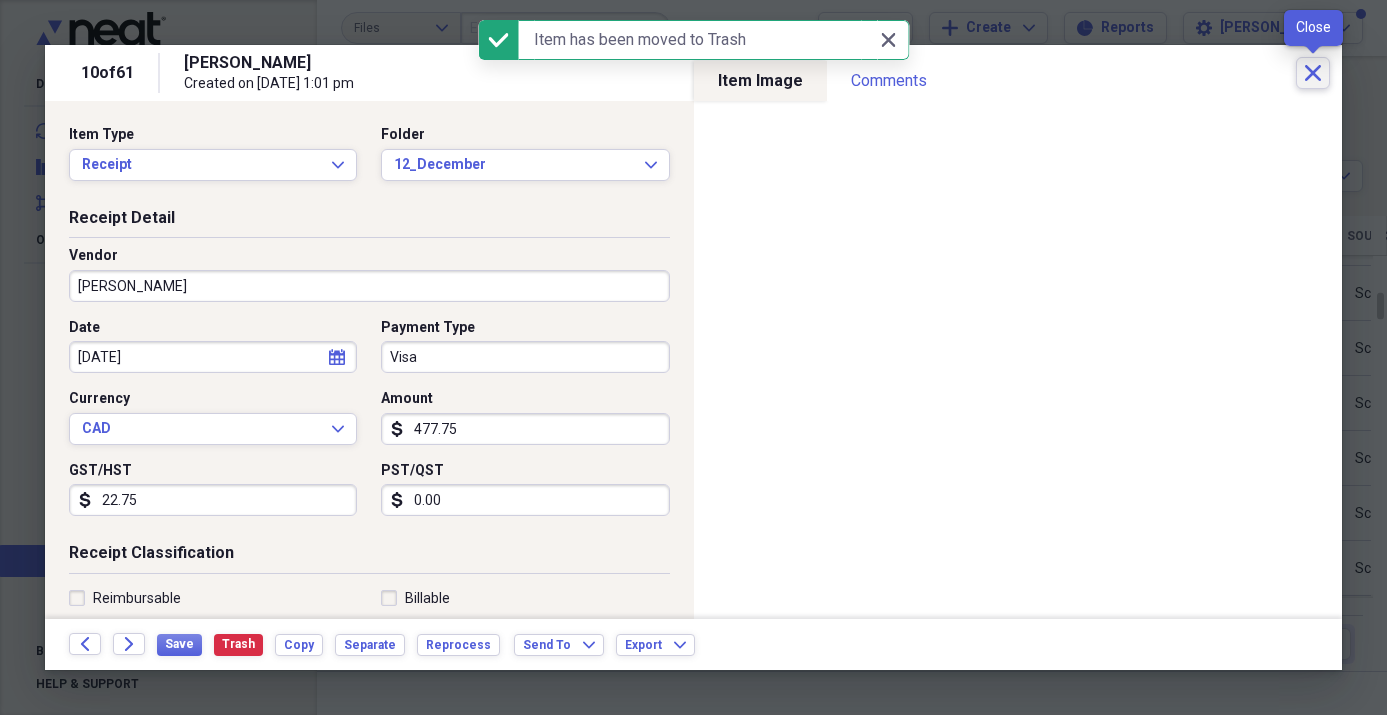 click 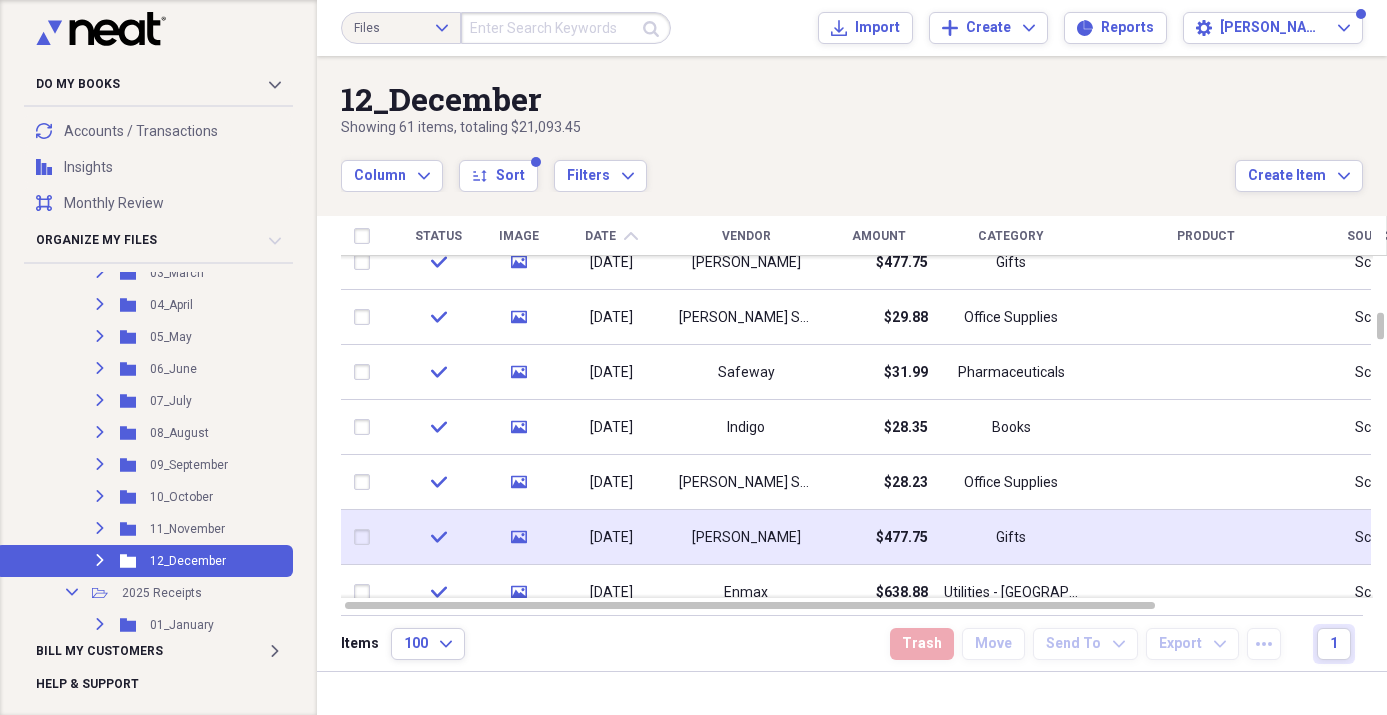 click on "[DATE]" at bounding box center (611, 538) 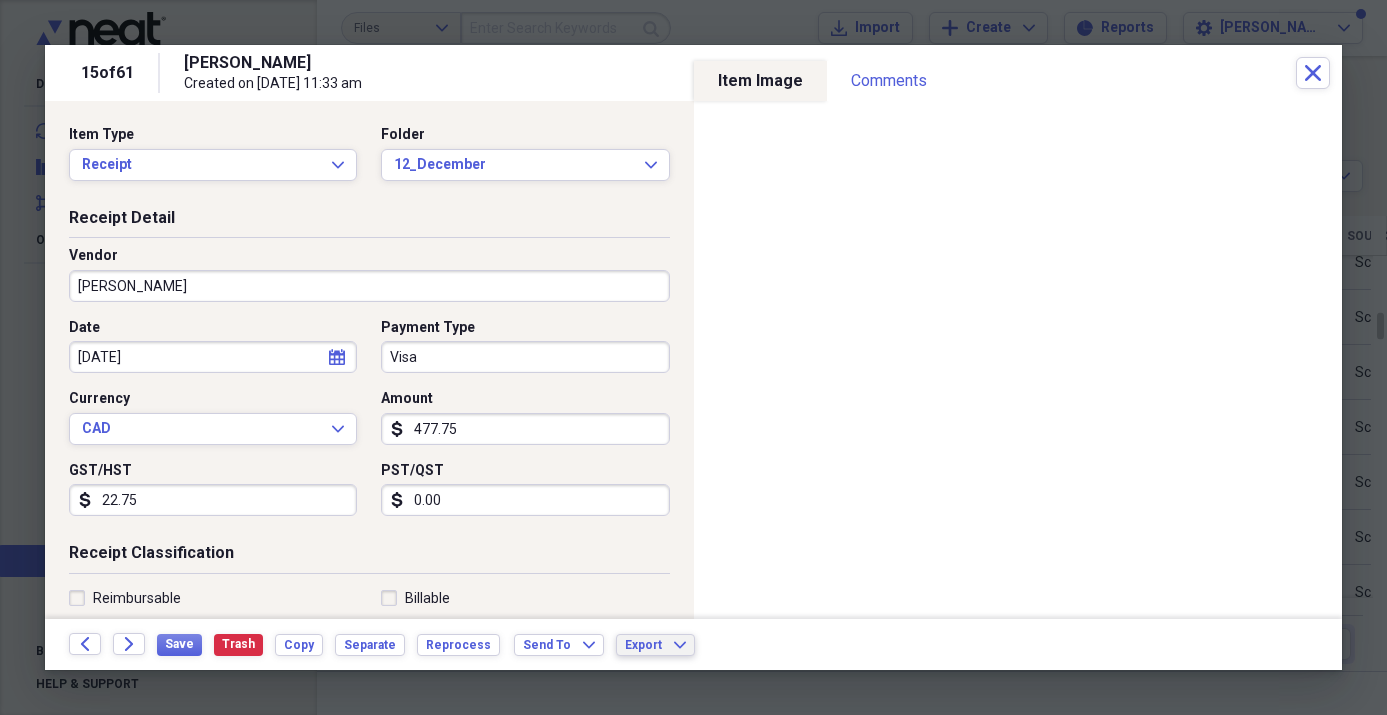 click on "Export" at bounding box center (643, 645) 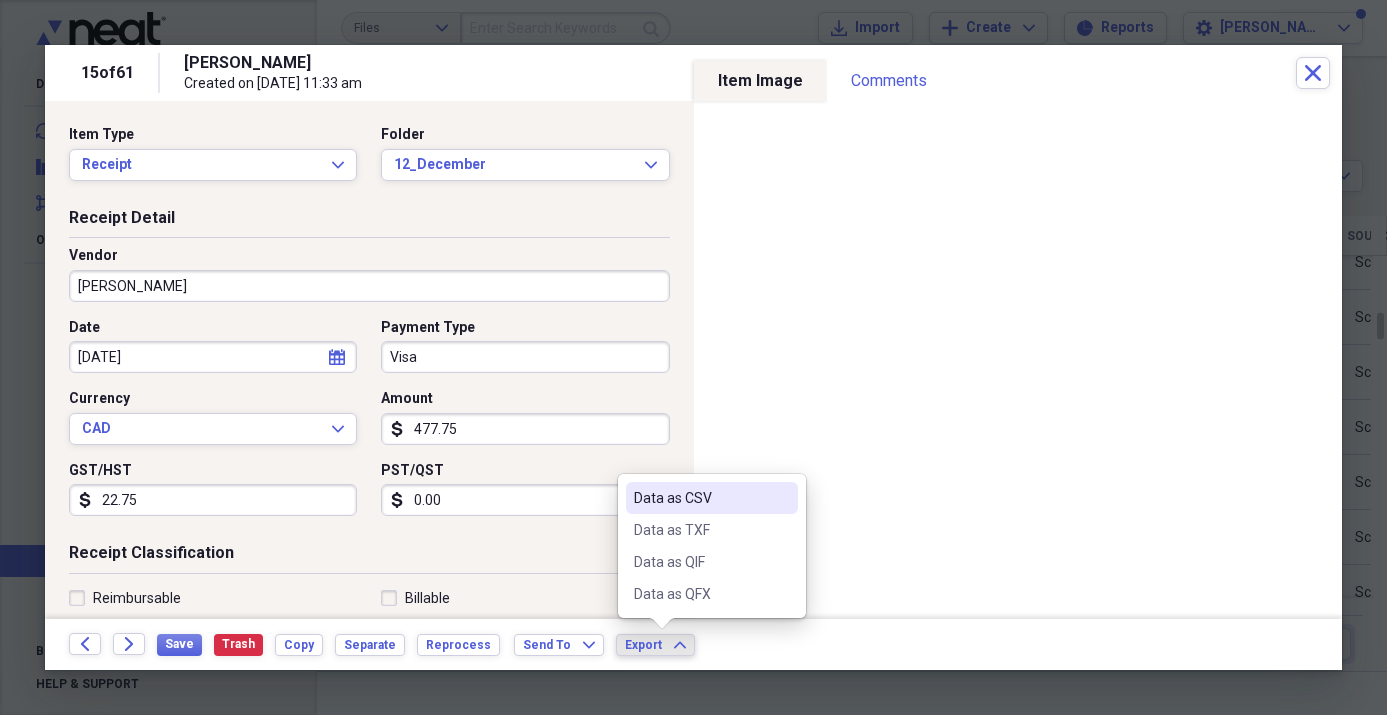 click on "Data as CSV" at bounding box center (700, 498) 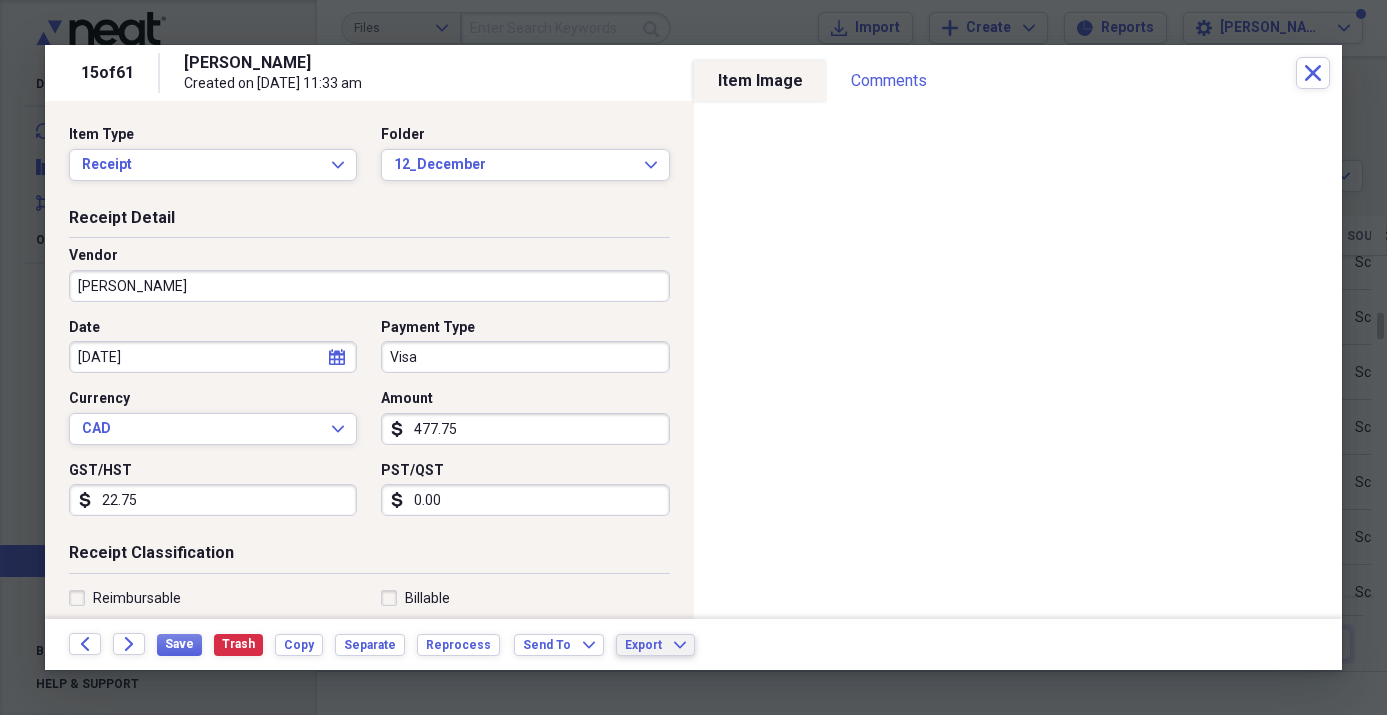 click on "Export Expand" at bounding box center (655, 645) 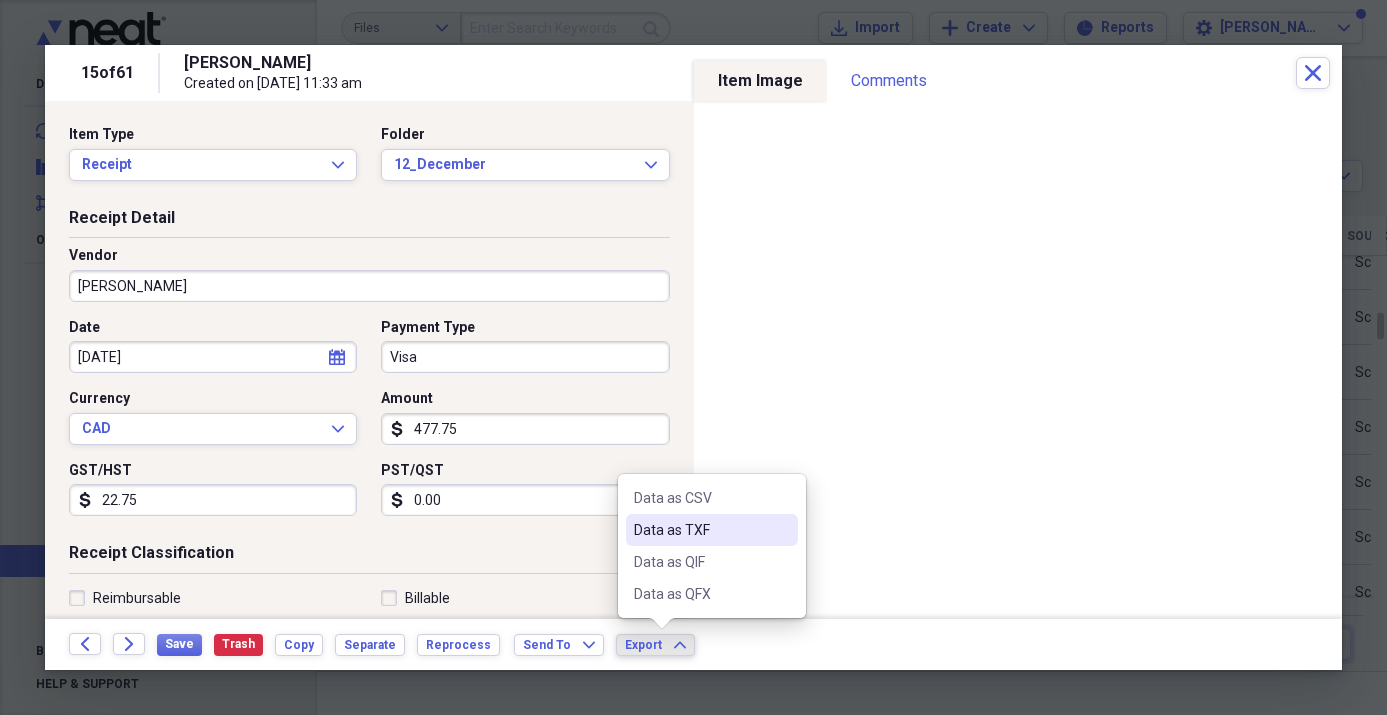 click on "Data as TXF" at bounding box center [700, 530] 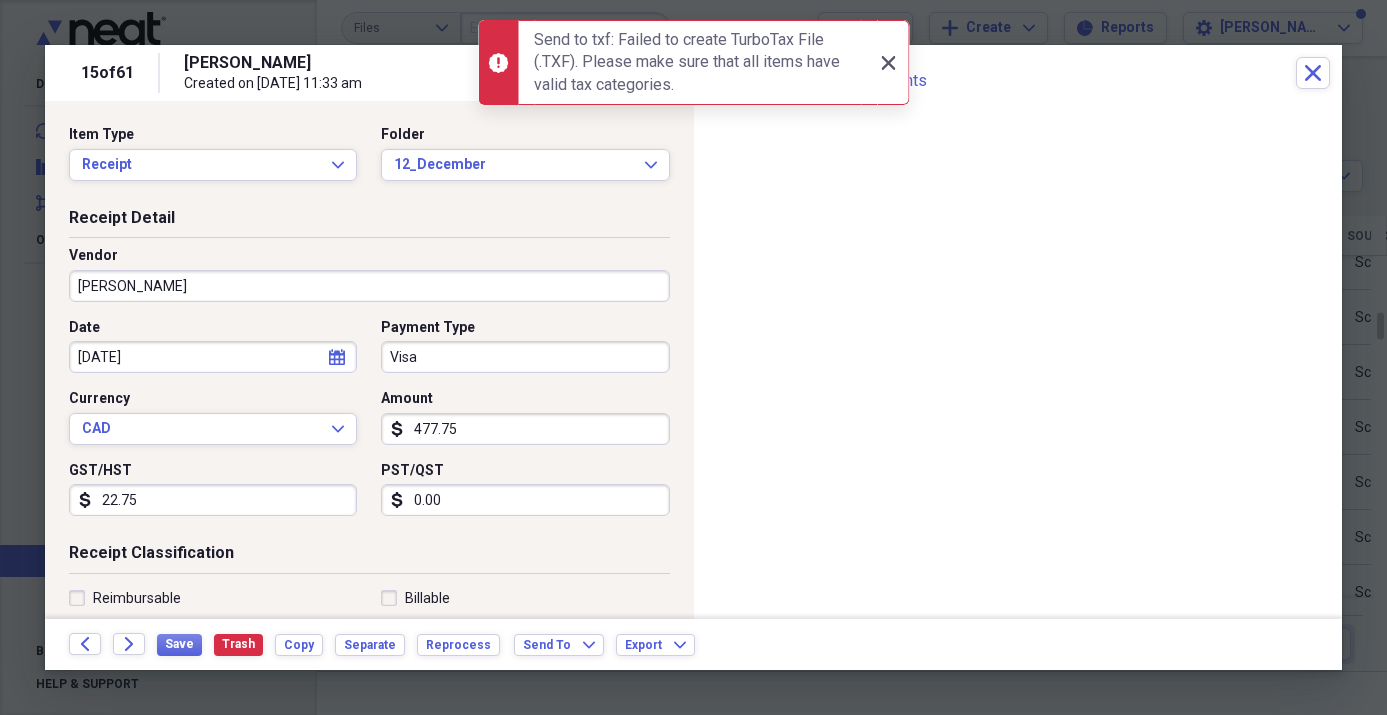 click on "Close" 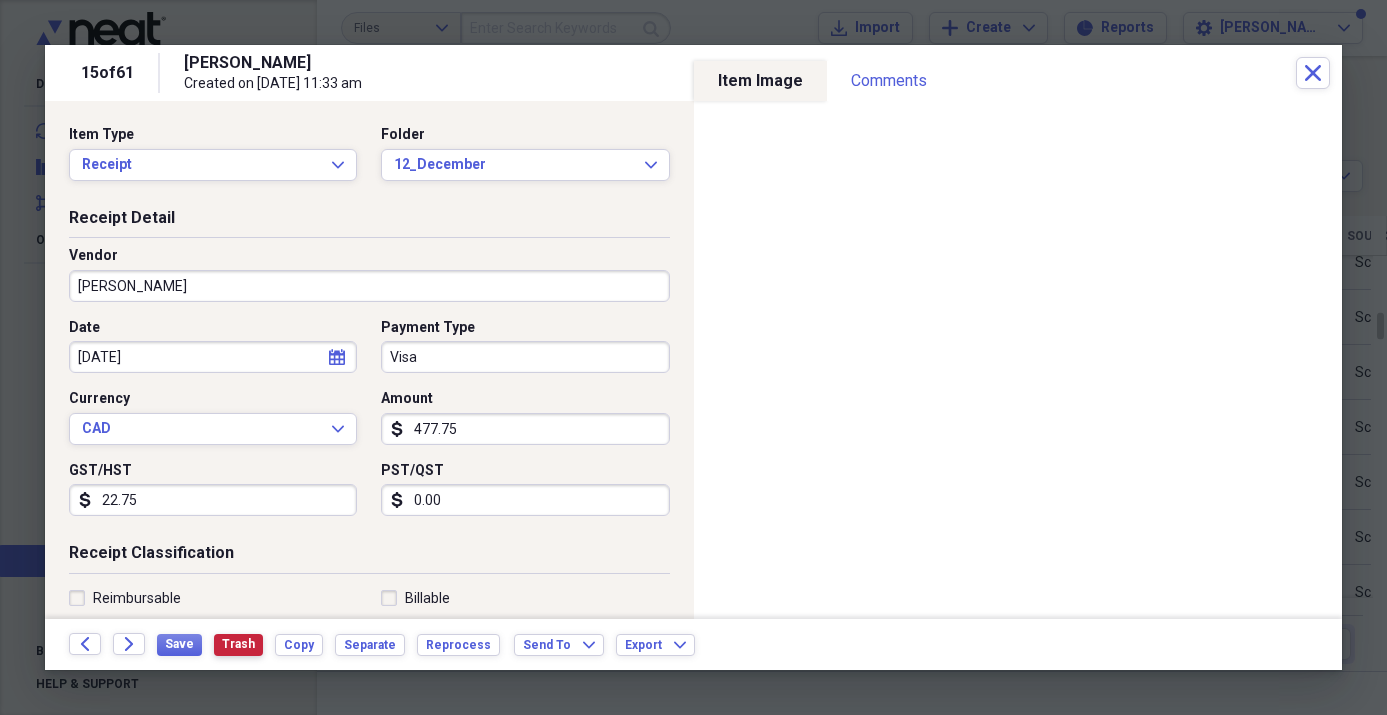 click on "Trash" at bounding box center [238, 644] 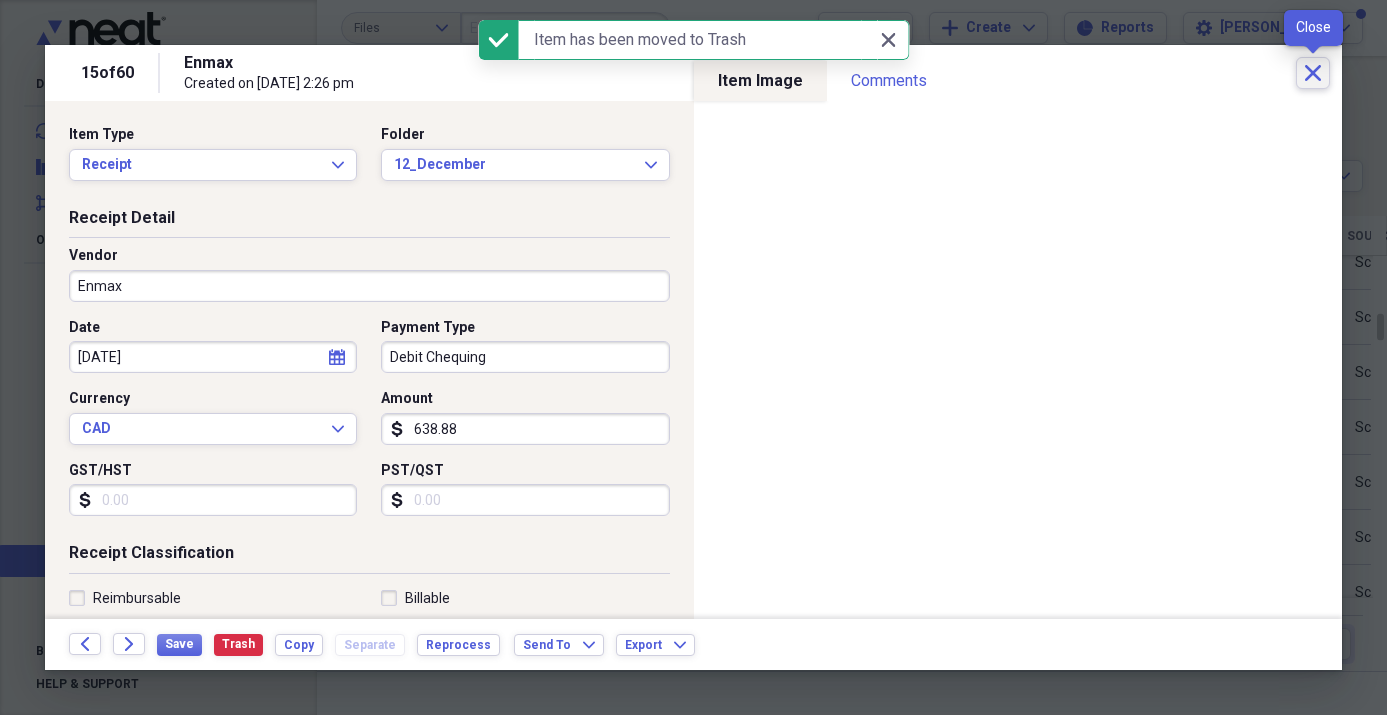 click on "Close" 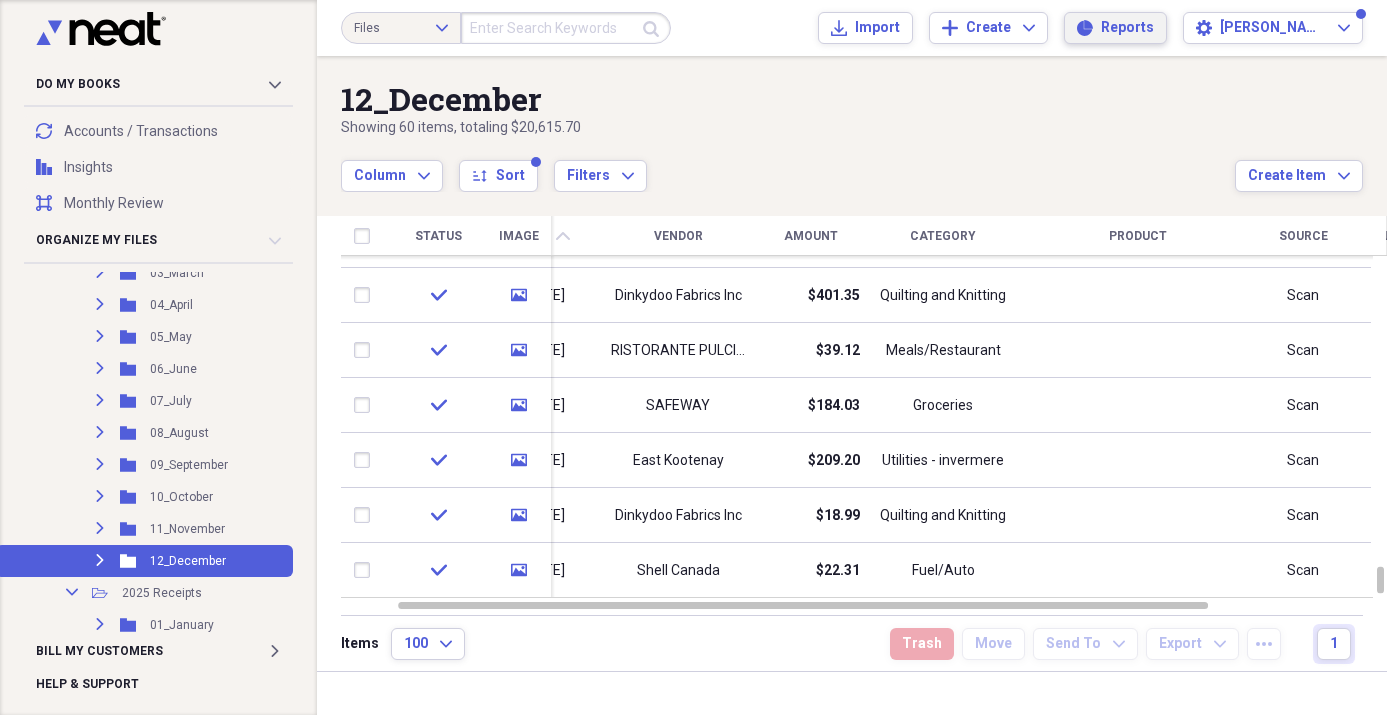 click on "Reports" at bounding box center (1127, 28) 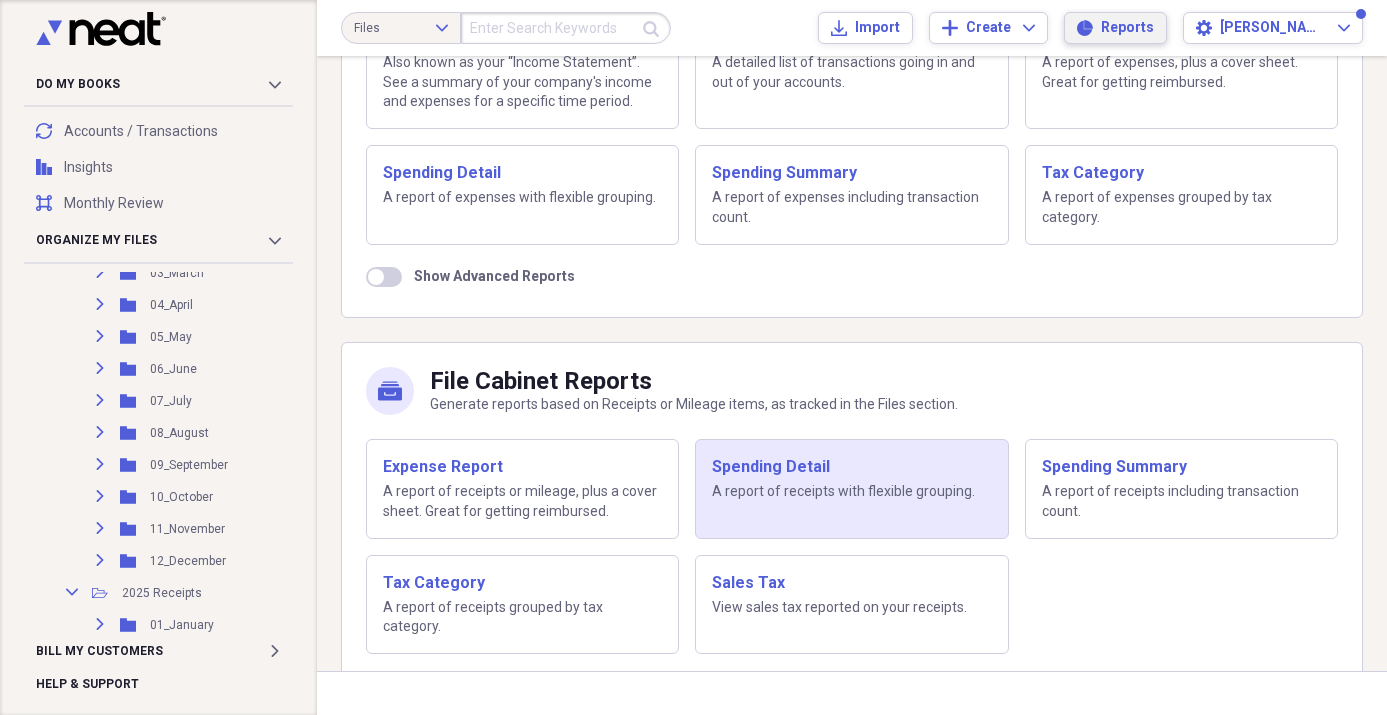scroll, scrollTop: 238, scrollLeft: 0, axis: vertical 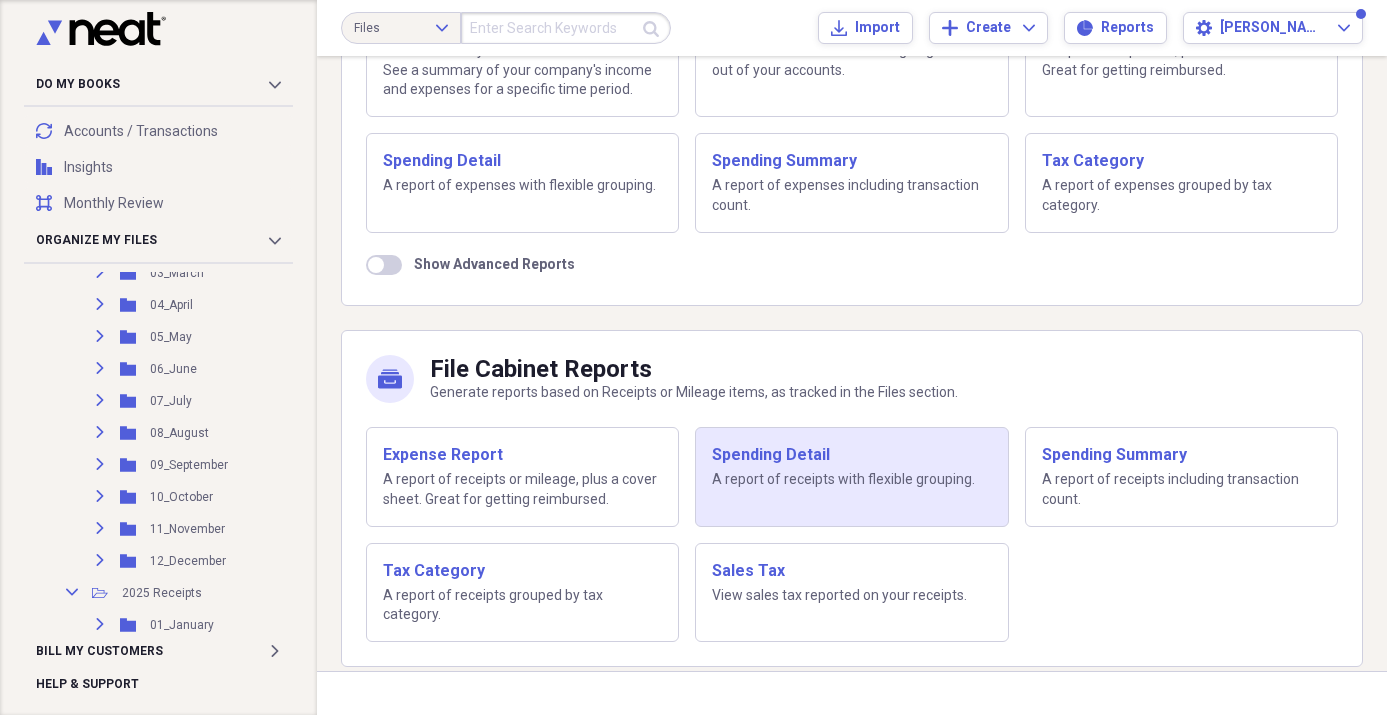 click on "Spending Detail" at bounding box center (851, 455) 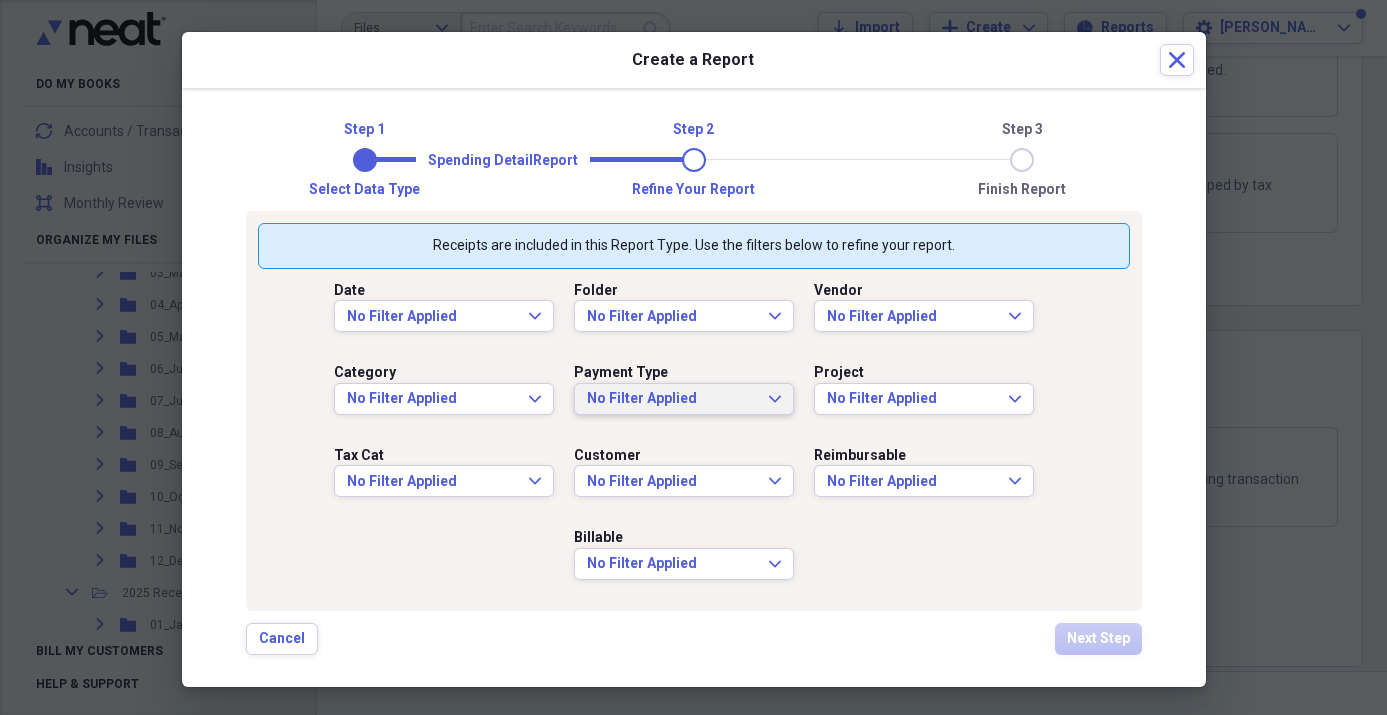click on "No Filter Applied" at bounding box center (672, 399) 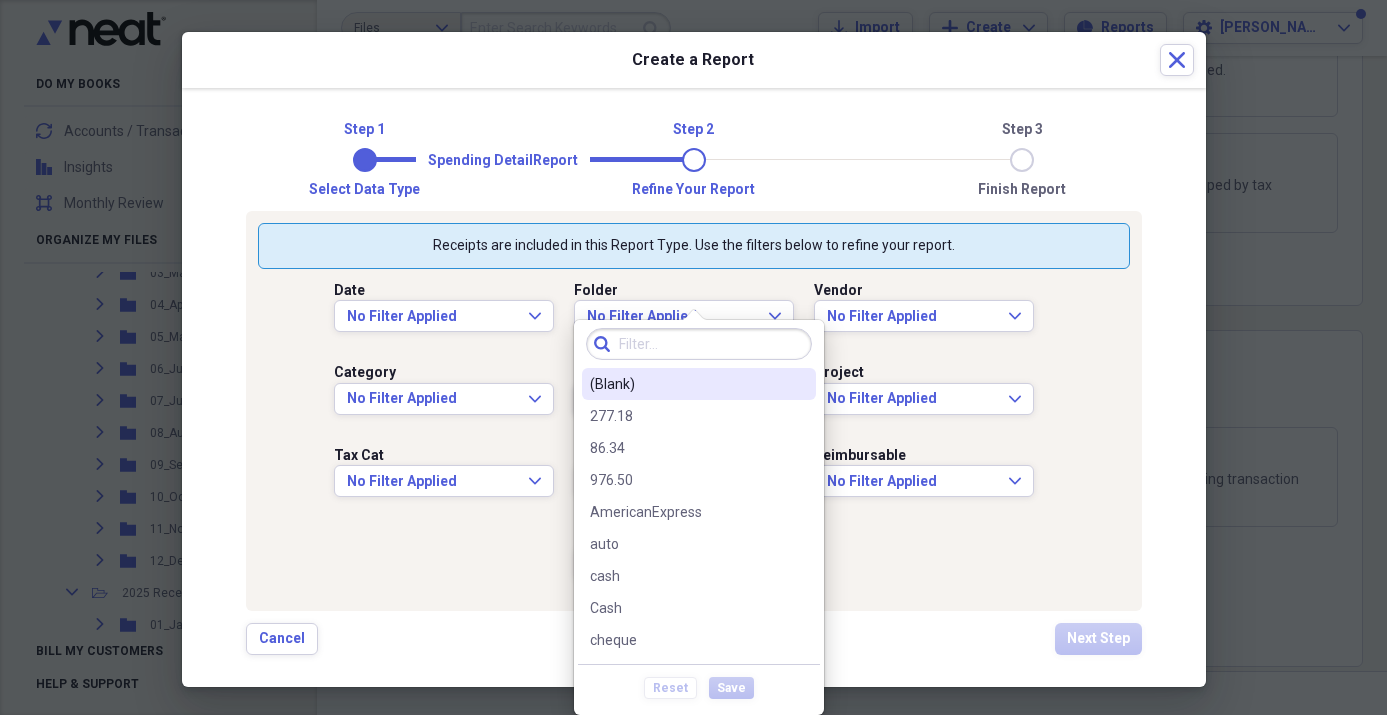 click on "277.18" at bounding box center [699, 416] 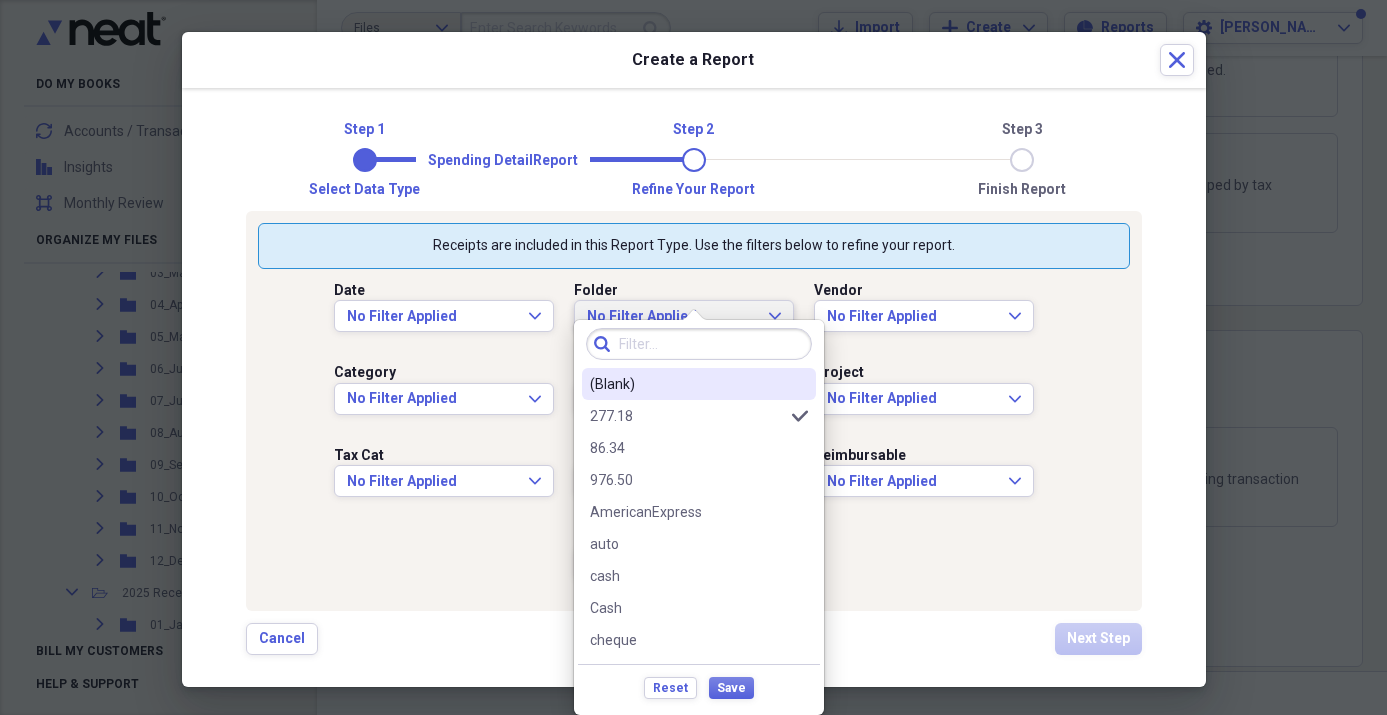 click on "No Filter Applied" at bounding box center (672, 317) 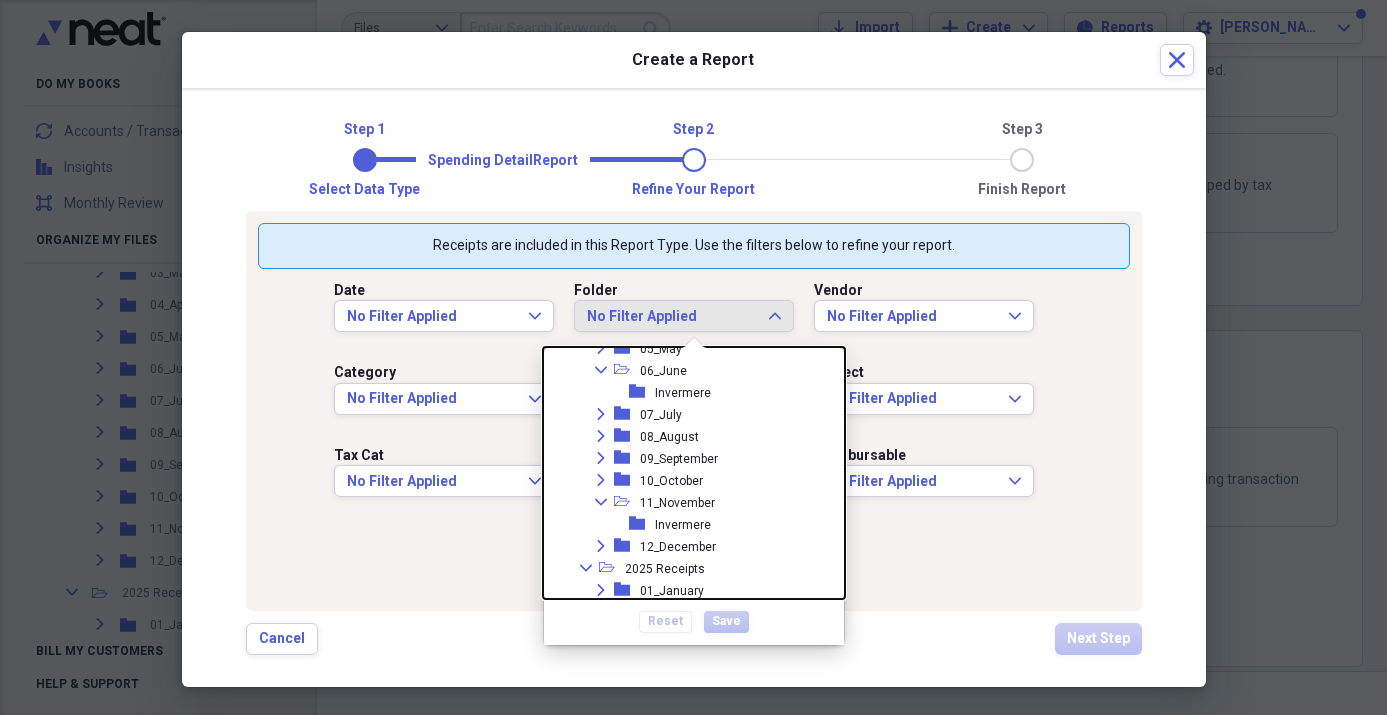 scroll, scrollTop: 626, scrollLeft: 0, axis: vertical 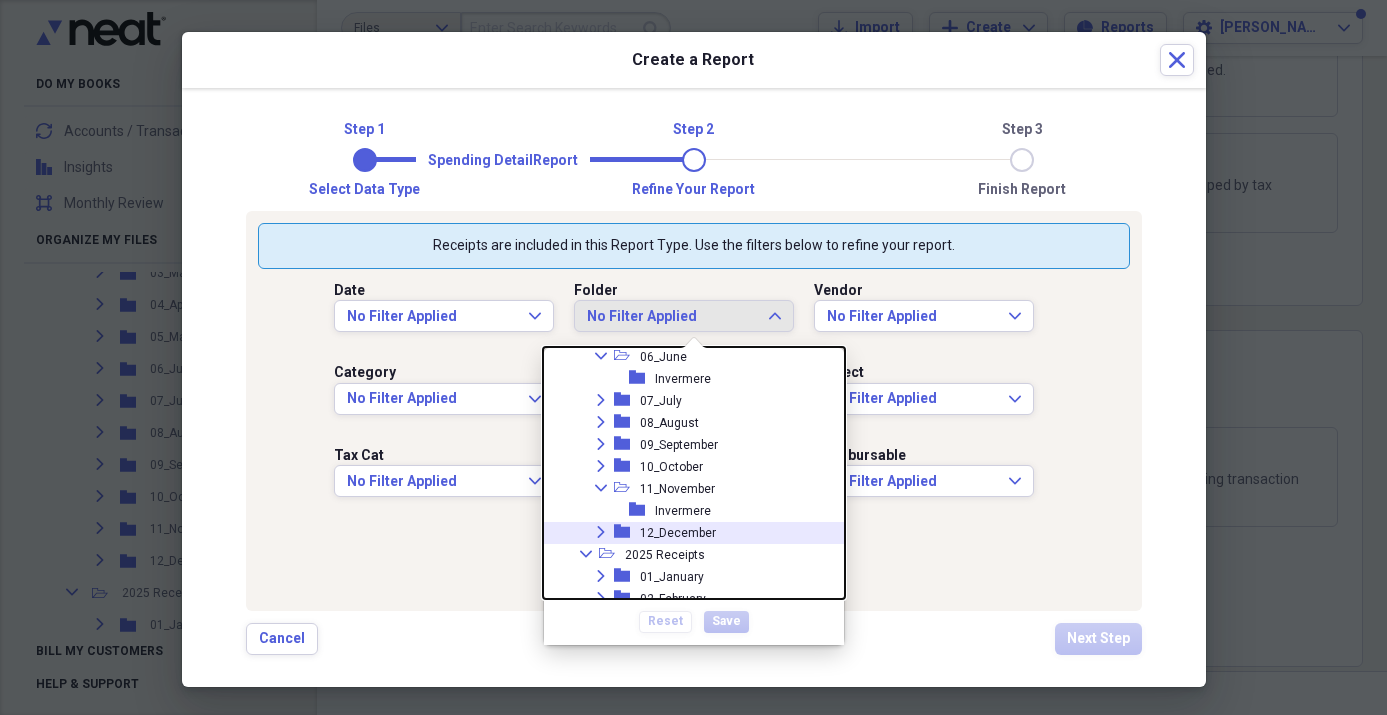 click on "Expand folder 12_December" at bounding box center [686, 533] 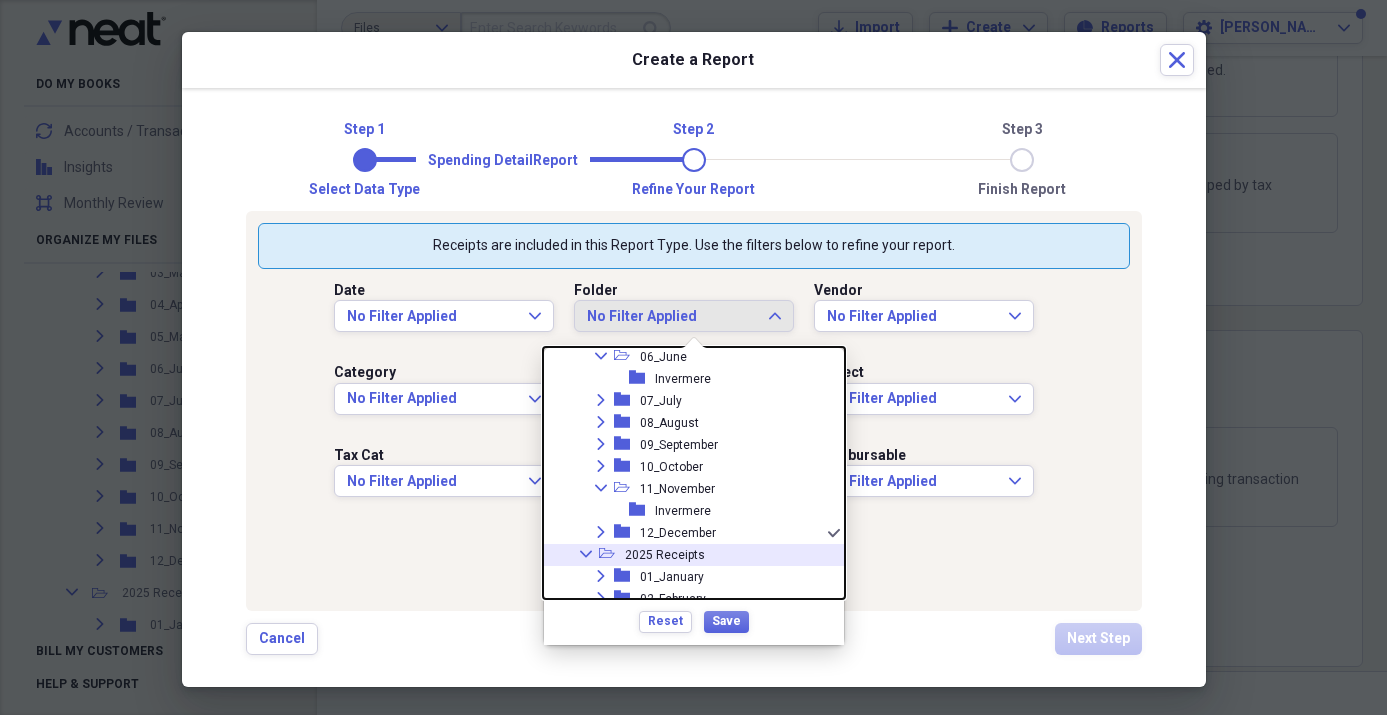 scroll, scrollTop: 634, scrollLeft: 0, axis: vertical 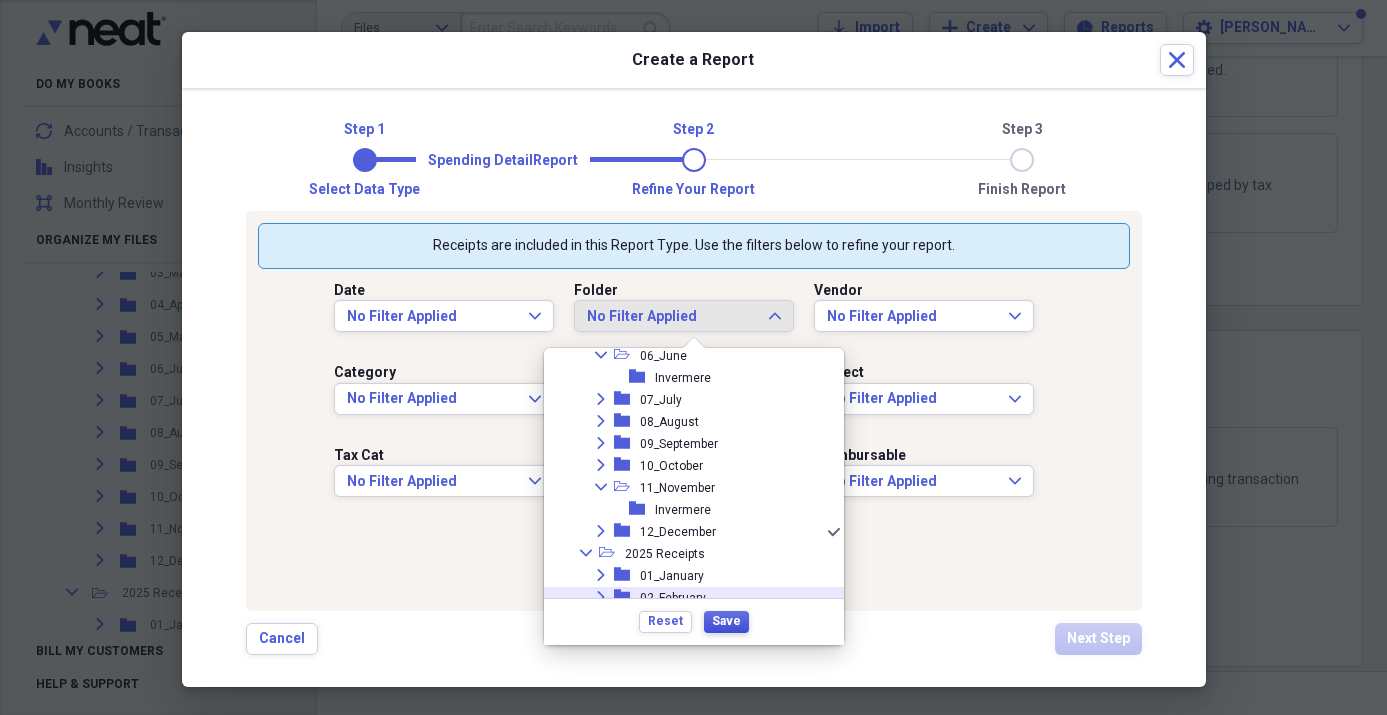 click on "Save" at bounding box center [726, 621] 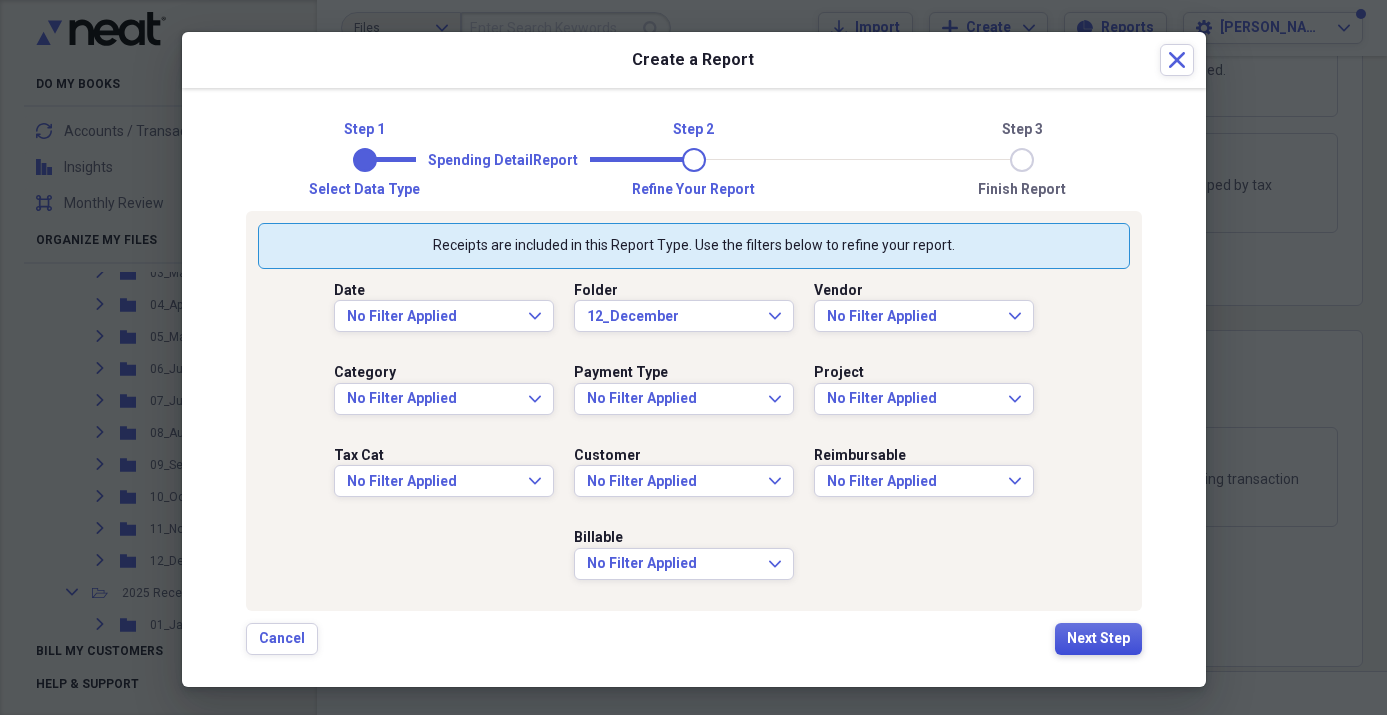 click on "Next Step" at bounding box center [1098, 639] 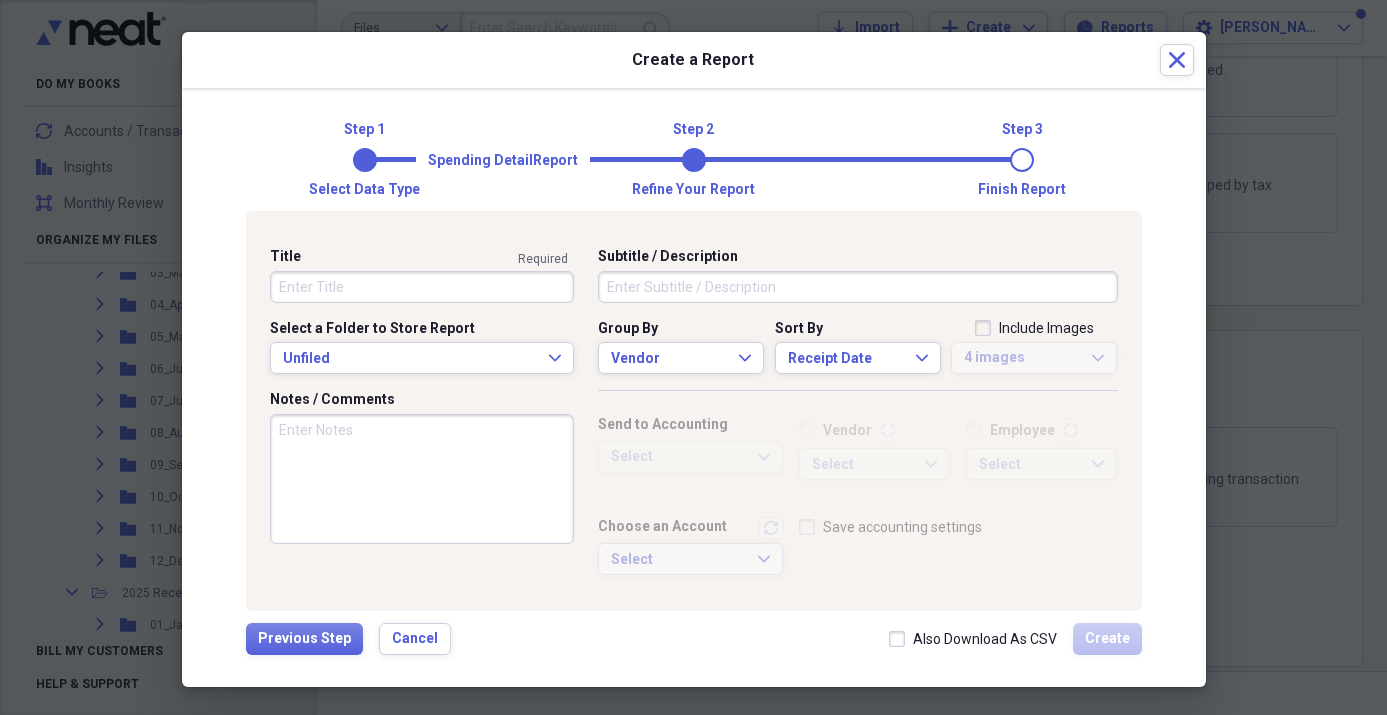 click on "Title" at bounding box center [422, 287] 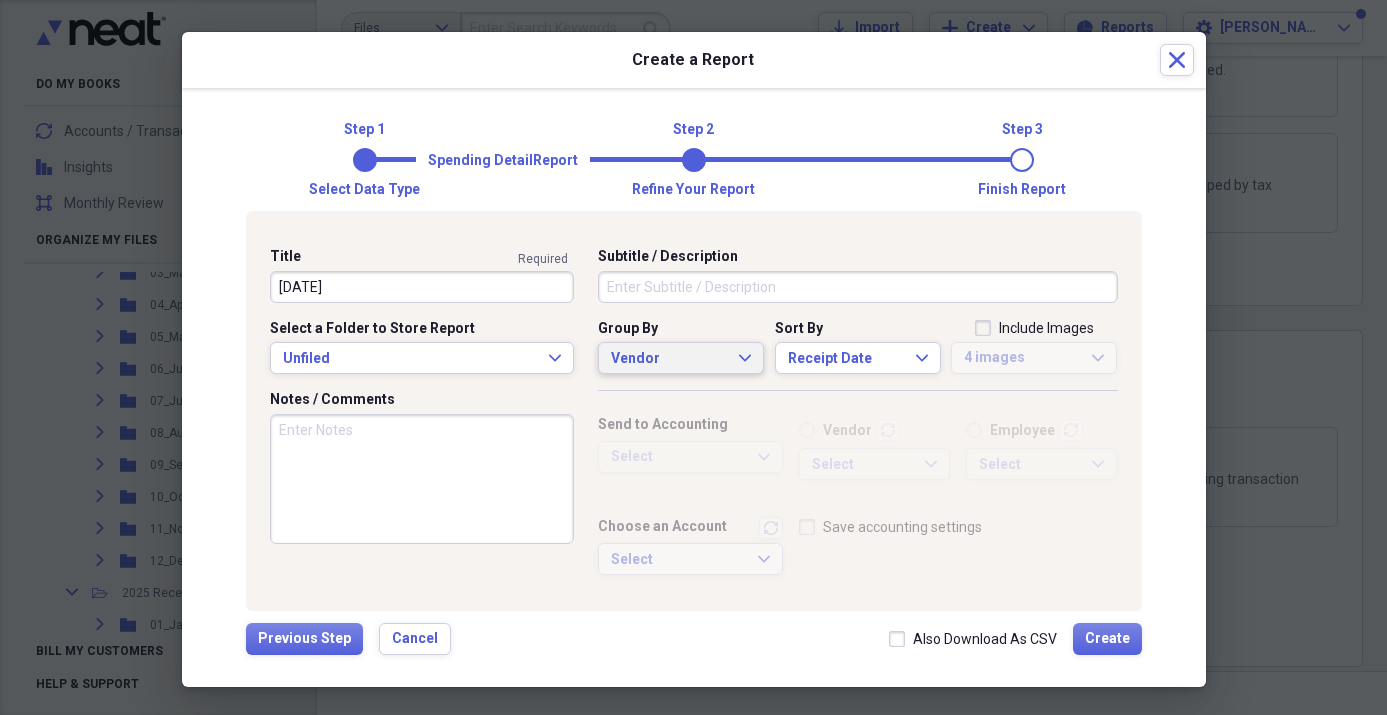 type on "[DATE]" 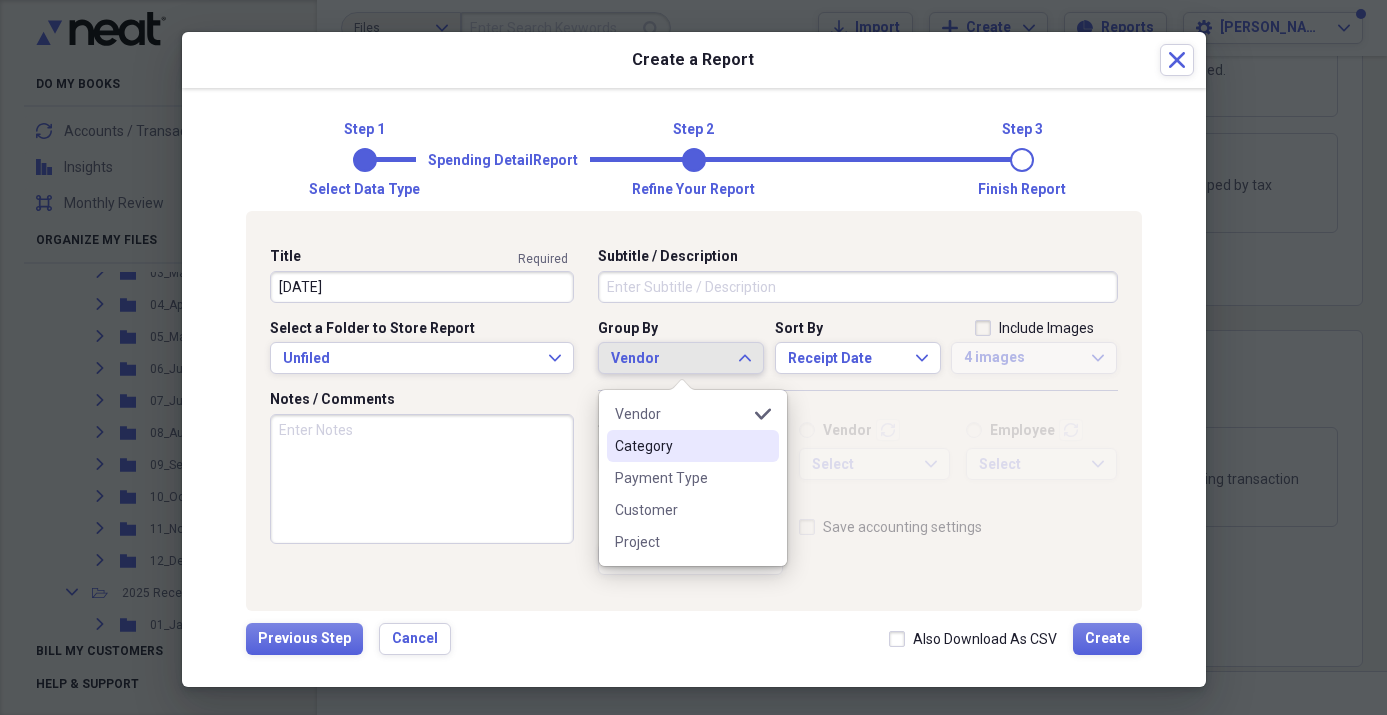 click on "Category" at bounding box center (681, 446) 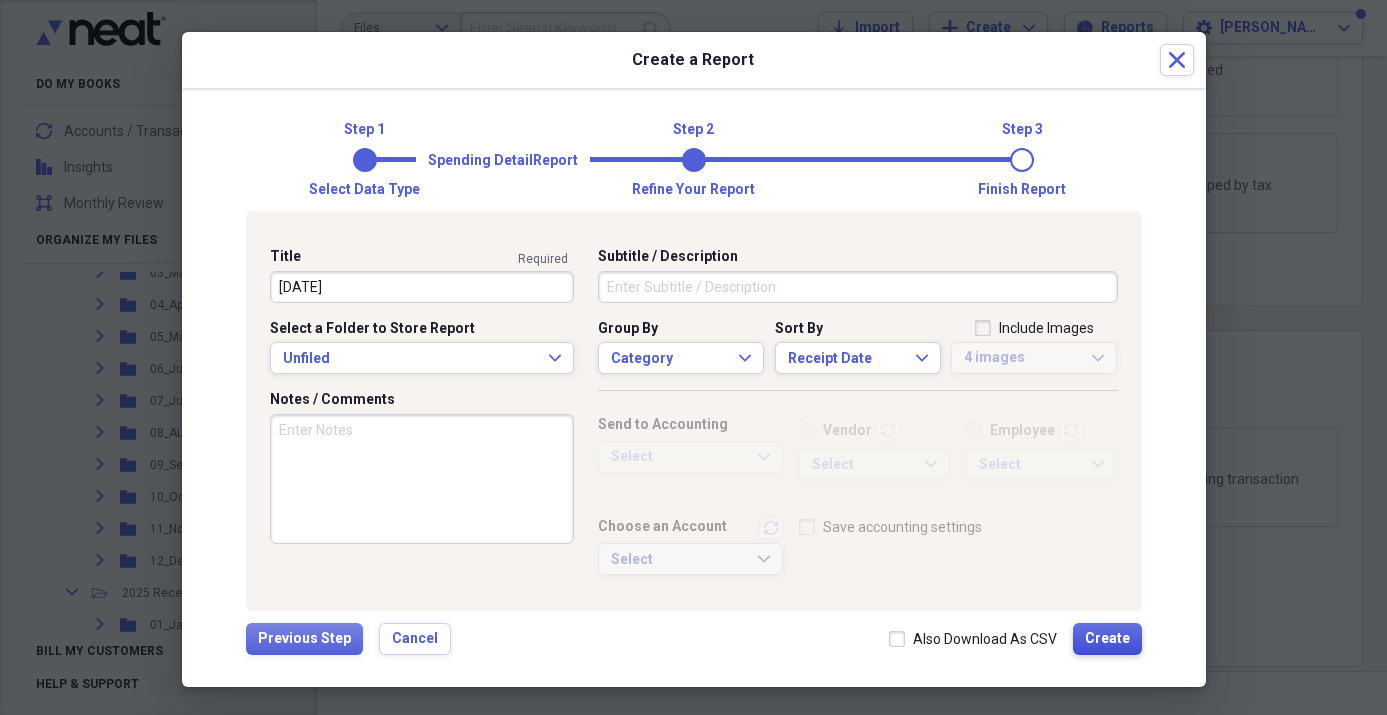 click on "Create" at bounding box center [1107, 639] 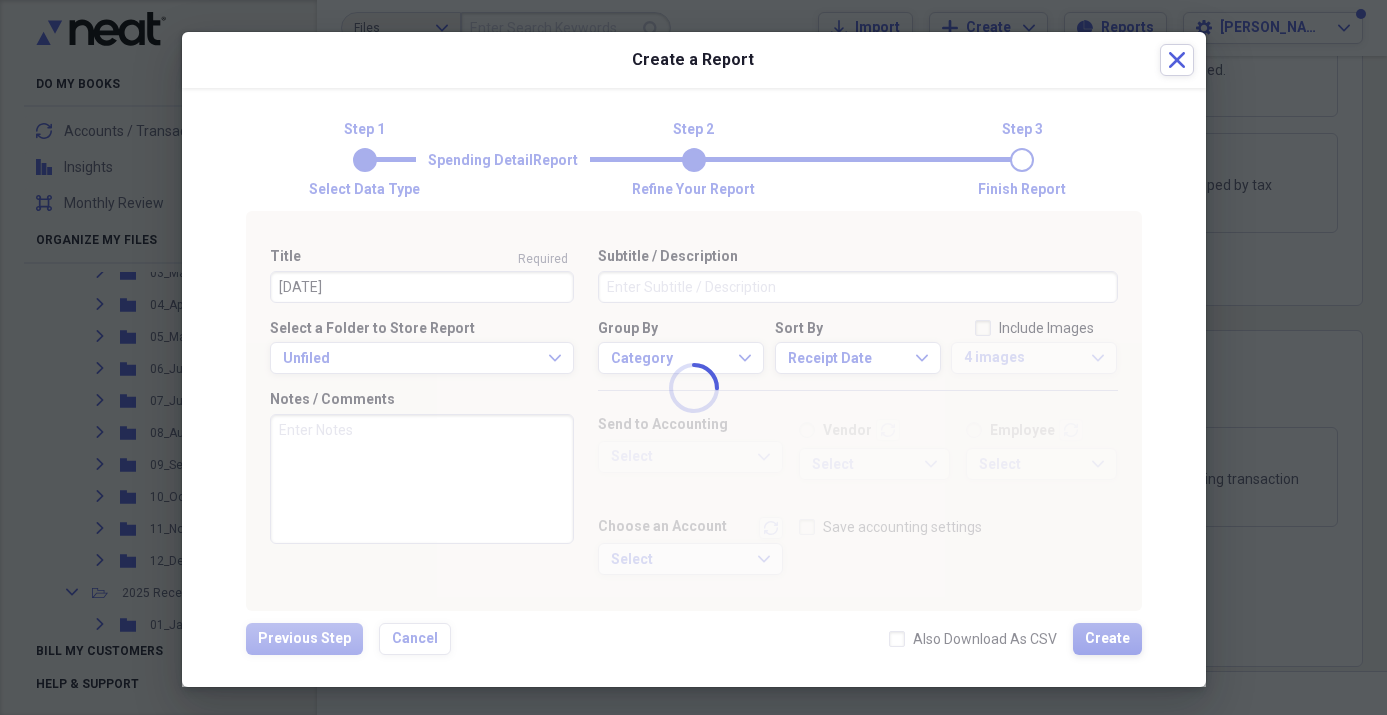 type 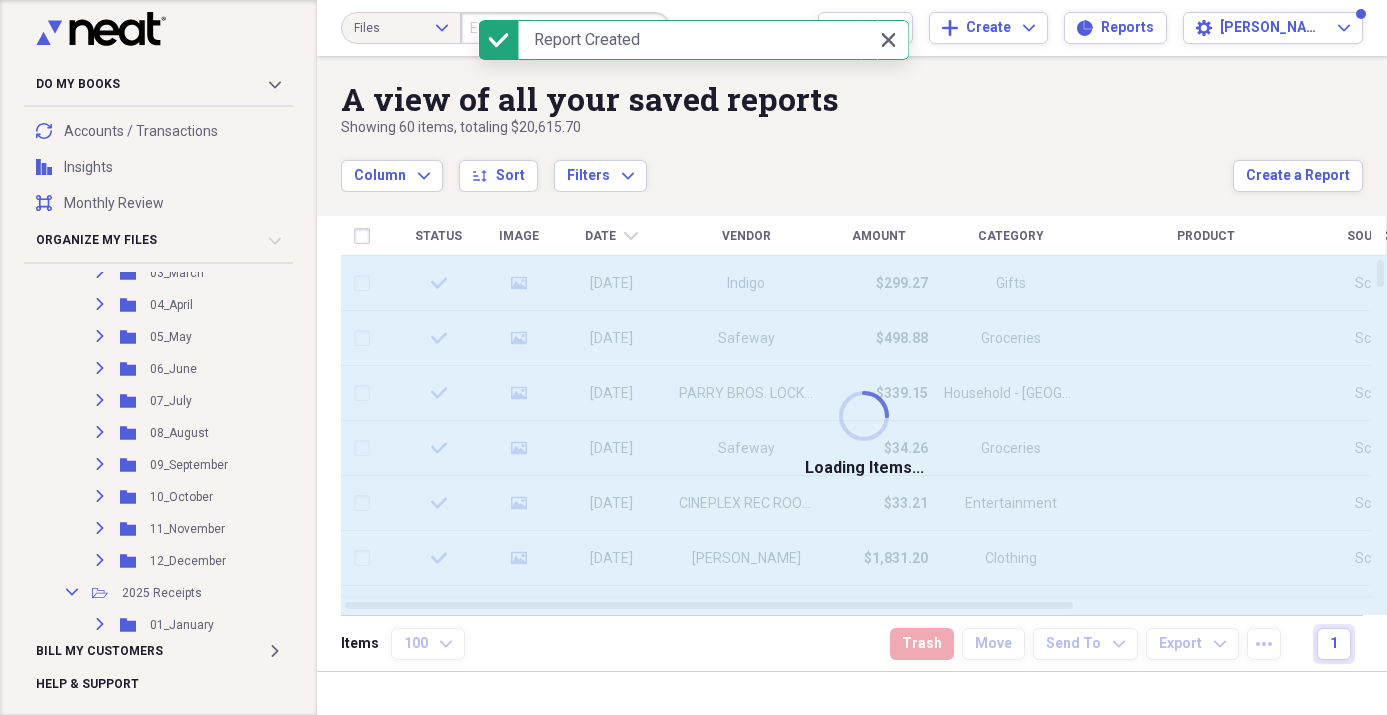 scroll, scrollTop: 0, scrollLeft: 0, axis: both 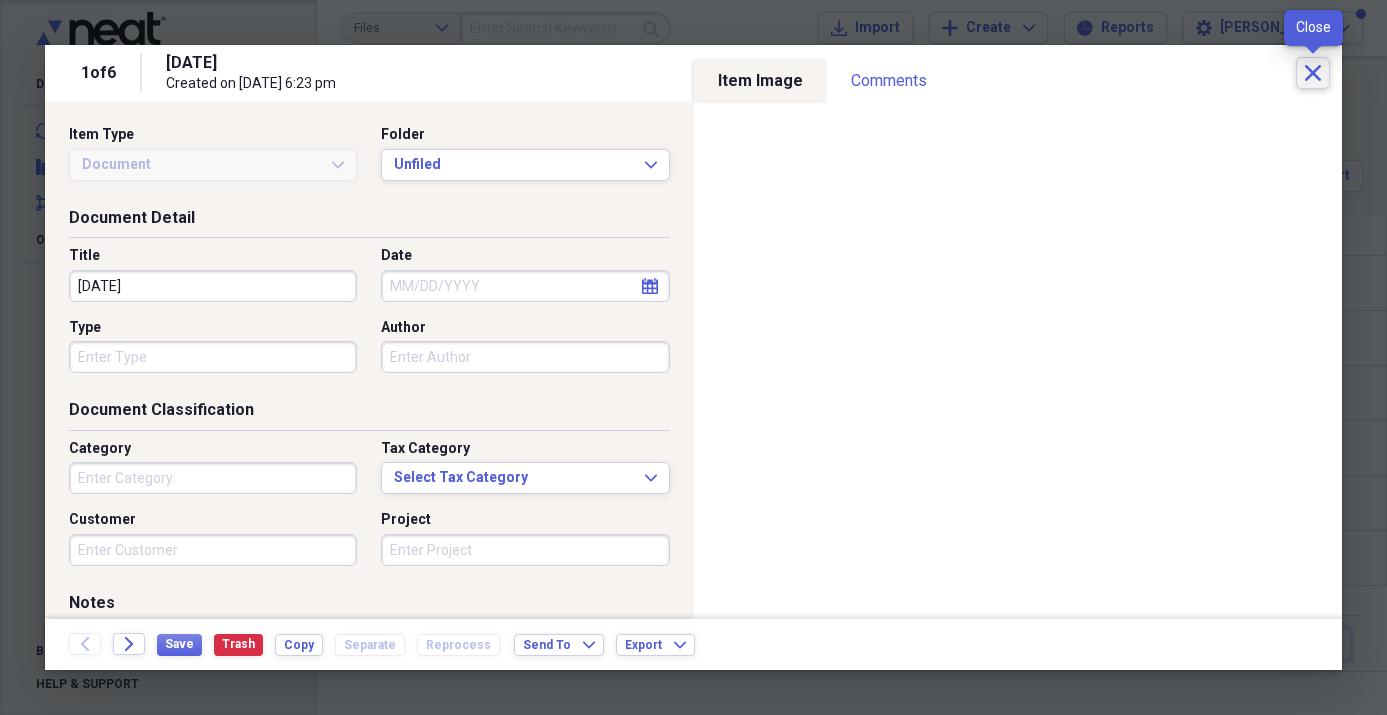 click on "Close" at bounding box center [1313, 73] 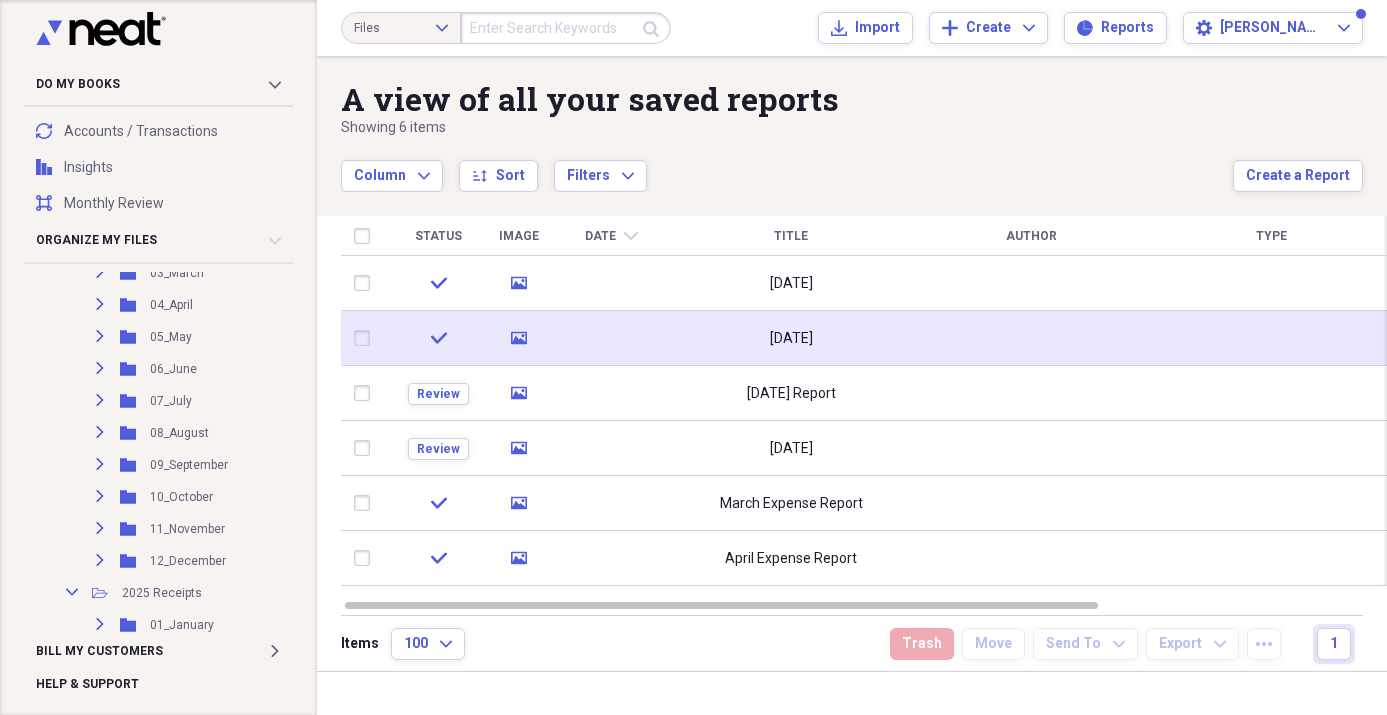 click at bounding box center (611, 338) 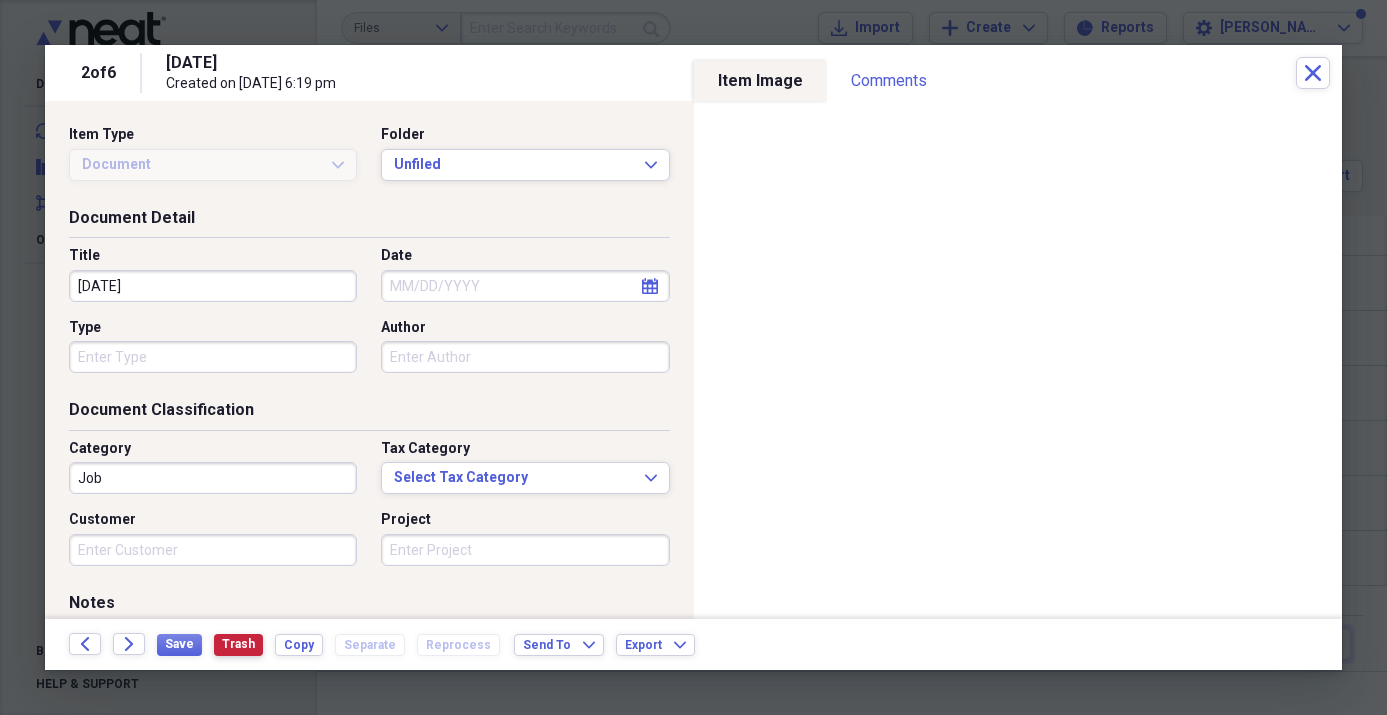 click on "Trash" at bounding box center [238, 644] 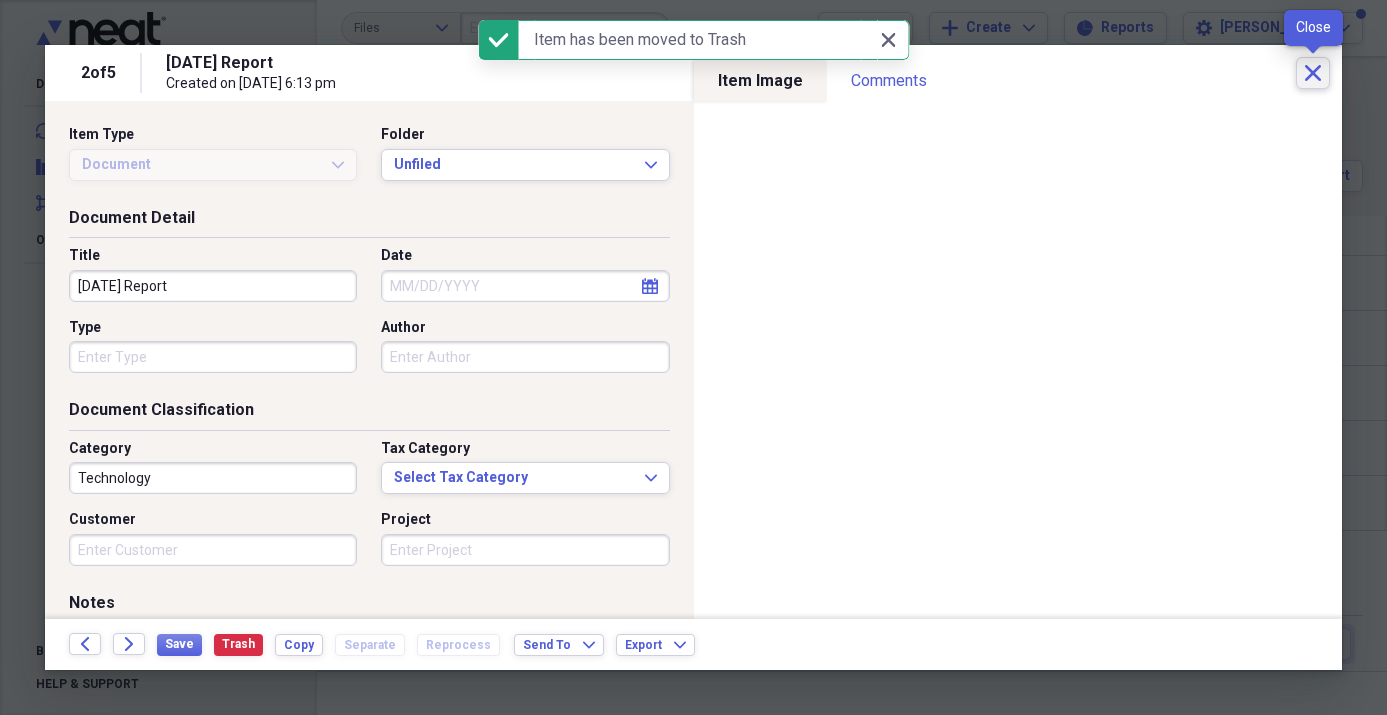 click 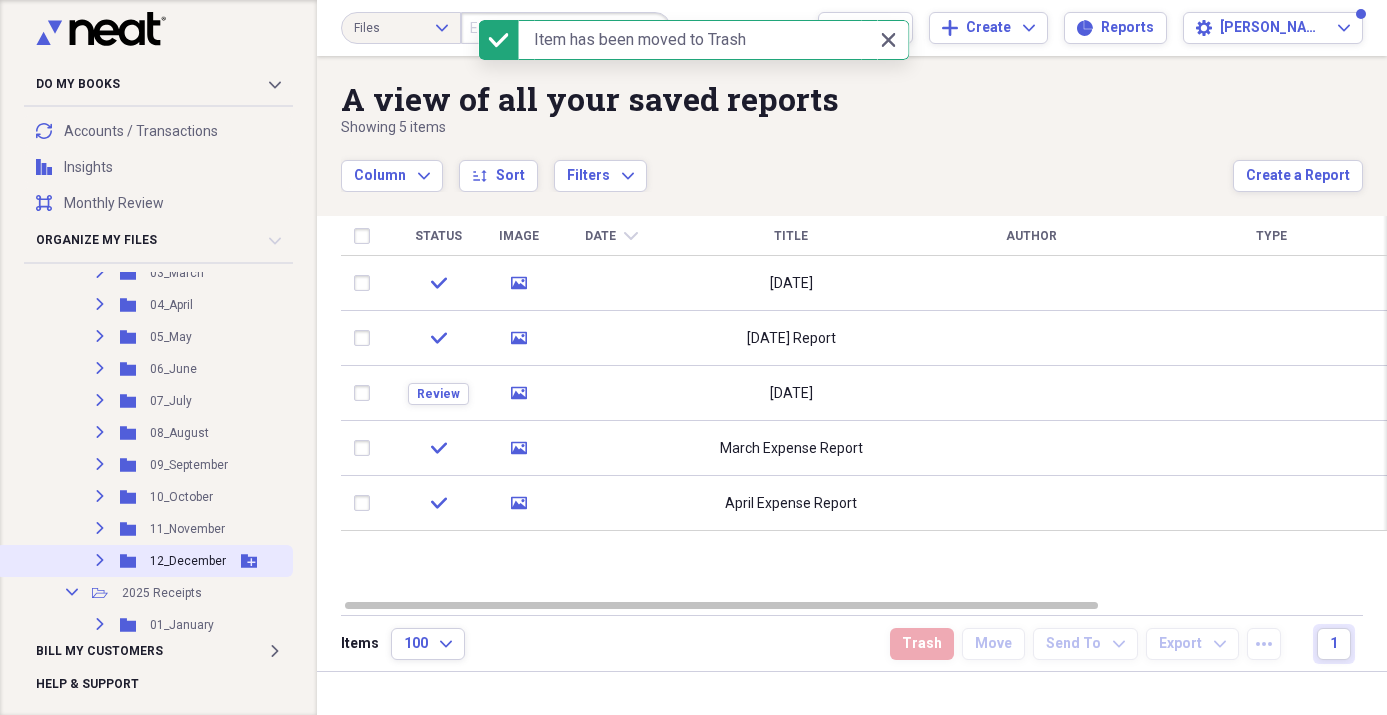 click on "12_December" at bounding box center (188, 561) 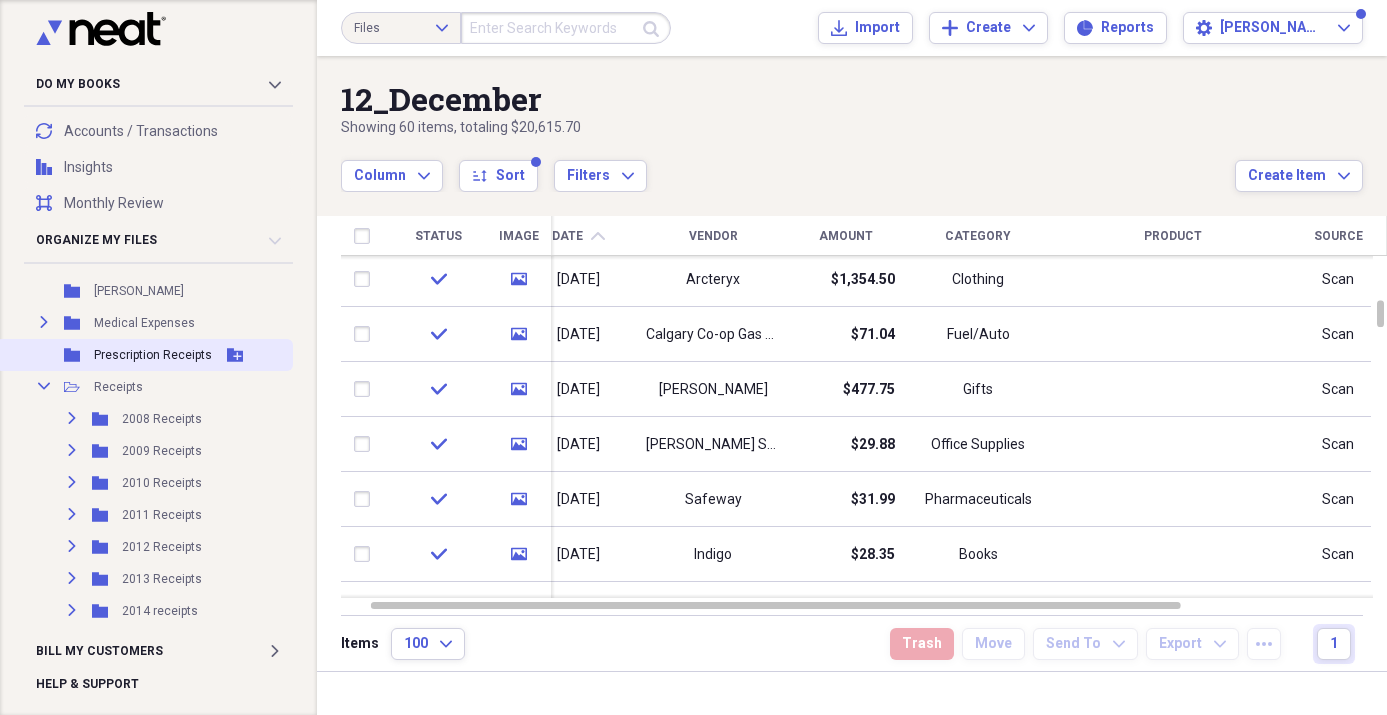 scroll, scrollTop: 0, scrollLeft: 0, axis: both 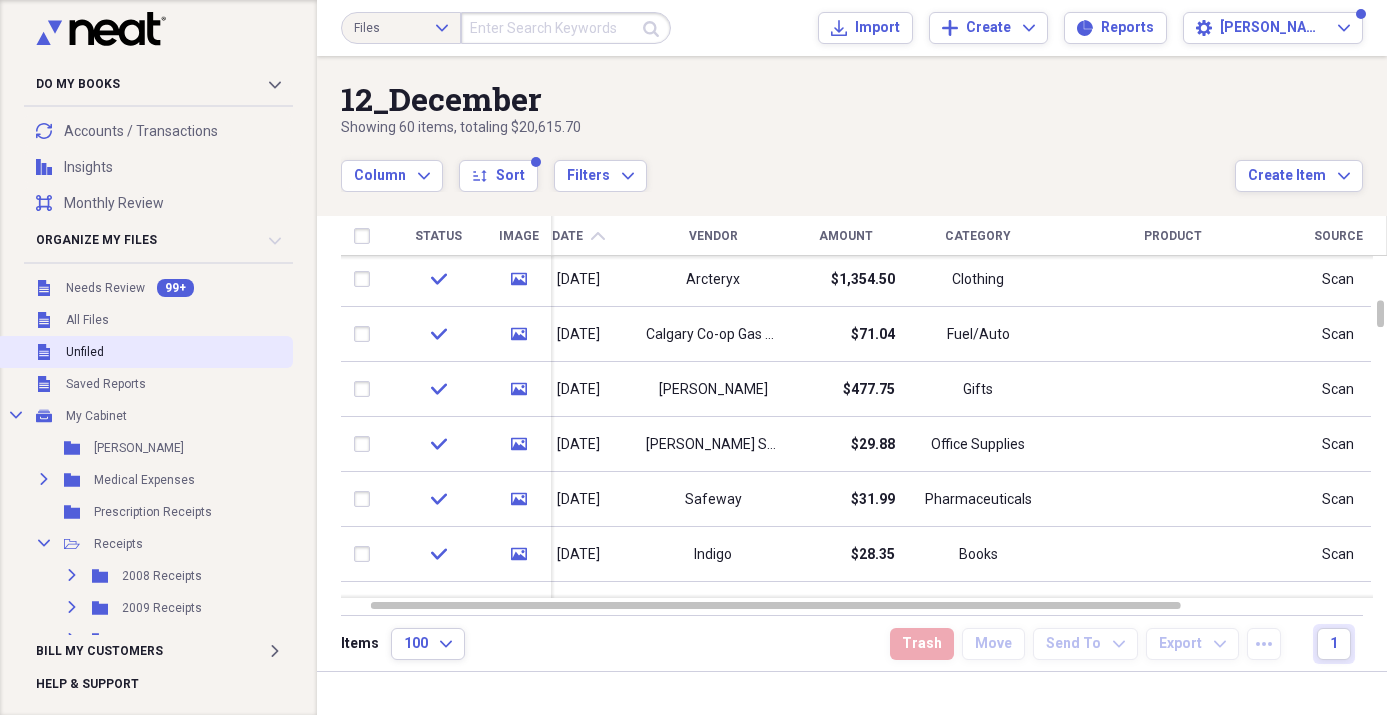 click on "Unfiled Unfiled" at bounding box center [144, 352] 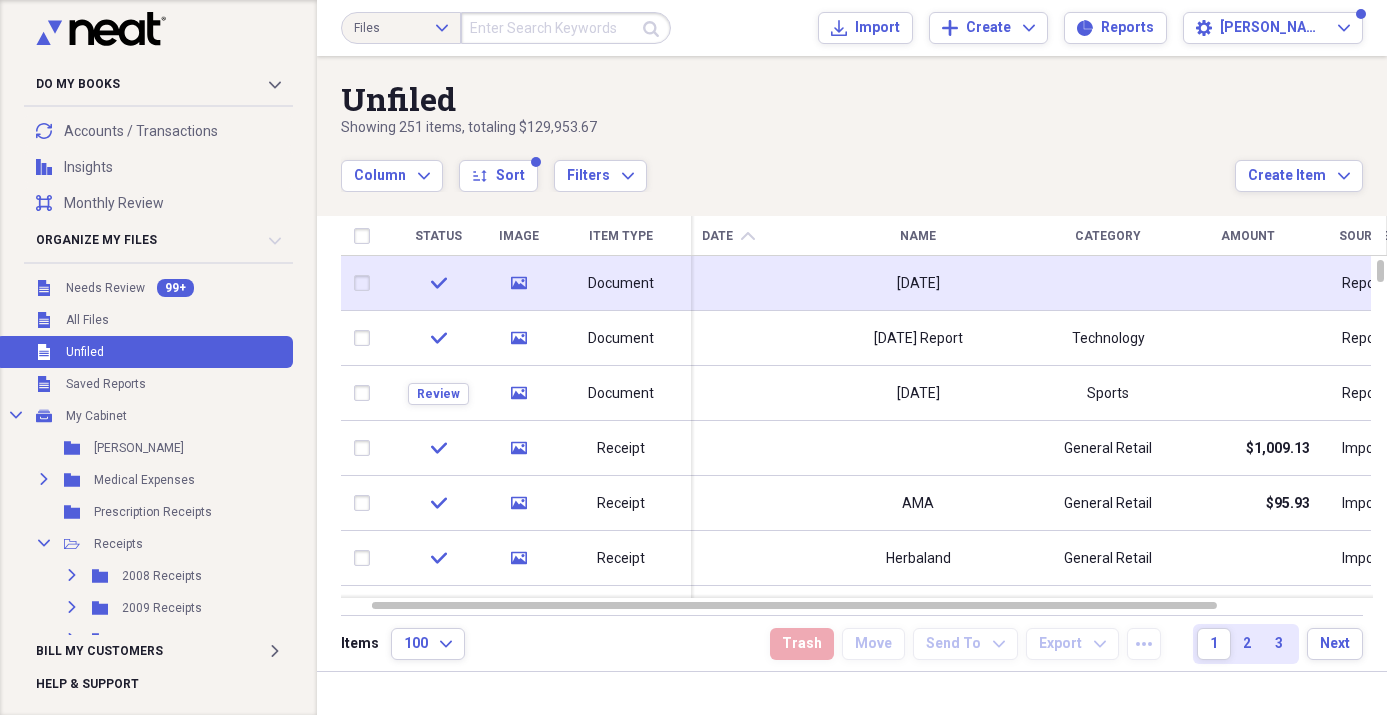 click on "Document" at bounding box center (621, 284) 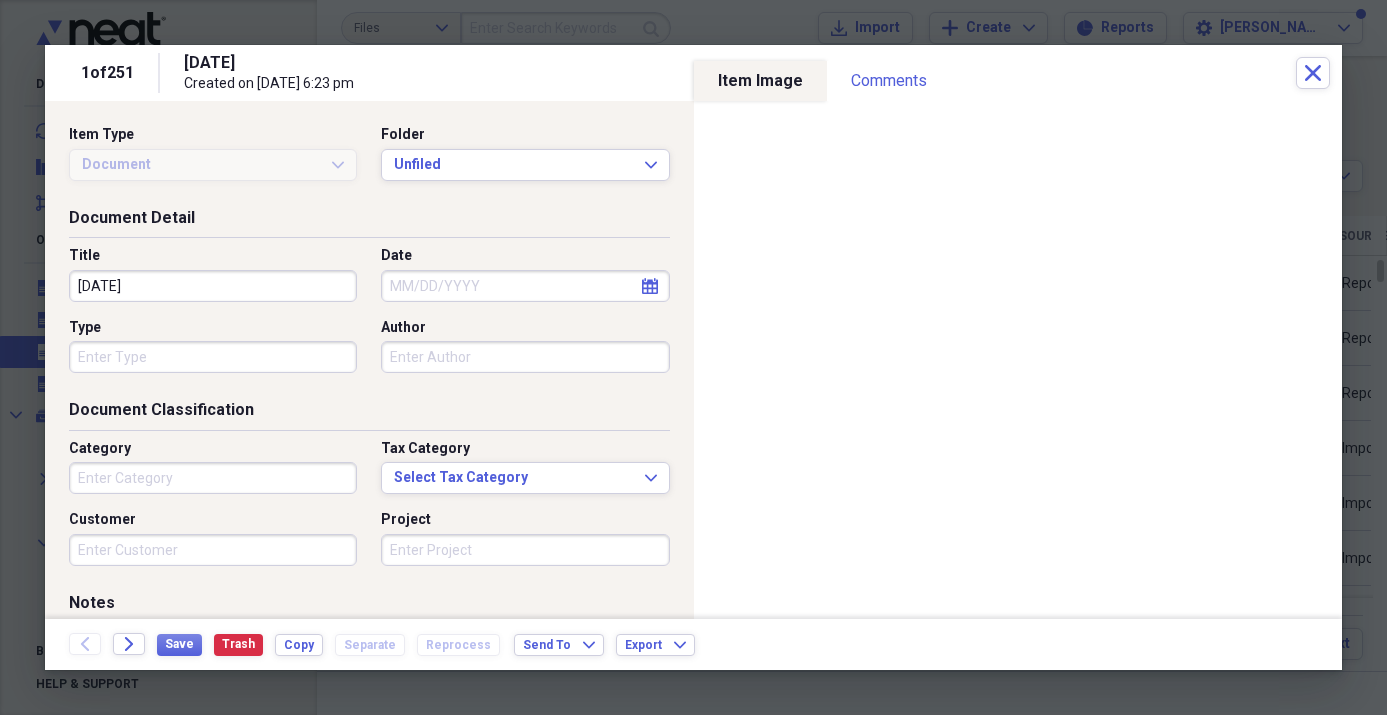 type on "Job" 